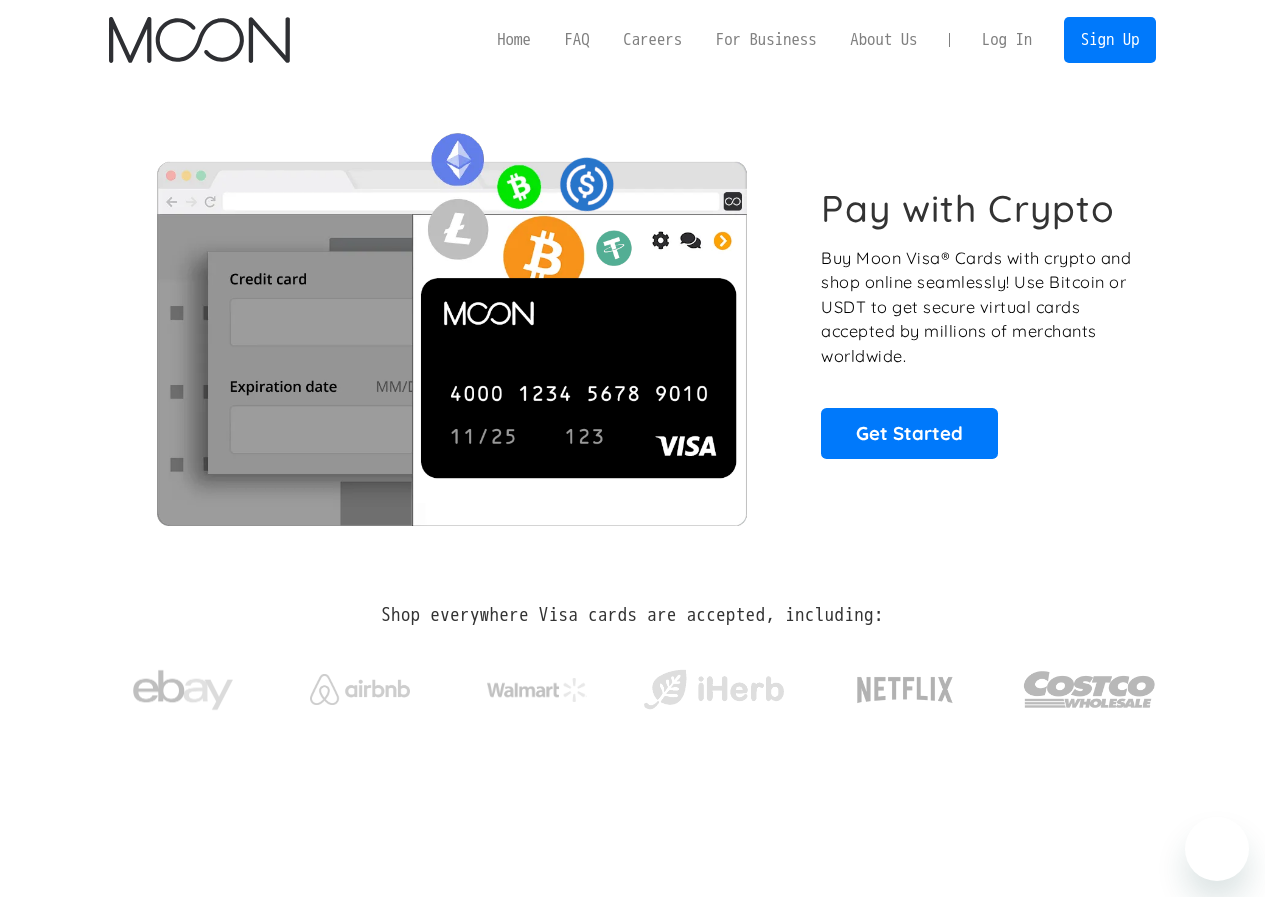 scroll, scrollTop: 0, scrollLeft: 0, axis: both 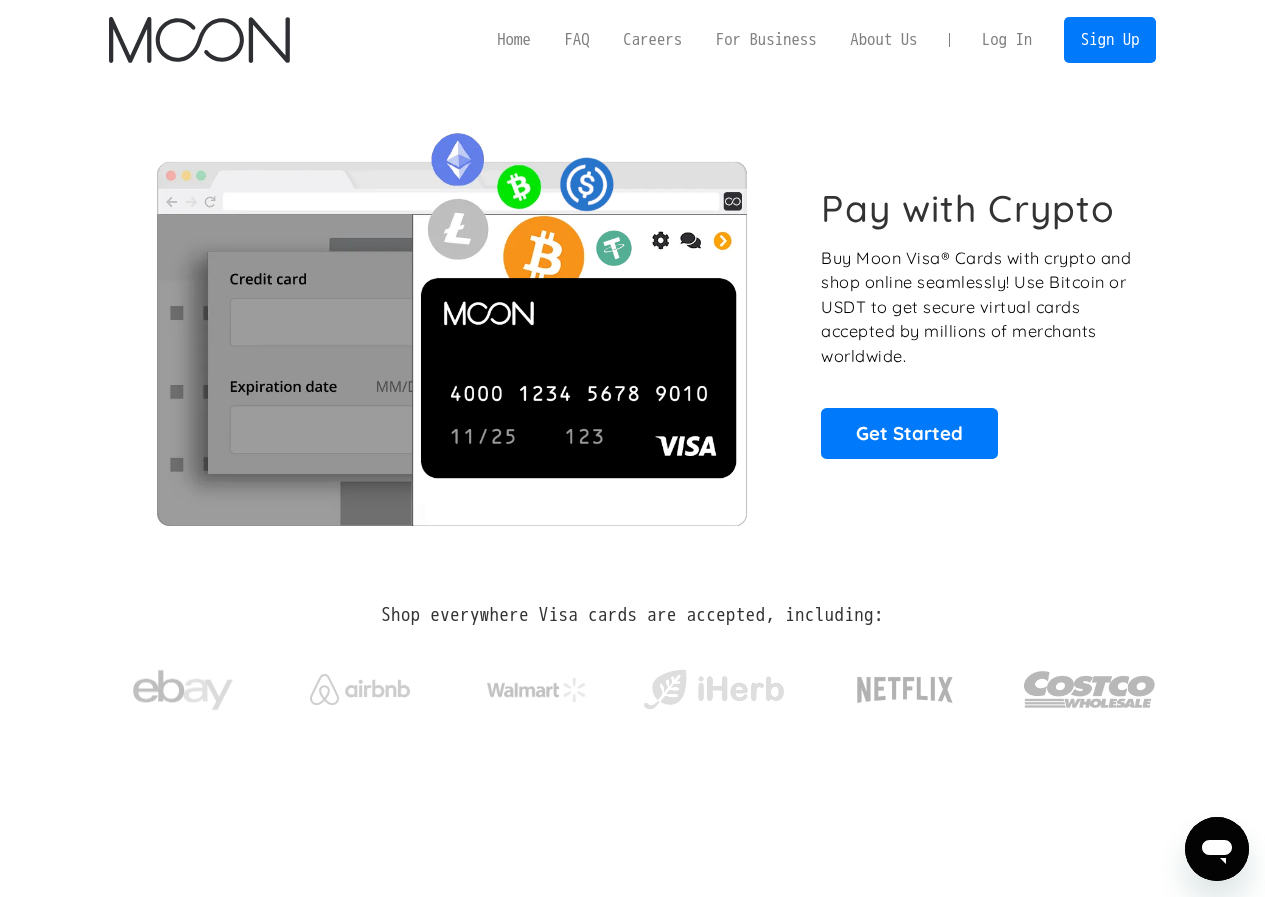 click on "Buy Moon Visa® Cards with crypto and shop online seamlessly! Use Bitcoin or USDT to get secure virtual cards accepted by millions of merchants worldwide." at bounding box center (977, 307) 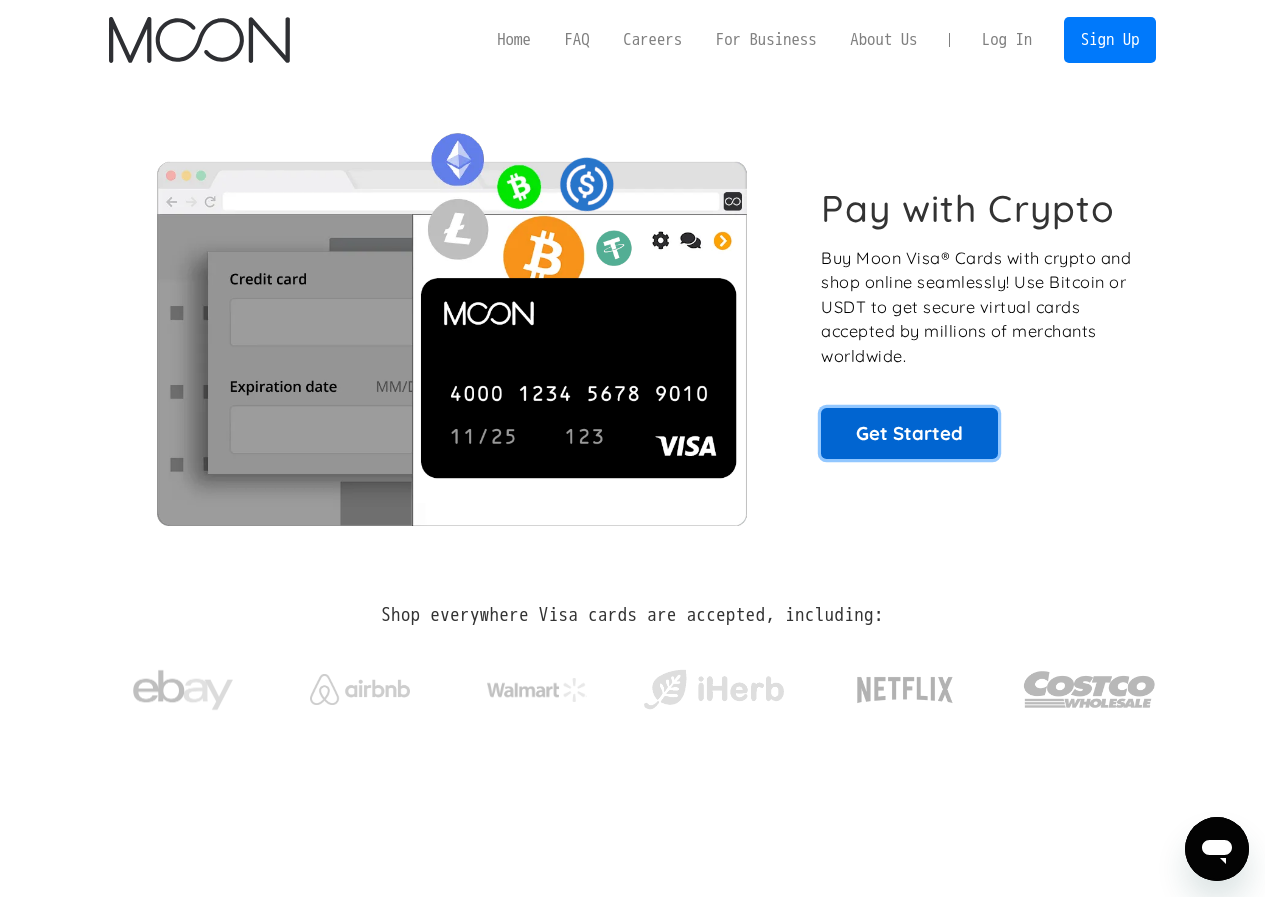 click on "Get Started" at bounding box center [909, 433] 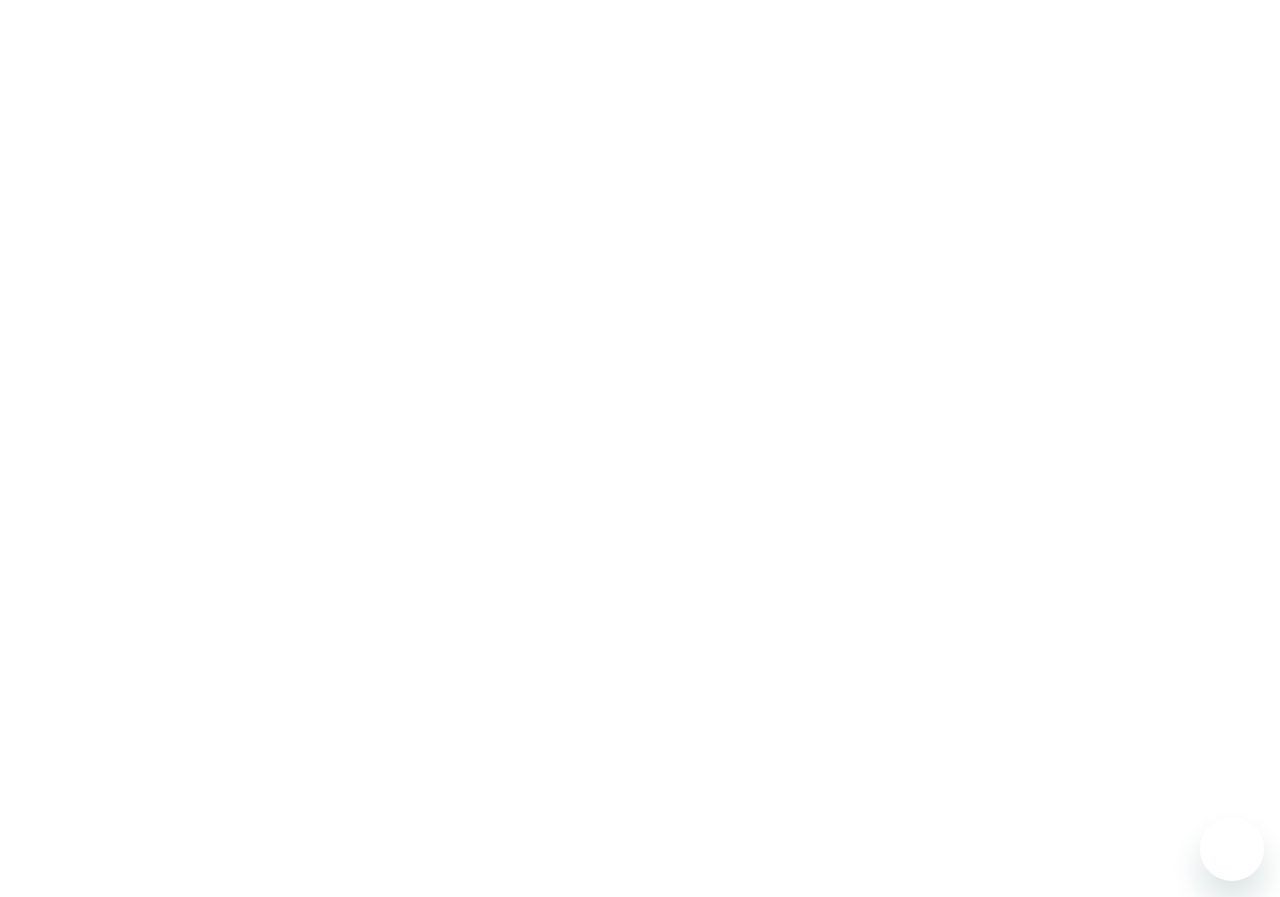 scroll, scrollTop: 0, scrollLeft: 0, axis: both 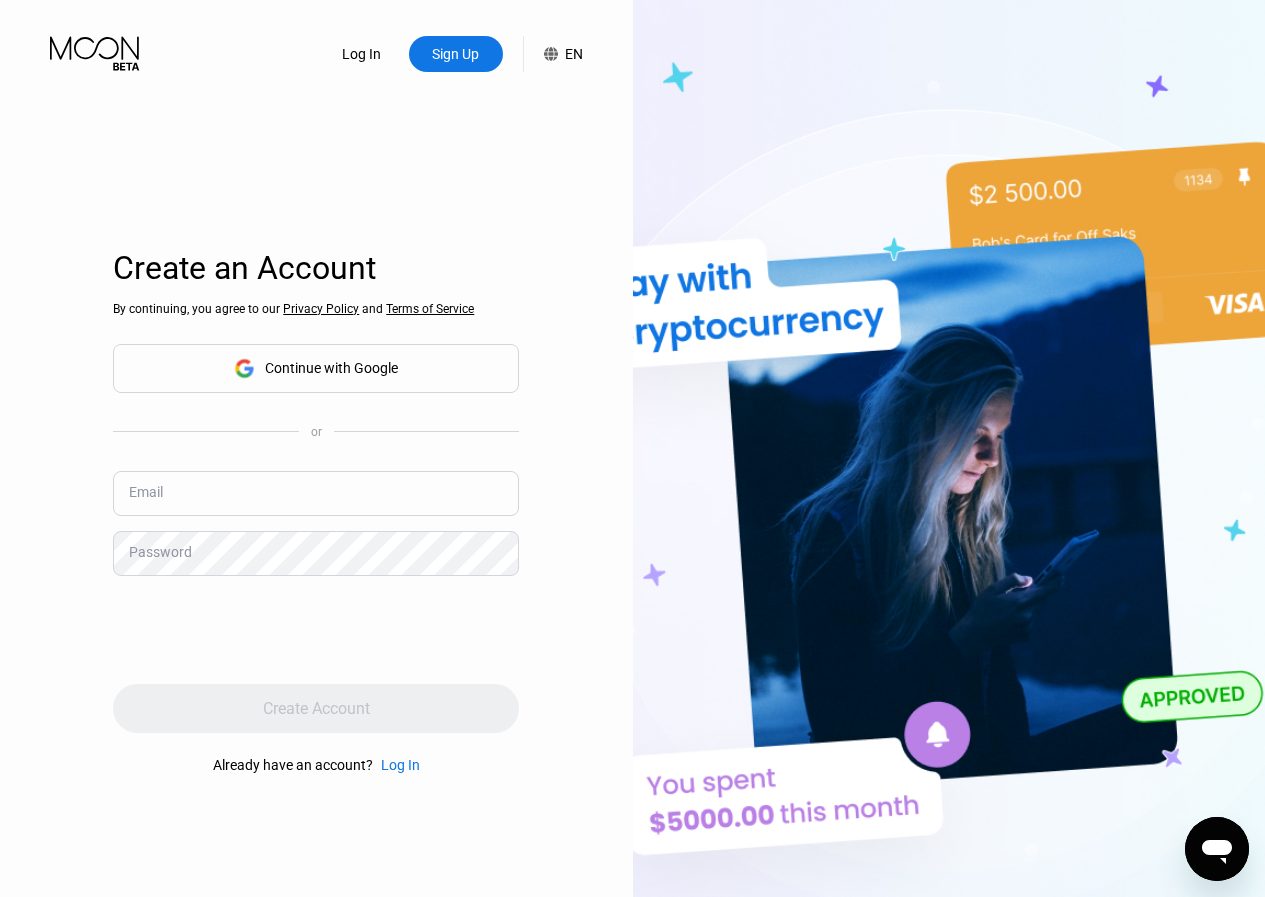 click on "Continue with Google" at bounding box center (331, 368) 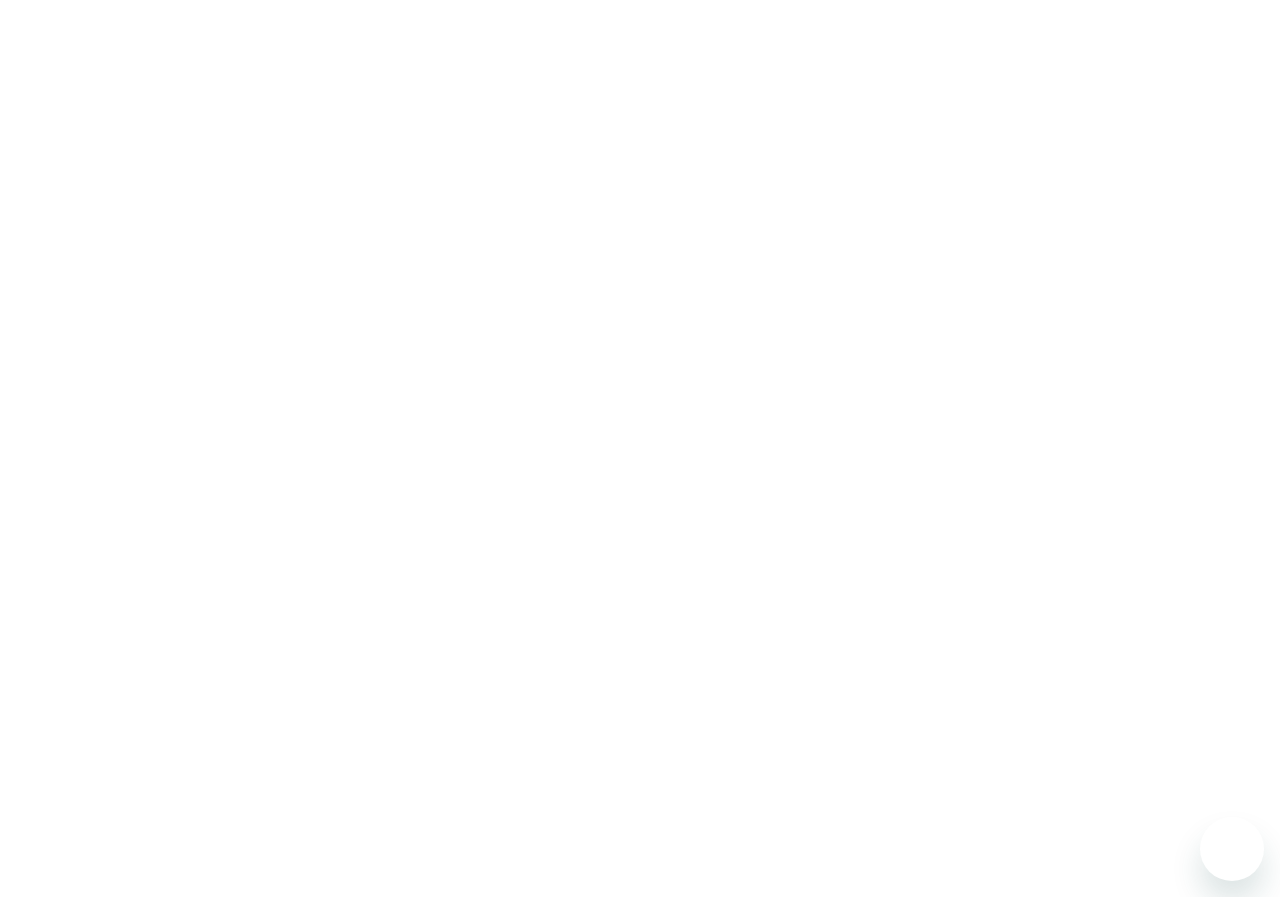 scroll, scrollTop: 0, scrollLeft: 0, axis: both 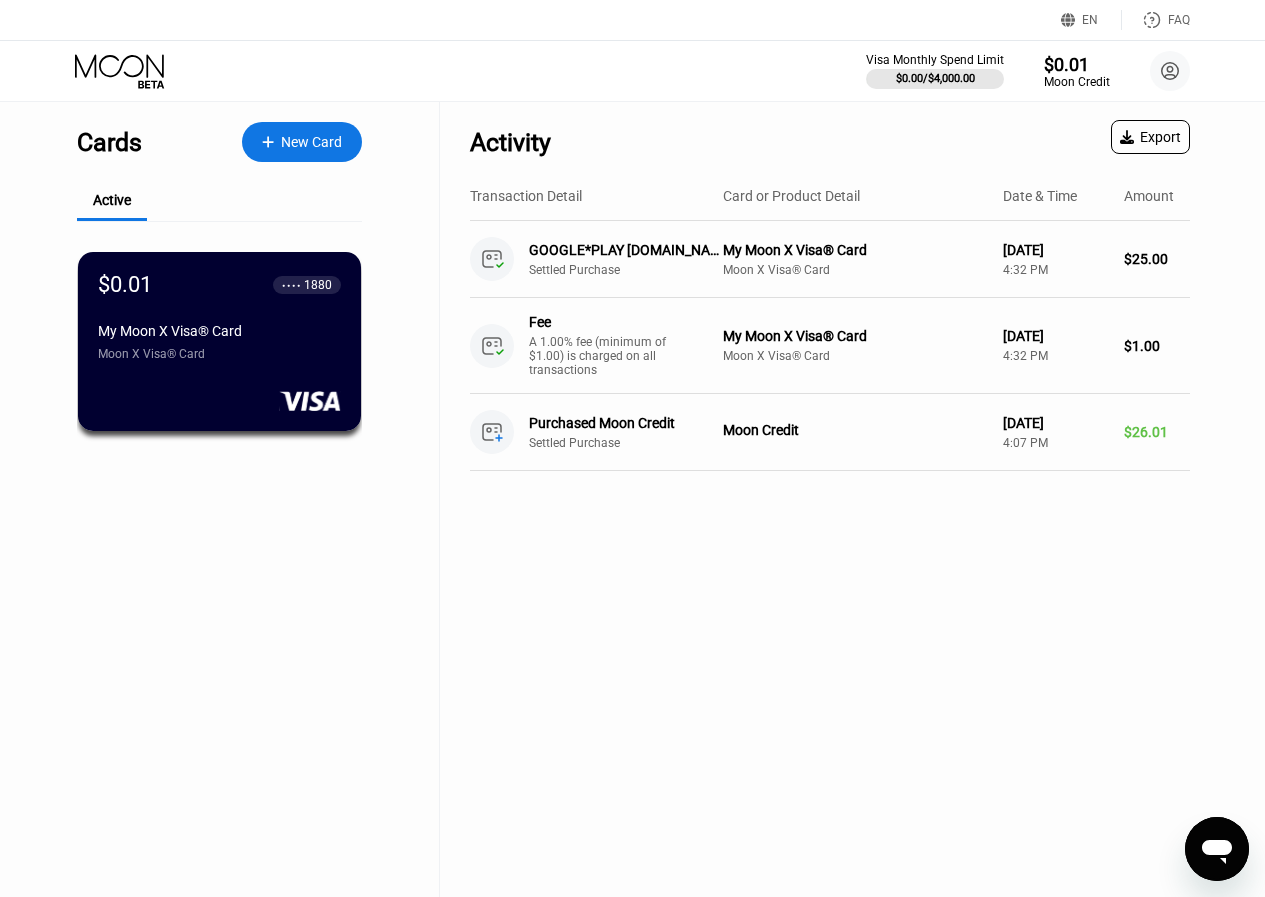 click on "Visa Monthly Spend Limit $0.00 / $4,000.00 $0.01 Moon Credit r0nyd4sh abcronydash1337@gmail.com  Home Settings Support Careers About Us Log out Privacy policy Terms" at bounding box center [632, 71] 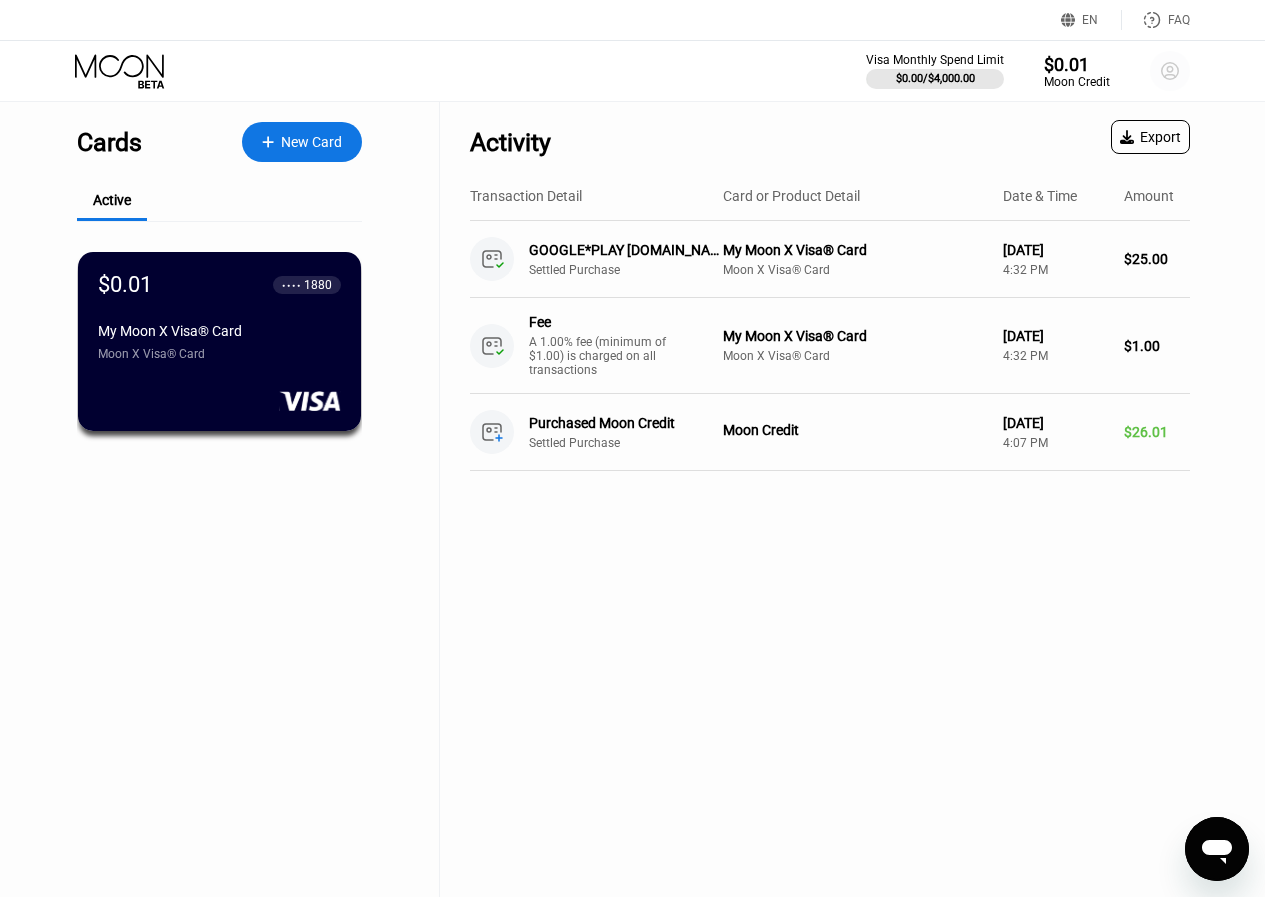 click 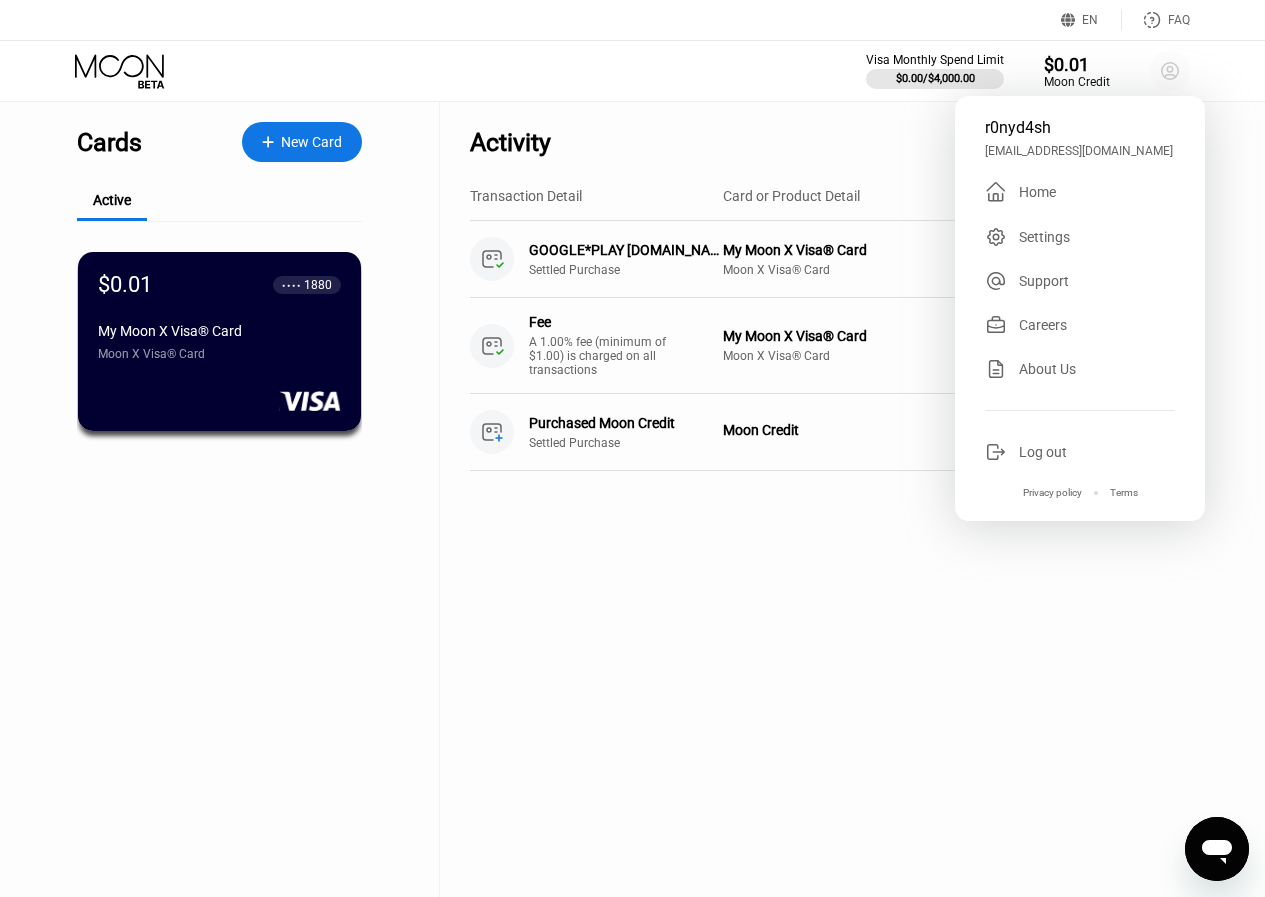 click 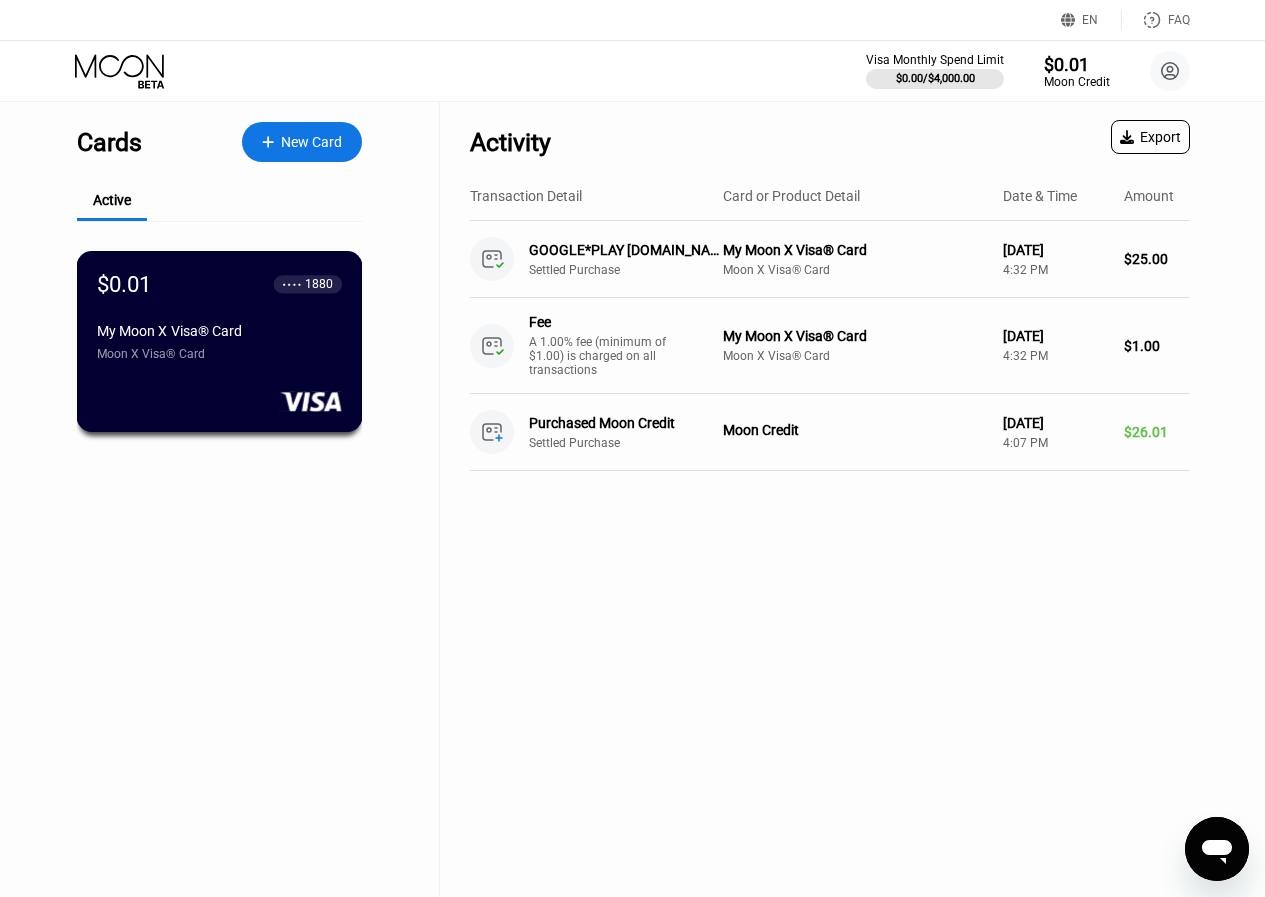 click on "$0.01 ● ● ● ● 1880 My Moon X Visa® Card Moon X Visa® Card" at bounding box center [219, 316] 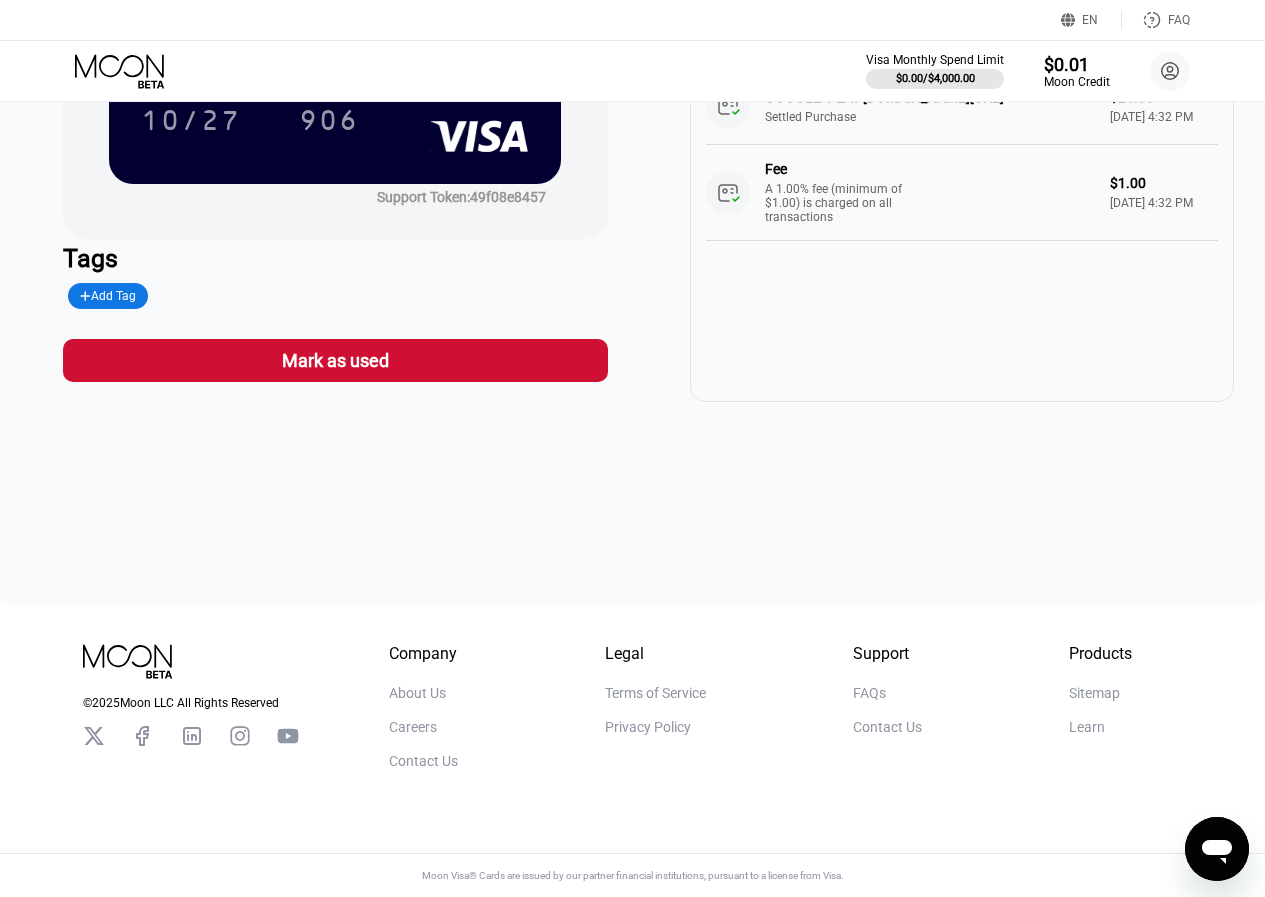 scroll, scrollTop: 300, scrollLeft: 0, axis: vertical 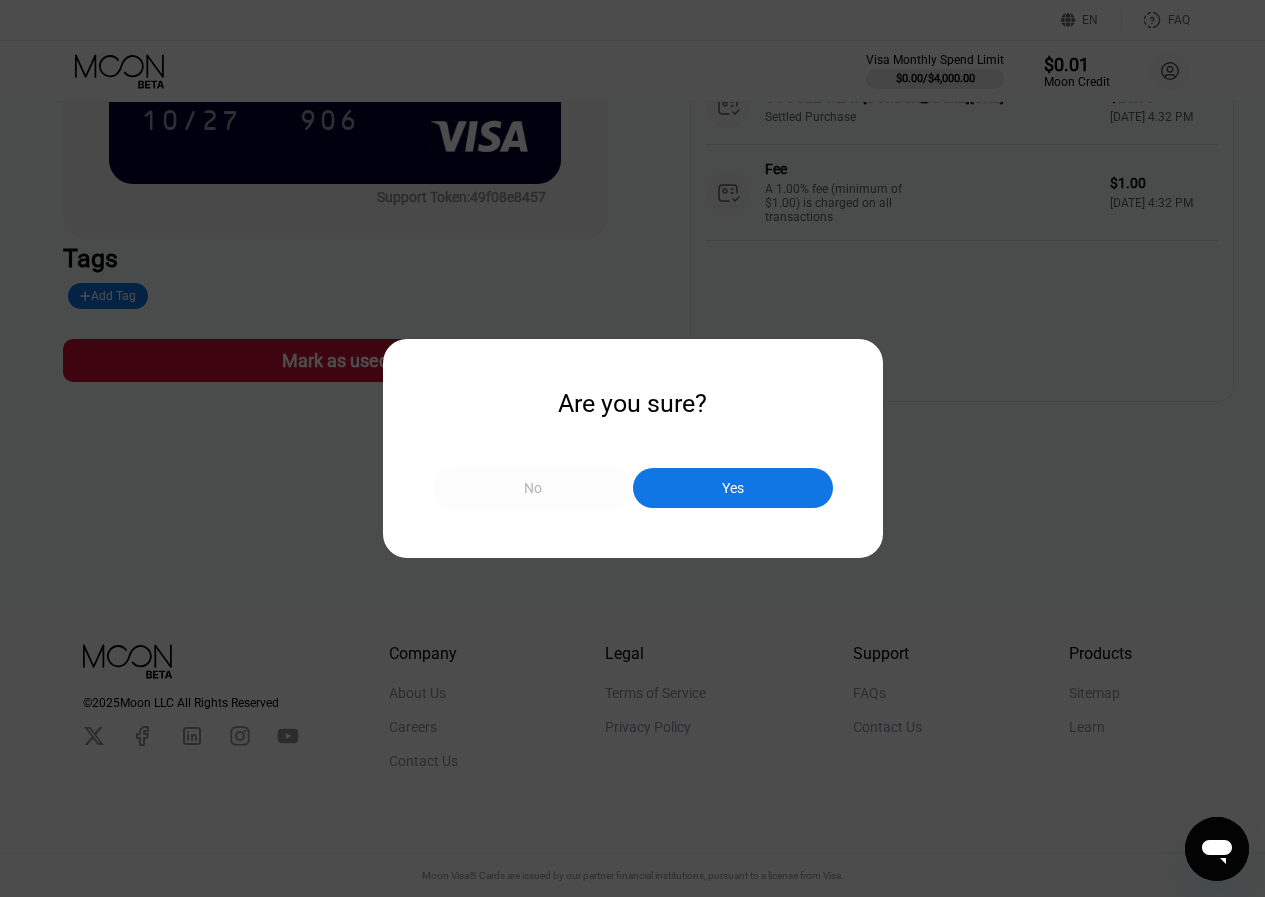 click on "No" at bounding box center [533, 488] 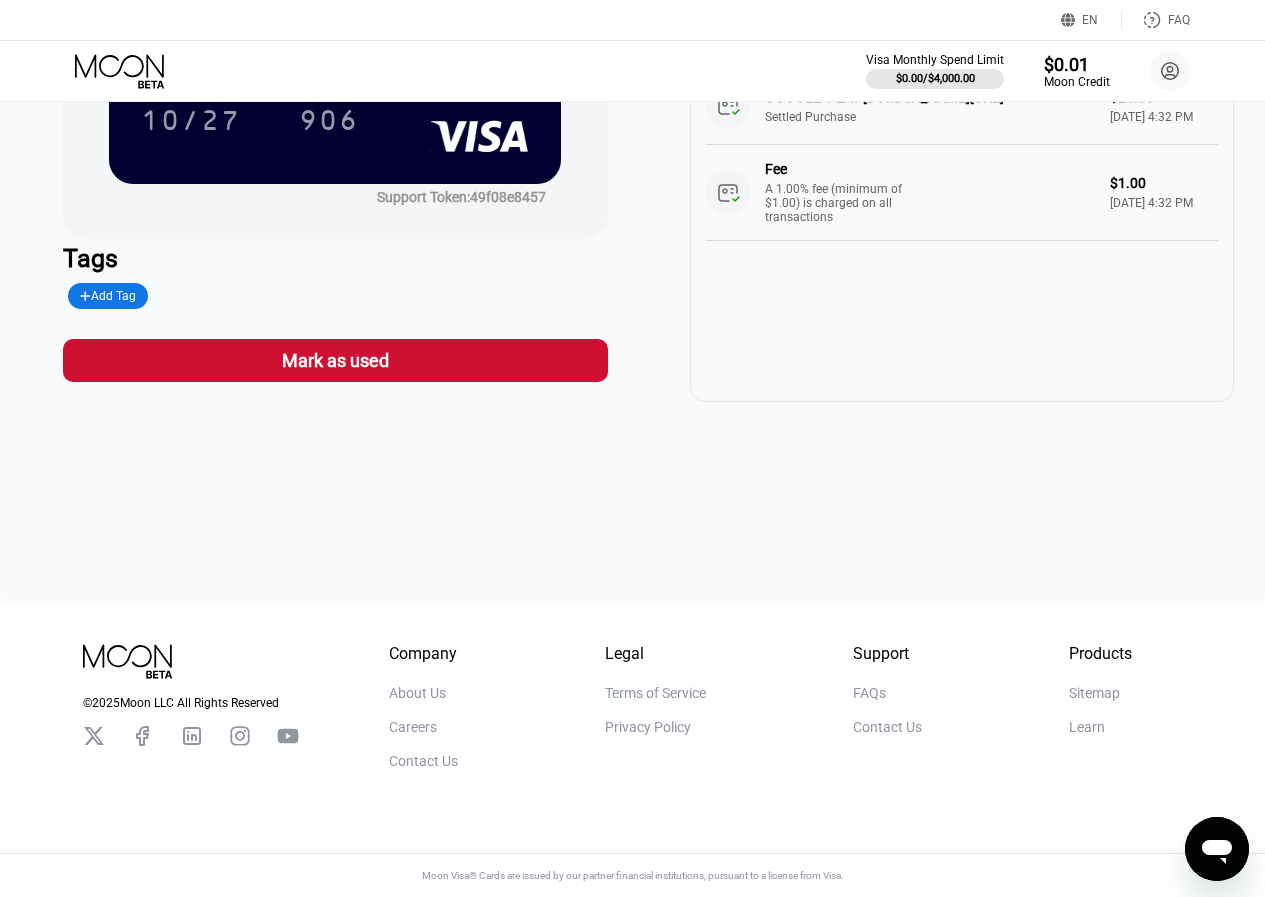 scroll, scrollTop: 307, scrollLeft: 0, axis: vertical 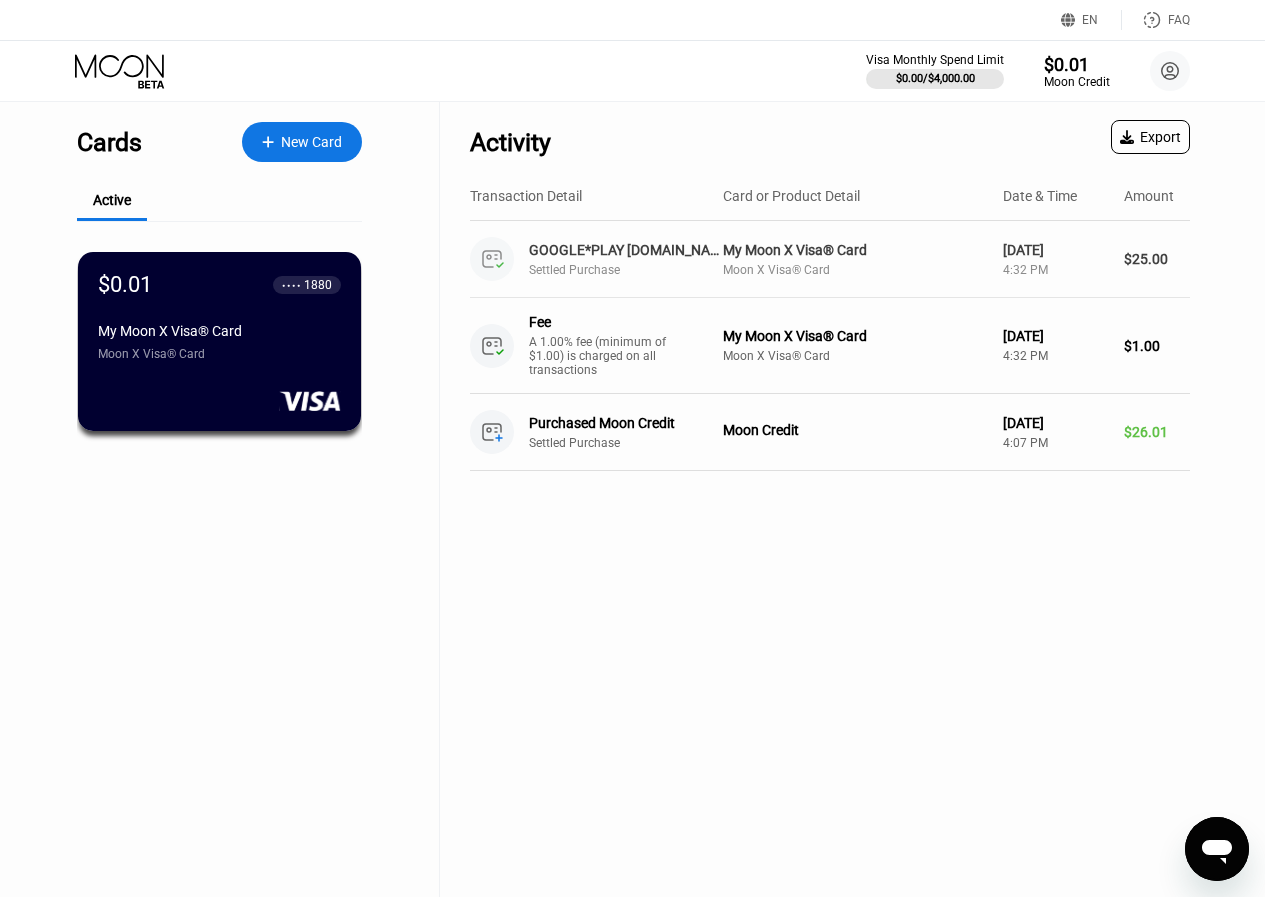 click on "My Moon X Visa® Card" at bounding box center [855, 250] 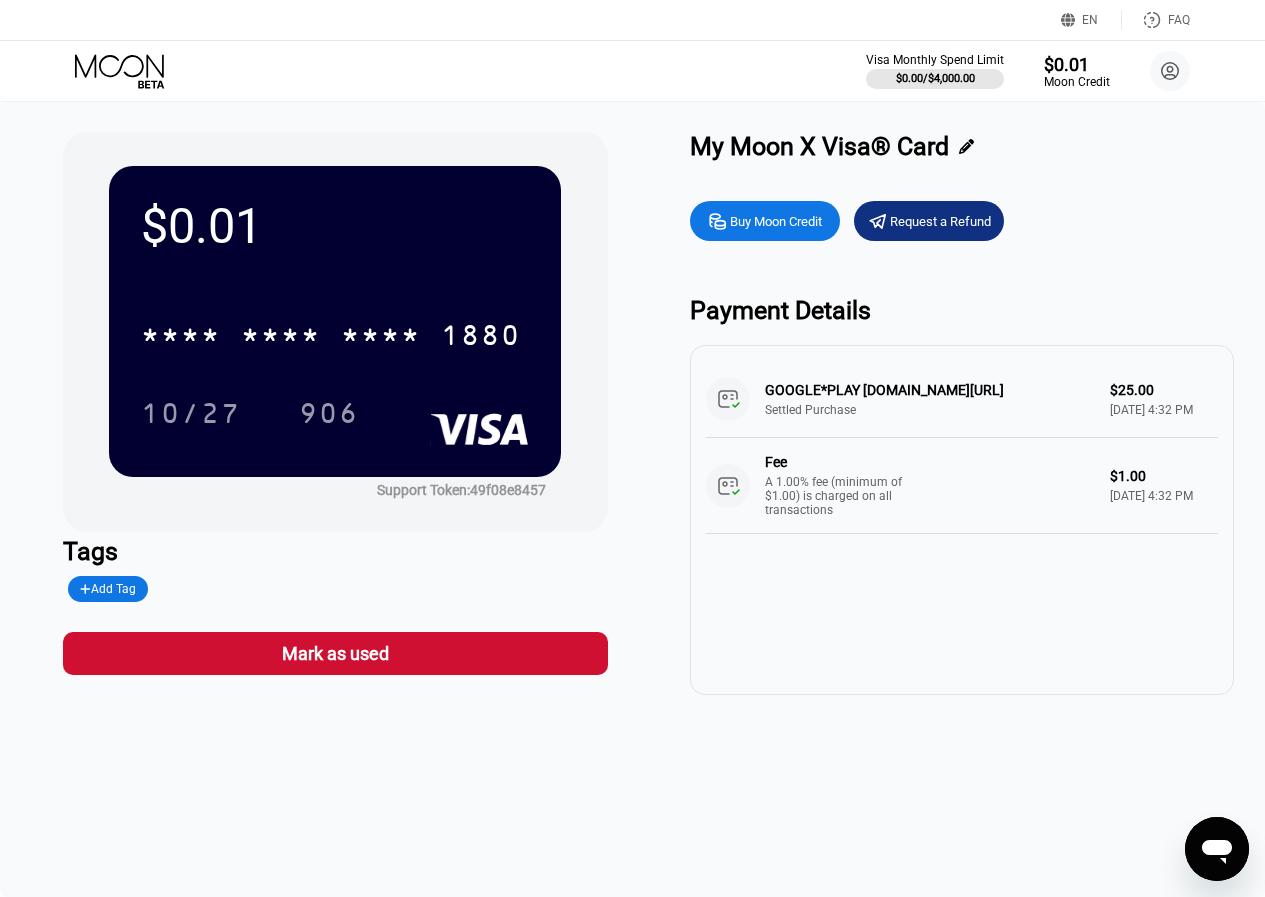 click on "$0.01 * * * * * * * * * * * * 1880 10/27 906 Support Token:  49f08e8457" at bounding box center (335, 332) 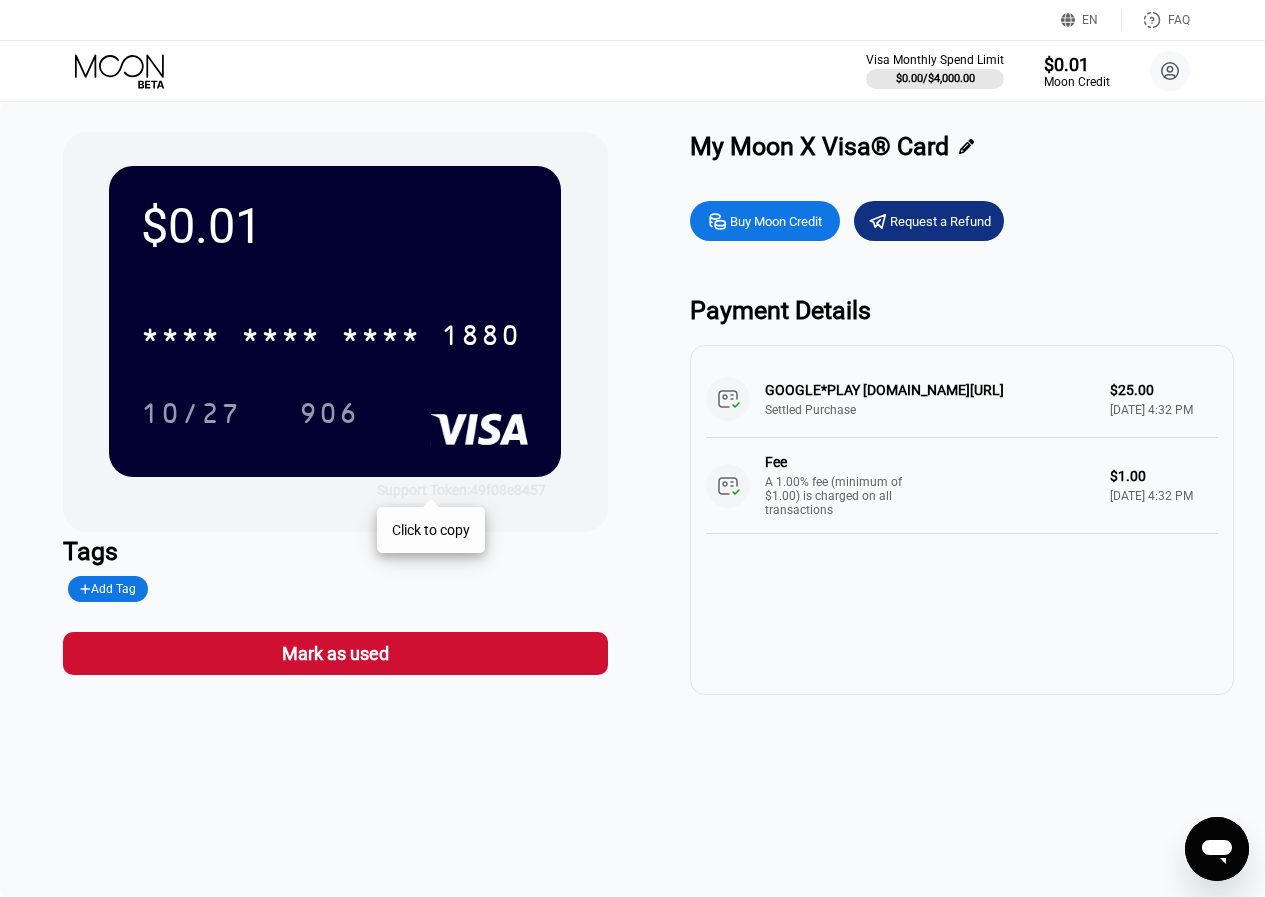click on "Support Token:  49f08e8457" at bounding box center [461, 490] 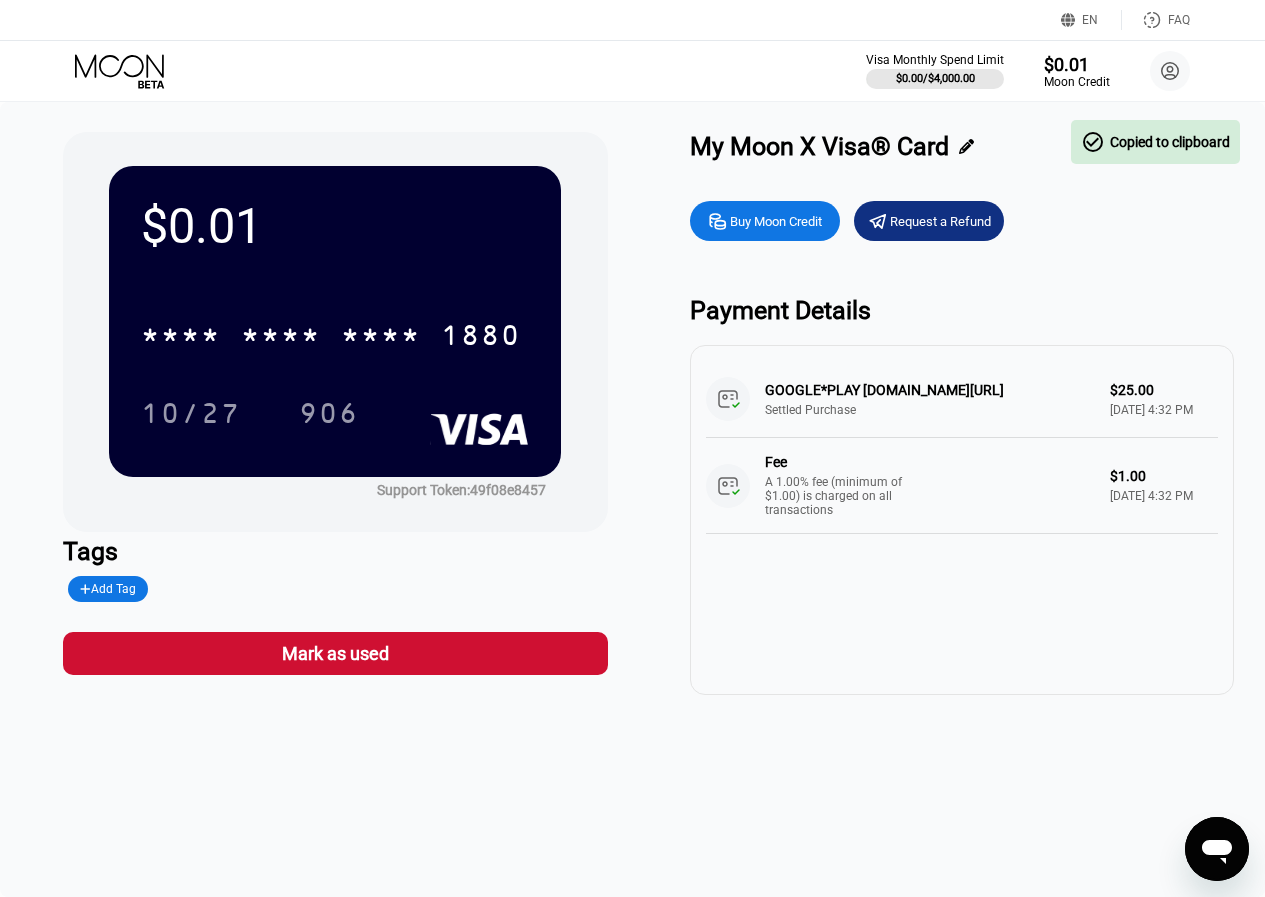 click 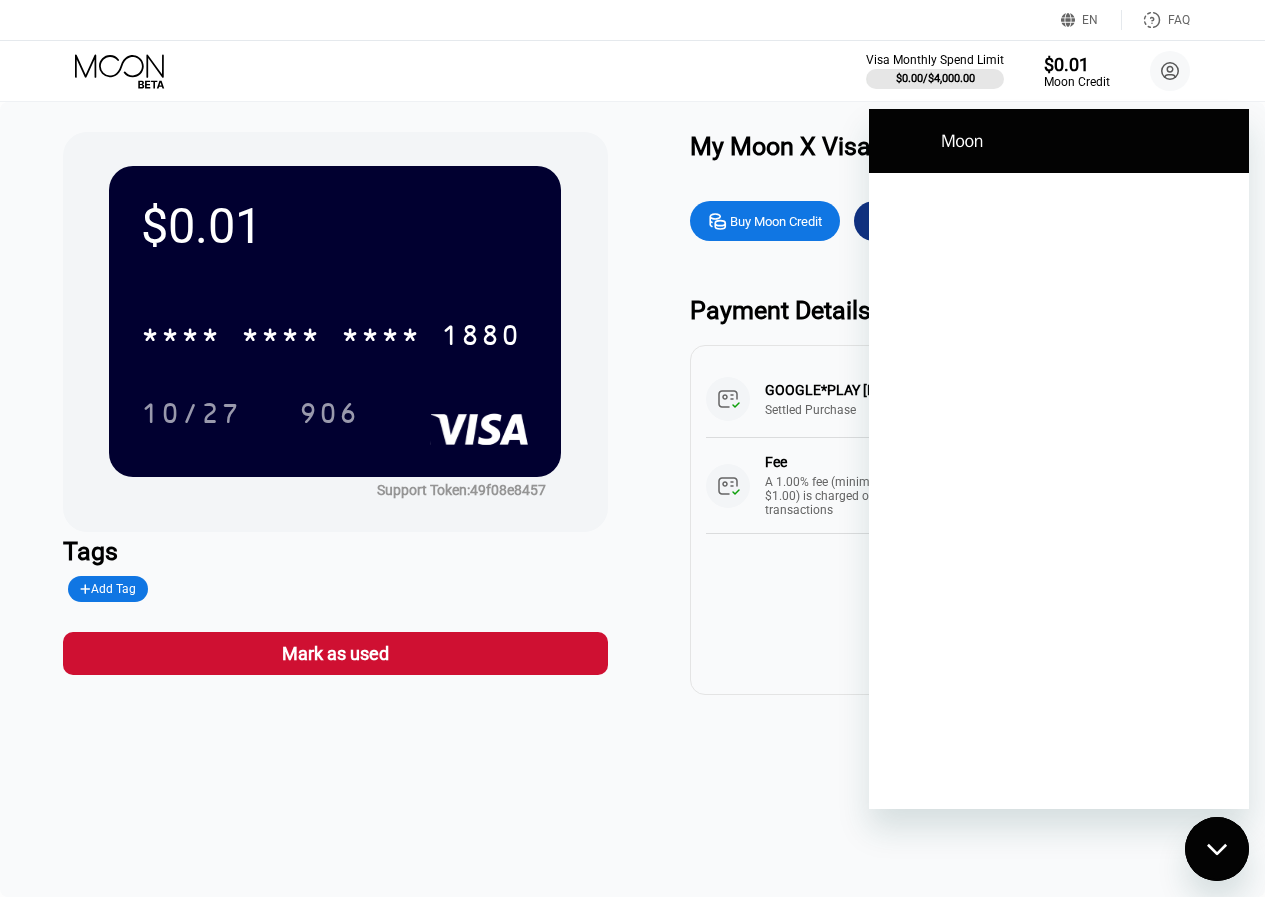 scroll, scrollTop: 0, scrollLeft: 0, axis: both 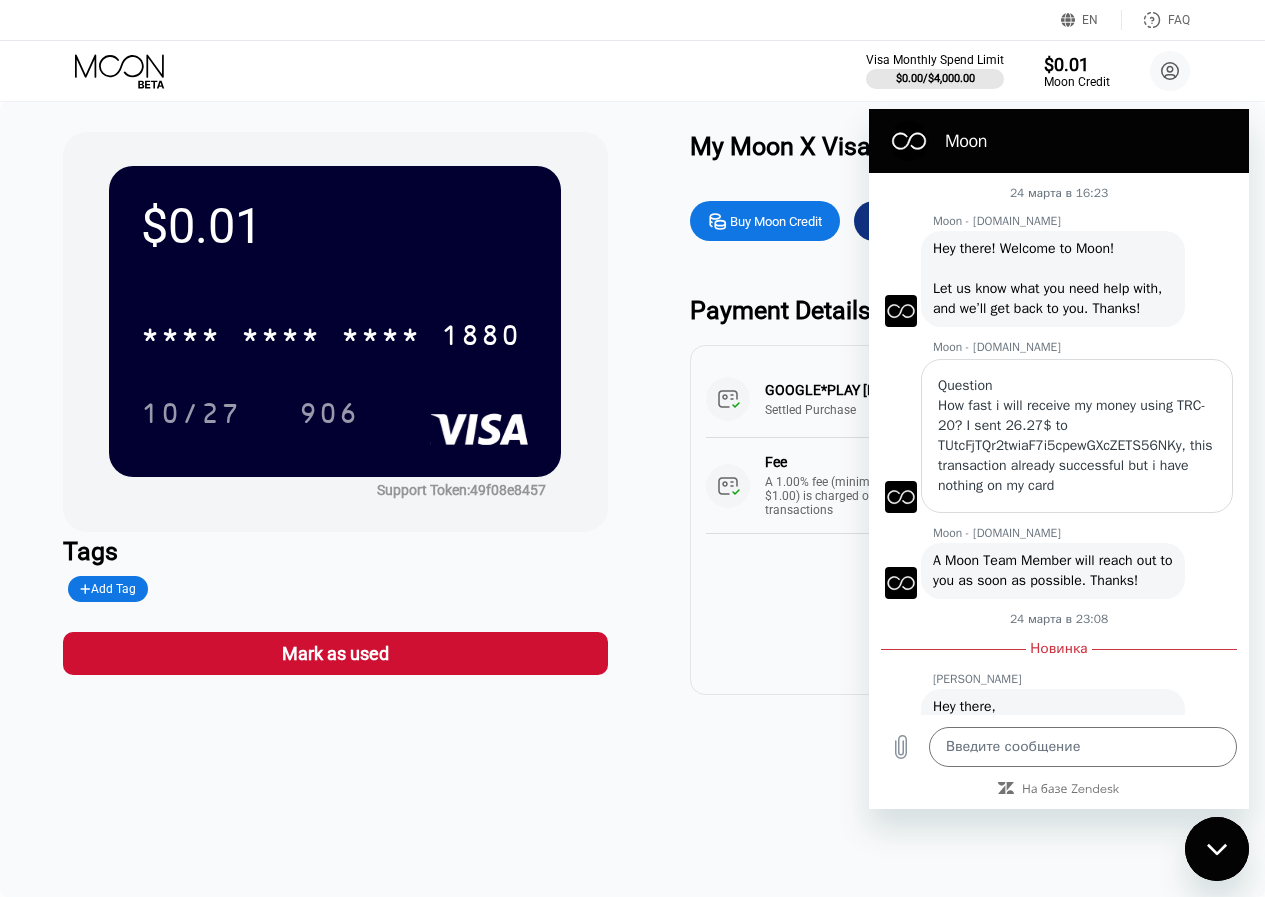 click on "$0.01 * * * * * * * * * * * * 1880 10/27 906 Support Token:  49f08e8457 Tags  Add Tag Mark as used My Moon X Visa® Card Buy Moon Credit Request a Refund Payment Details GOOGLE*PLAY              G.CO/HELPPAY#US Settled Purchase $25.00 Mar 24, 2025 4:32 PM Fee A 1.00% fee (minimum of $1.00) is charged on all transactions $1.00 Mar 24, 2025 4:32 PM" at bounding box center [632, 499] 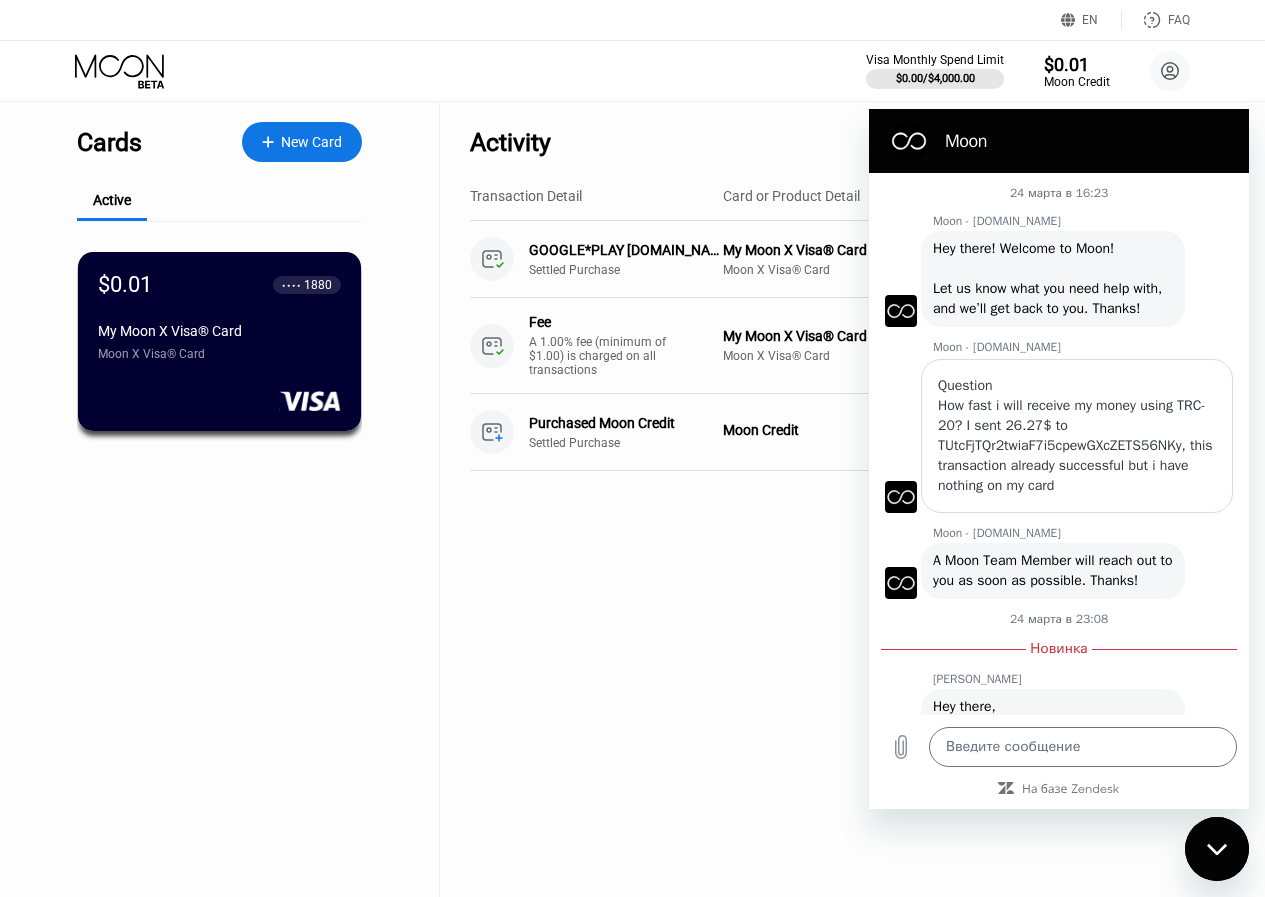 click on "Visa Monthly Spend Limit $0.00 / $4,000.00 $0.01 Moon Credit r0nyd4sh abcronydash1337@gmail.com  Home Settings Support Careers About Us Log out Privacy policy Terms" at bounding box center [632, 71] 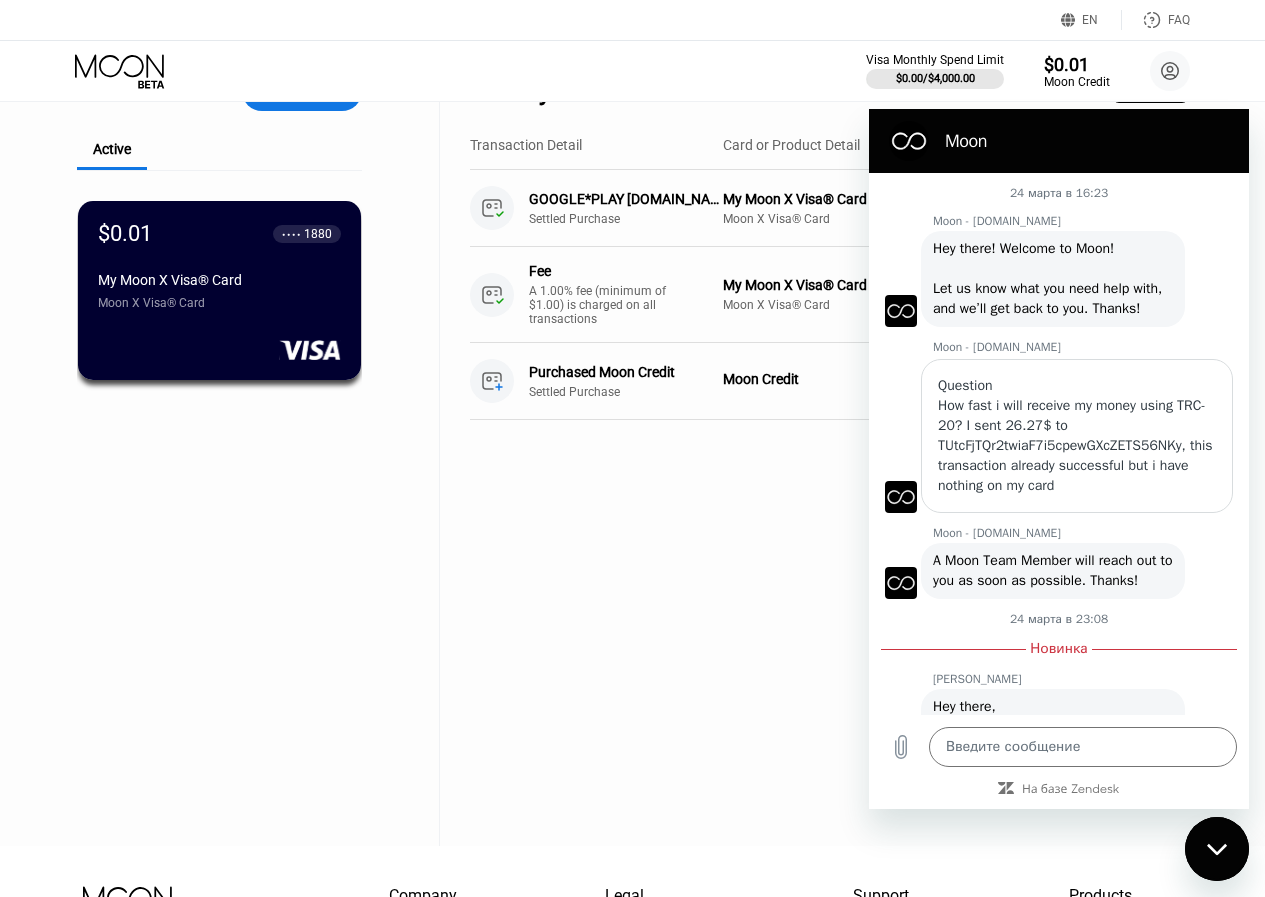 scroll, scrollTop: 0, scrollLeft: 0, axis: both 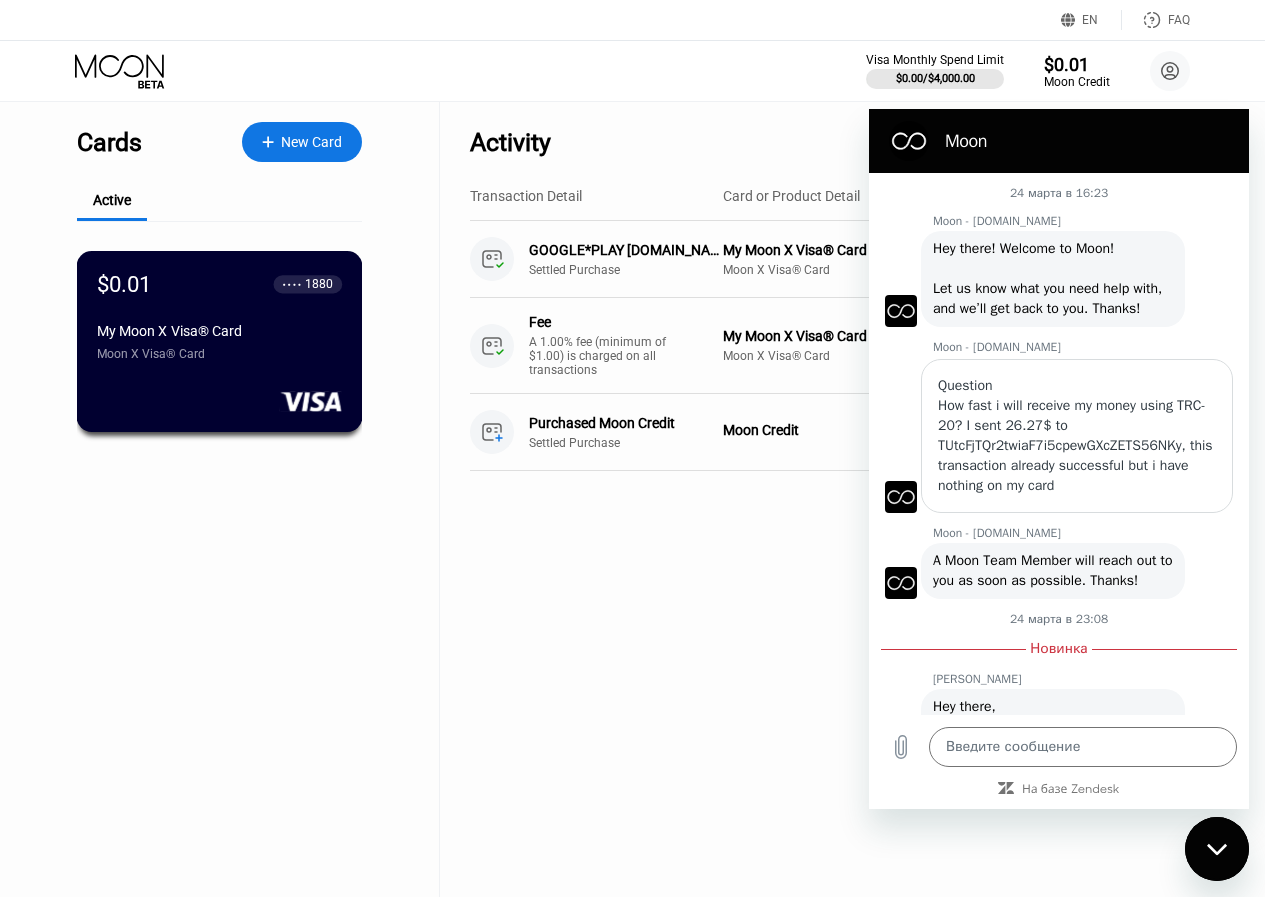 click on "$0.01 ● ● ● ● 1880 My Moon X Visa® Card Moon X Visa® Card" at bounding box center (219, 316) 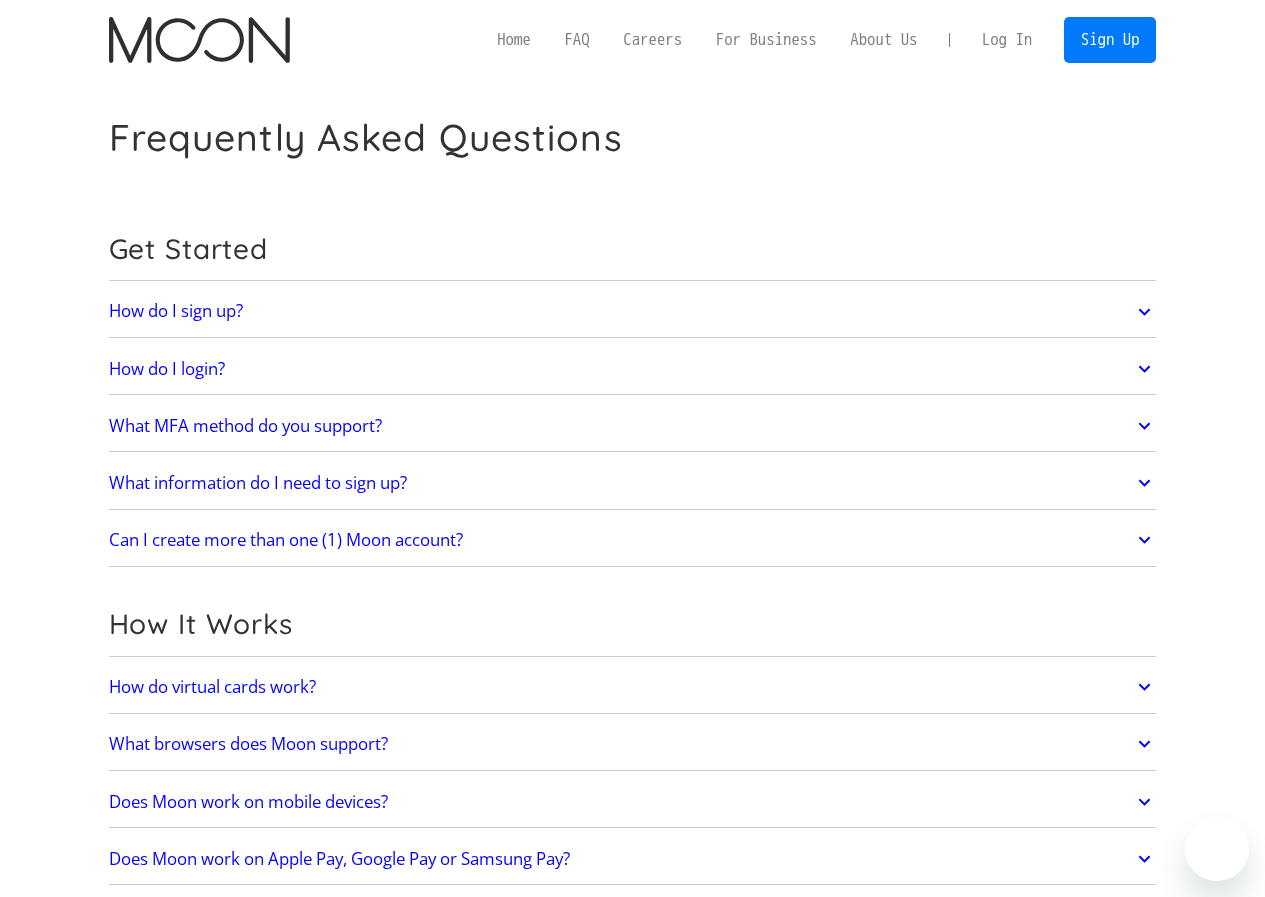 scroll, scrollTop: 0, scrollLeft: 0, axis: both 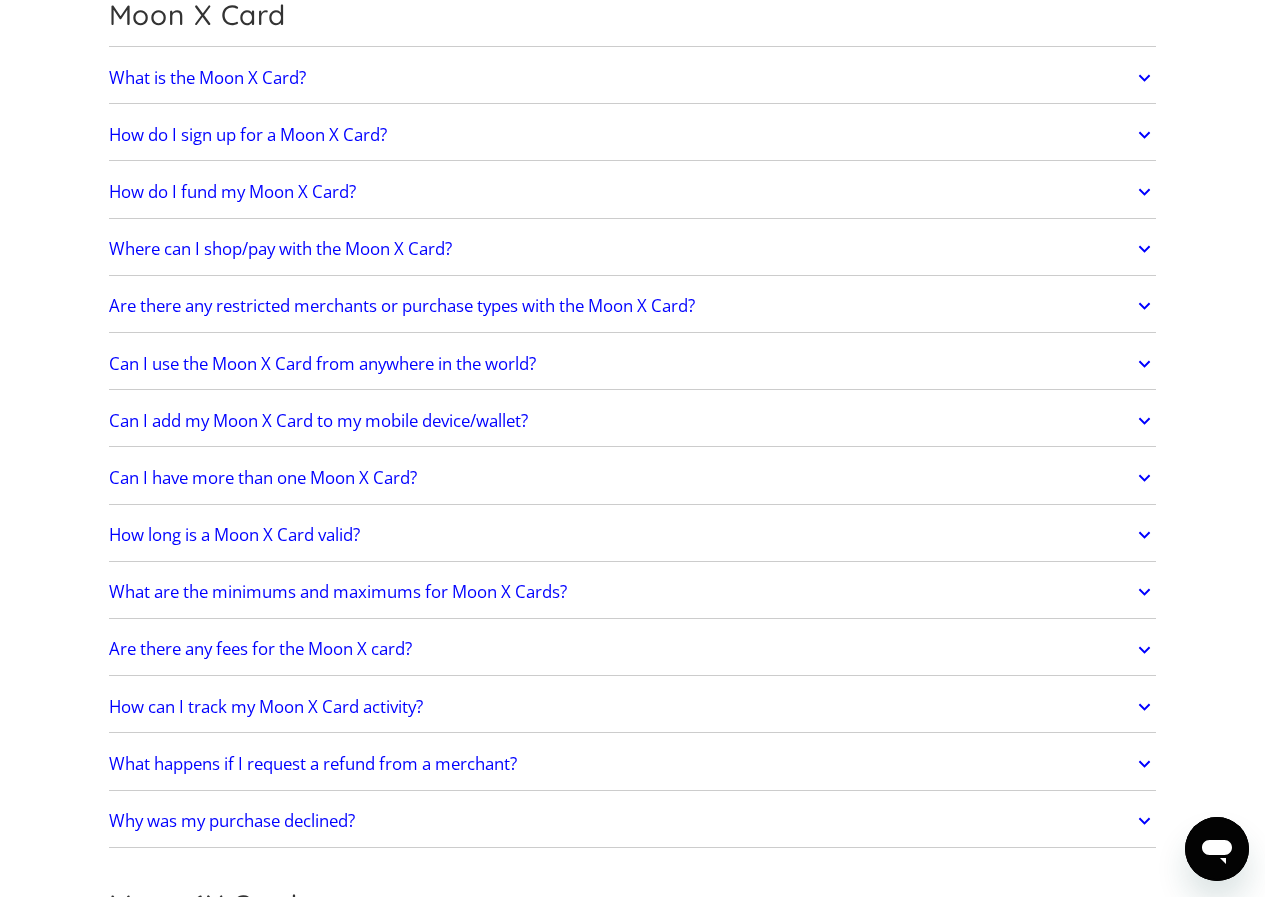 click on "Where can I shop/pay with the Moon X Card?" at bounding box center (633, 249) 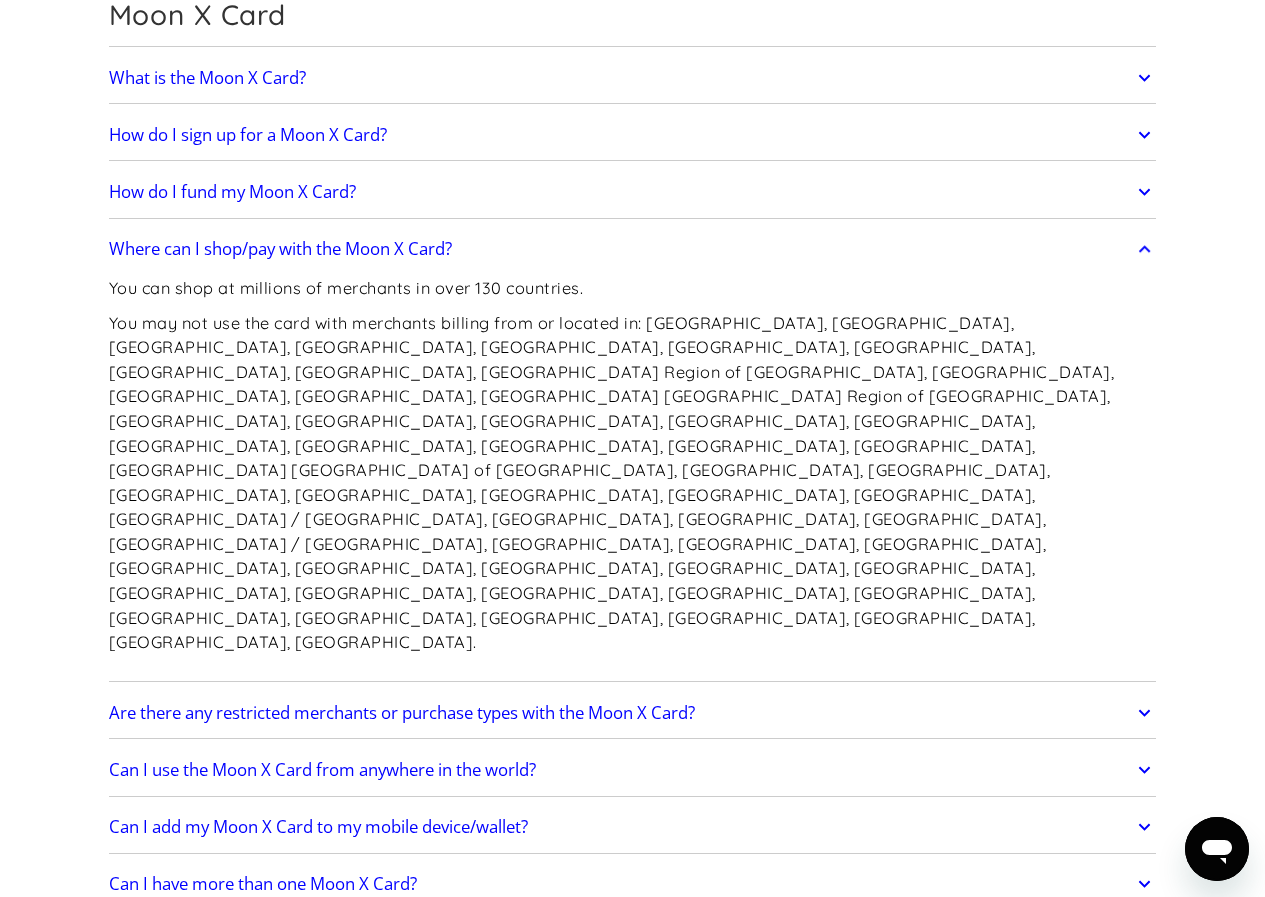 click on "You may not use the card with merchants billing from or located in: [GEOGRAPHIC_DATA], [GEOGRAPHIC_DATA], [GEOGRAPHIC_DATA], [GEOGRAPHIC_DATA], [GEOGRAPHIC_DATA], [GEOGRAPHIC_DATA], [GEOGRAPHIC_DATA], [GEOGRAPHIC_DATA], [GEOGRAPHIC_DATA], [GEOGRAPHIC_DATA] Region of [GEOGRAPHIC_DATA], [GEOGRAPHIC_DATA], [GEOGRAPHIC_DATA], [GEOGRAPHIC_DATA], [GEOGRAPHIC_DATA] [GEOGRAPHIC_DATA] Region of [GEOGRAPHIC_DATA], [GEOGRAPHIC_DATA], [GEOGRAPHIC_DATA], [GEOGRAPHIC_DATA], [GEOGRAPHIC_DATA], [GEOGRAPHIC_DATA], [GEOGRAPHIC_DATA], [GEOGRAPHIC_DATA], [GEOGRAPHIC_DATA], [GEOGRAPHIC_DATA], [GEOGRAPHIC_DATA], [GEOGRAPHIC_DATA] [GEOGRAPHIC_DATA] of [GEOGRAPHIC_DATA], [GEOGRAPHIC_DATA], [GEOGRAPHIC_DATA], [GEOGRAPHIC_DATA], [GEOGRAPHIC_DATA], [GEOGRAPHIC_DATA], [GEOGRAPHIC_DATA], [GEOGRAPHIC_DATA], [GEOGRAPHIC_DATA] / [GEOGRAPHIC_DATA], [GEOGRAPHIC_DATA], [GEOGRAPHIC_DATA], [GEOGRAPHIC_DATA], [GEOGRAPHIC_DATA] / [GEOGRAPHIC_DATA], [GEOGRAPHIC_DATA], [GEOGRAPHIC_DATA], [GEOGRAPHIC_DATA], [GEOGRAPHIC_DATA], [GEOGRAPHIC_DATA], [GEOGRAPHIC_DATA], [GEOGRAPHIC_DATA], [GEOGRAPHIC_DATA], [GEOGRAPHIC_DATA], [GEOGRAPHIC_DATA], [GEOGRAPHIC_DATA], [GEOGRAPHIC_DATA], [GEOGRAPHIC_DATA], [GEOGRAPHIC_DATA], [GEOGRAPHIC_DATA], [GEOGRAPHIC_DATA], [GEOGRAPHIC_DATA], [GEOGRAPHIC_DATA], [GEOGRAPHIC_DATA], [GEOGRAPHIC_DATA]." at bounding box center (633, 483) 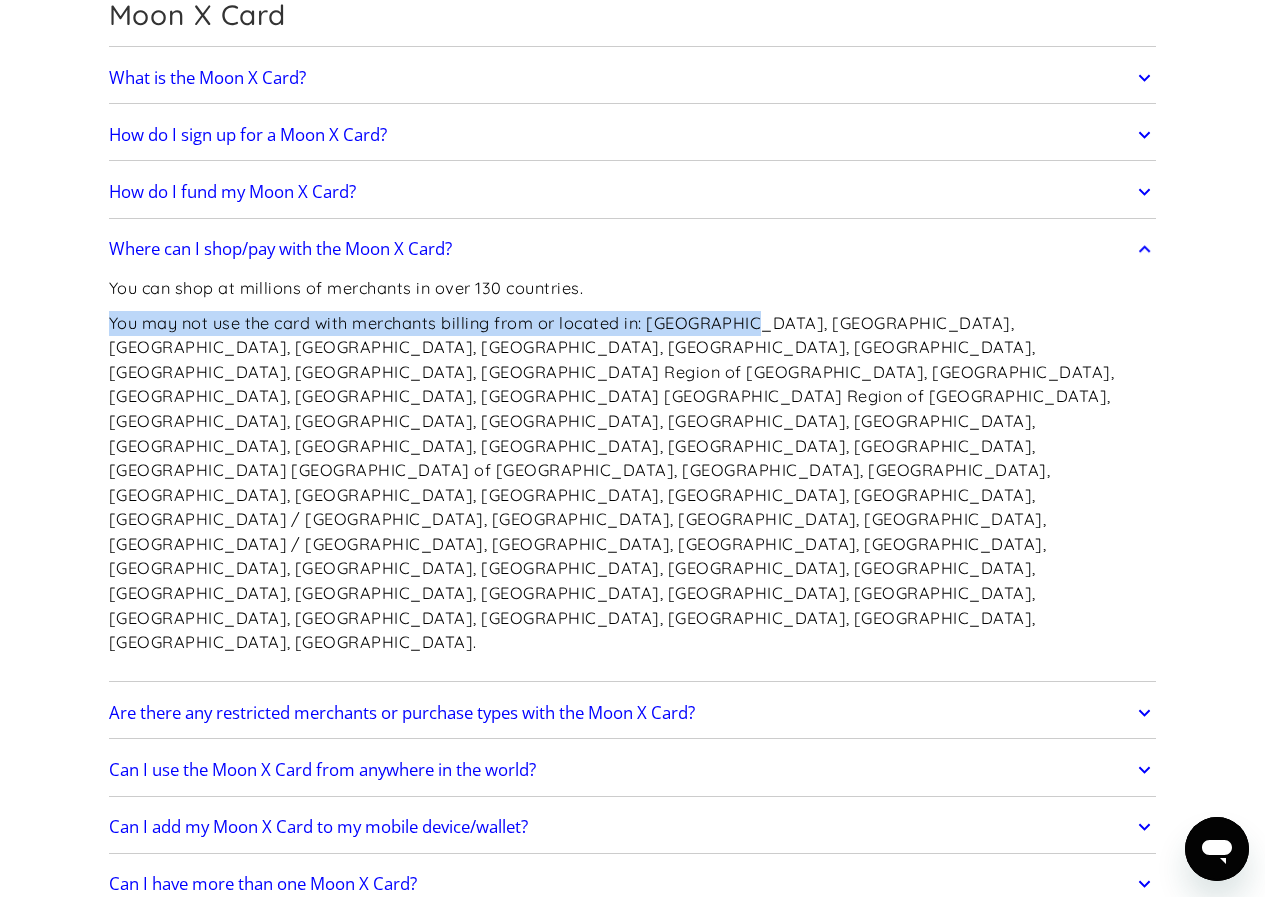 drag, startPoint x: 121, startPoint y: 314, endPoint x: 760, endPoint y: 327, distance: 639.1322 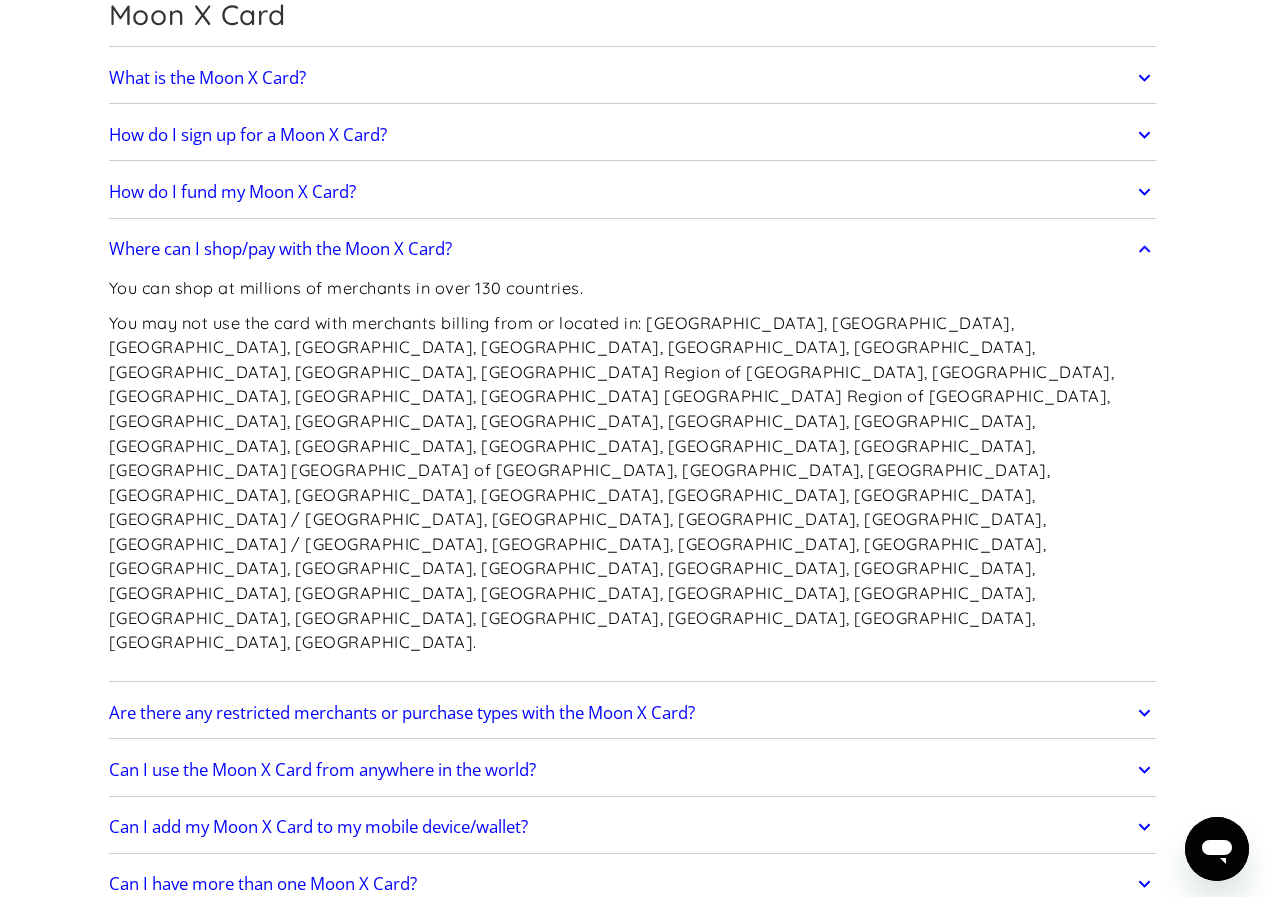 click on "You may not use the card with merchants billing from or located in: [GEOGRAPHIC_DATA], [GEOGRAPHIC_DATA], [GEOGRAPHIC_DATA], [GEOGRAPHIC_DATA], [GEOGRAPHIC_DATA], [GEOGRAPHIC_DATA], [GEOGRAPHIC_DATA], [GEOGRAPHIC_DATA], [GEOGRAPHIC_DATA], [GEOGRAPHIC_DATA] Region of [GEOGRAPHIC_DATA], [GEOGRAPHIC_DATA], [GEOGRAPHIC_DATA], [GEOGRAPHIC_DATA], [GEOGRAPHIC_DATA] [GEOGRAPHIC_DATA] Region of [GEOGRAPHIC_DATA], [GEOGRAPHIC_DATA], [GEOGRAPHIC_DATA], [GEOGRAPHIC_DATA], [GEOGRAPHIC_DATA], [GEOGRAPHIC_DATA], [GEOGRAPHIC_DATA], [GEOGRAPHIC_DATA], [GEOGRAPHIC_DATA], [GEOGRAPHIC_DATA], [GEOGRAPHIC_DATA], [GEOGRAPHIC_DATA] [GEOGRAPHIC_DATA] of [GEOGRAPHIC_DATA], [GEOGRAPHIC_DATA], [GEOGRAPHIC_DATA], [GEOGRAPHIC_DATA], [GEOGRAPHIC_DATA], [GEOGRAPHIC_DATA], [GEOGRAPHIC_DATA], [GEOGRAPHIC_DATA], [GEOGRAPHIC_DATA] / [GEOGRAPHIC_DATA], [GEOGRAPHIC_DATA], [GEOGRAPHIC_DATA], [GEOGRAPHIC_DATA], [GEOGRAPHIC_DATA] / [GEOGRAPHIC_DATA], [GEOGRAPHIC_DATA], [GEOGRAPHIC_DATA], [GEOGRAPHIC_DATA], [GEOGRAPHIC_DATA], [GEOGRAPHIC_DATA], [GEOGRAPHIC_DATA], [GEOGRAPHIC_DATA], [GEOGRAPHIC_DATA], [GEOGRAPHIC_DATA], [GEOGRAPHIC_DATA], [GEOGRAPHIC_DATA], [GEOGRAPHIC_DATA], [GEOGRAPHIC_DATA], [GEOGRAPHIC_DATA], [GEOGRAPHIC_DATA], [GEOGRAPHIC_DATA], [GEOGRAPHIC_DATA], [GEOGRAPHIC_DATA], [GEOGRAPHIC_DATA], [GEOGRAPHIC_DATA]." at bounding box center [633, 483] 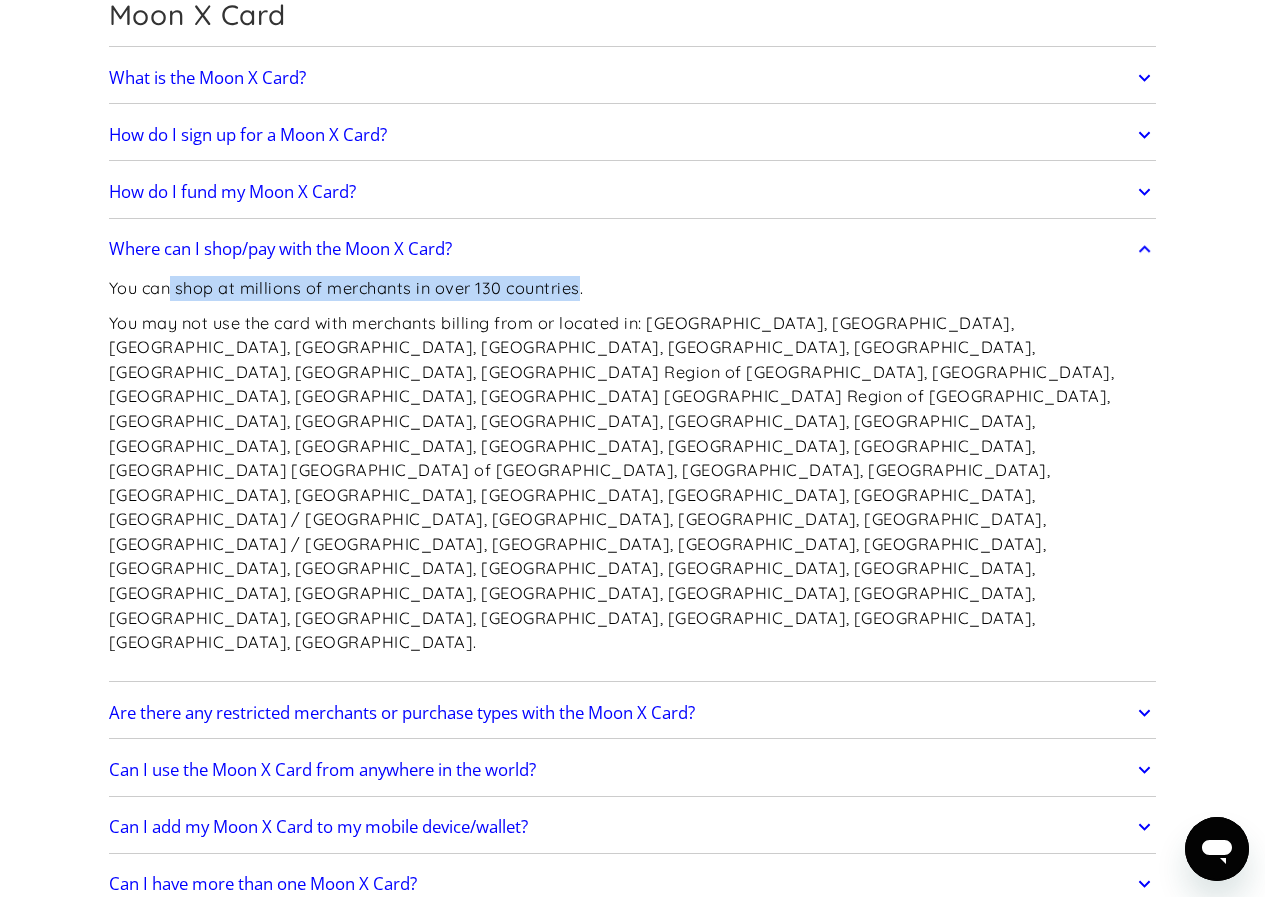 drag, startPoint x: 171, startPoint y: 293, endPoint x: 510, endPoint y: 295, distance: 339.0059 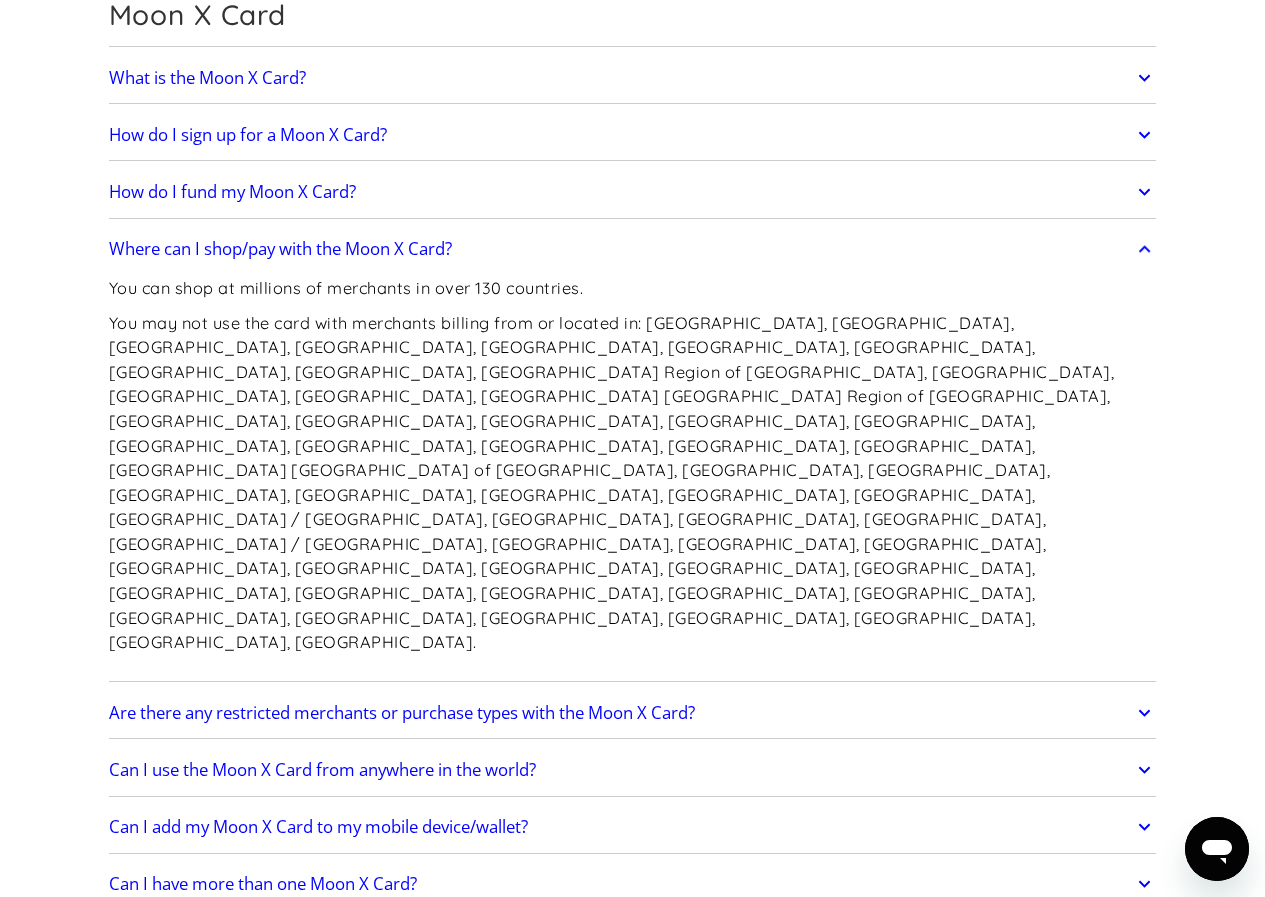 click on "You may not use the card with merchants billing from or located in: [GEOGRAPHIC_DATA], [GEOGRAPHIC_DATA], [GEOGRAPHIC_DATA], [GEOGRAPHIC_DATA], [GEOGRAPHIC_DATA], [GEOGRAPHIC_DATA], [GEOGRAPHIC_DATA], [GEOGRAPHIC_DATA], [GEOGRAPHIC_DATA], [GEOGRAPHIC_DATA] Region of [GEOGRAPHIC_DATA], [GEOGRAPHIC_DATA], [GEOGRAPHIC_DATA], [GEOGRAPHIC_DATA], [GEOGRAPHIC_DATA] [GEOGRAPHIC_DATA] Region of [GEOGRAPHIC_DATA], [GEOGRAPHIC_DATA], [GEOGRAPHIC_DATA], [GEOGRAPHIC_DATA], [GEOGRAPHIC_DATA], [GEOGRAPHIC_DATA], [GEOGRAPHIC_DATA], [GEOGRAPHIC_DATA], [GEOGRAPHIC_DATA], [GEOGRAPHIC_DATA], [GEOGRAPHIC_DATA], [GEOGRAPHIC_DATA] [GEOGRAPHIC_DATA] of [GEOGRAPHIC_DATA], [GEOGRAPHIC_DATA], [GEOGRAPHIC_DATA], [GEOGRAPHIC_DATA], [GEOGRAPHIC_DATA], [GEOGRAPHIC_DATA], [GEOGRAPHIC_DATA], [GEOGRAPHIC_DATA], [GEOGRAPHIC_DATA] / [GEOGRAPHIC_DATA], [GEOGRAPHIC_DATA], [GEOGRAPHIC_DATA], [GEOGRAPHIC_DATA], [GEOGRAPHIC_DATA] / [GEOGRAPHIC_DATA], [GEOGRAPHIC_DATA], [GEOGRAPHIC_DATA], [GEOGRAPHIC_DATA], [GEOGRAPHIC_DATA], [GEOGRAPHIC_DATA], [GEOGRAPHIC_DATA], [GEOGRAPHIC_DATA], [GEOGRAPHIC_DATA], [GEOGRAPHIC_DATA], [GEOGRAPHIC_DATA], [GEOGRAPHIC_DATA], [GEOGRAPHIC_DATA], [GEOGRAPHIC_DATA], [GEOGRAPHIC_DATA], [GEOGRAPHIC_DATA], [GEOGRAPHIC_DATA], [GEOGRAPHIC_DATA], [GEOGRAPHIC_DATA], [GEOGRAPHIC_DATA], [GEOGRAPHIC_DATA]." at bounding box center (633, 483) 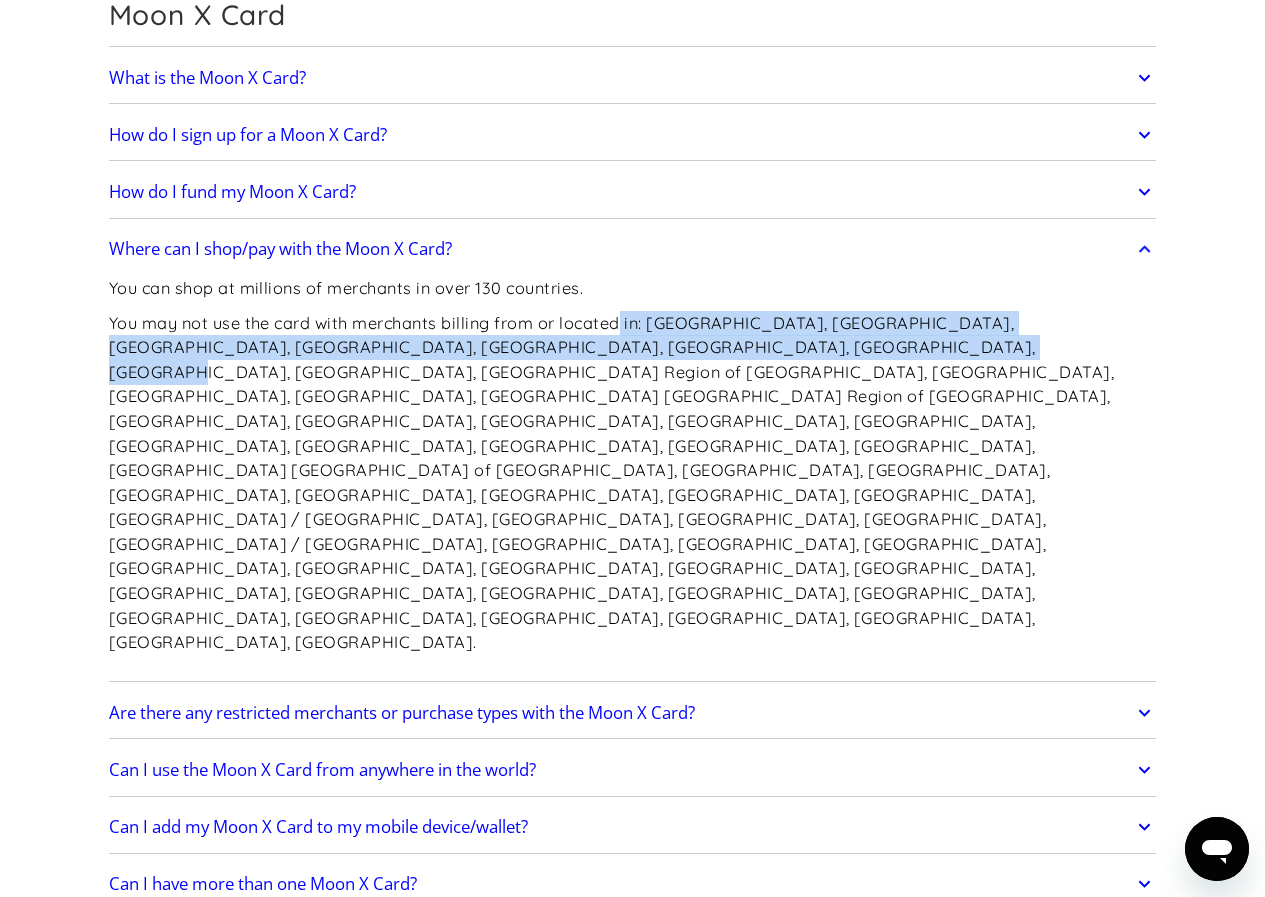 drag, startPoint x: 624, startPoint y: 320, endPoint x: 709, endPoint y: 330, distance: 85.58621 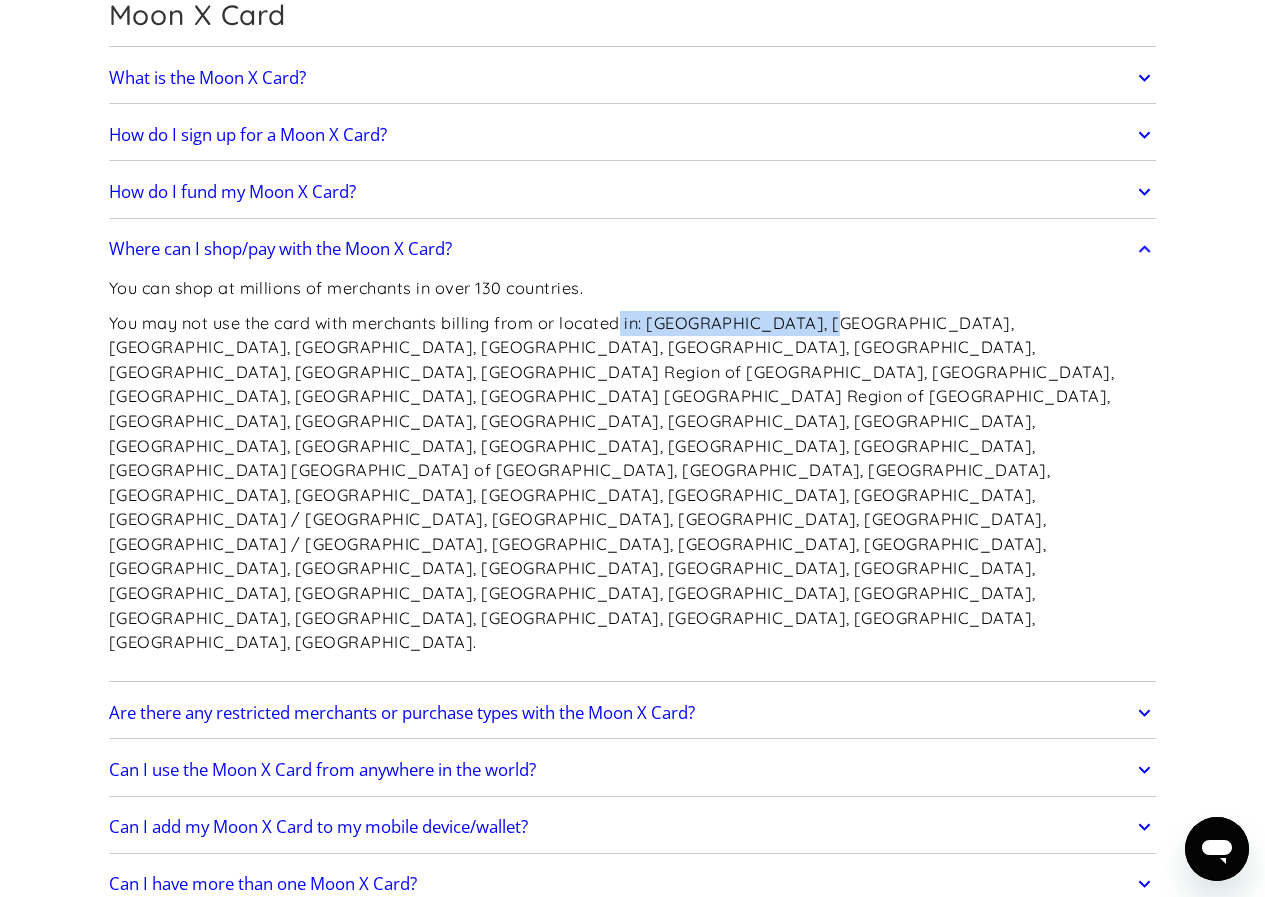click on "You may not use the card with merchants billing from or located in: [GEOGRAPHIC_DATA], [GEOGRAPHIC_DATA], [GEOGRAPHIC_DATA], [GEOGRAPHIC_DATA], [GEOGRAPHIC_DATA], [GEOGRAPHIC_DATA], [GEOGRAPHIC_DATA], [GEOGRAPHIC_DATA], [GEOGRAPHIC_DATA], [GEOGRAPHIC_DATA] Region of [GEOGRAPHIC_DATA], [GEOGRAPHIC_DATA], [GEOGRAPHIC_DATA], [GEOGRAPHIC_DATA], [GEOGRAPHIC_DATA] [GEOGRAPHIC_DATA] Region of [GEOGRAPHIC_DATA], [GEOGRAPHIC_DATA], [GEOGRAPHIC_DATA], [GEOGRAPHIC_DATA], [GEOGRAPHIC_DATA], [GEOGRAPHIC_DATA], [GEOGRAPHIC_DATA], [GEOGRAPHIC_DATA], [GEOGRAPHIC_DATA], [GEOGRAPHIC_DATA], [GEOGRAPHIC_DATA], [GEOGRAPHIC_DATA] [GEOGRAPHIC_DATA] of [GEOGRAPHIC_DATA], [GEOGRAPHIC_DATA], [GEOGRAPHIC_DATA], [GEOGRAPHIC_DATA], [GEOGRAPHIC_DATA], [GEOGRAPHIC_DATA], [GEOGRAPHIC_DATA], [GEOGRAPHIC_DATA], [GEOGRAPHIC_DATA] / [GEOGRAPHIC_DATA], [GEOGRAPHIC_DATA], [GEOGRAPHIC_DATA], [GEOGRAPHIC_DATA], [GEOGRAPHIC_DATA] / [GEOGRAPHIC_DATA], [GEOGRAPHIC_DATA], [GEOGRAPHIC_DATA], [GEOGRAPHIC_DATA], [GEOGRAPHIC_DATA], [GEOGRAPHIC_DATA], [GEOGRAPHIC_DATA], [GEOGRAPHIC_DATA], [GEOGRAPHIC_DATA], [GEOGRAPHIC_DATA], [GEOGRAPHIC_DATA], [GEOGRAPHIC_DATA], [GEOGRAPHIC_DATA], [GEOGRAPHIC_DATA], [GEOGRAPHIC_DATA], [GEOGRAPHIC_DATA], [GEOGRAPHIC_DATA], [GEOGRAPHIC_DATA], [GEOGRAPHIC_DATA], [GEOGRAPHIC_DATA], [GEOGRAPHIC_DATA]." at bounding box center [633, 483] 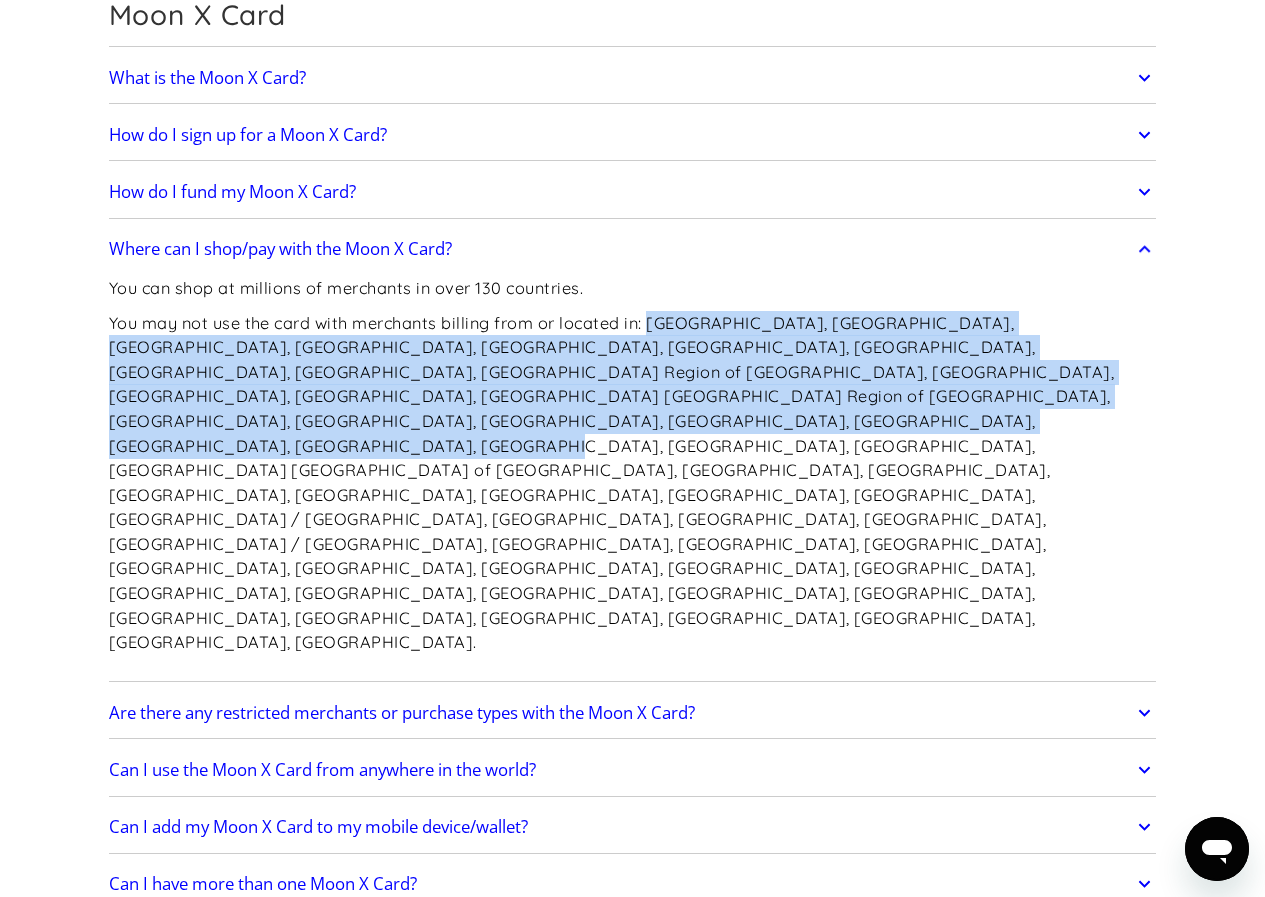 drag, startPoint x: 709, startPoint y: 330, endPoint x: 496, endPoint y: 432, distance: 236.16309 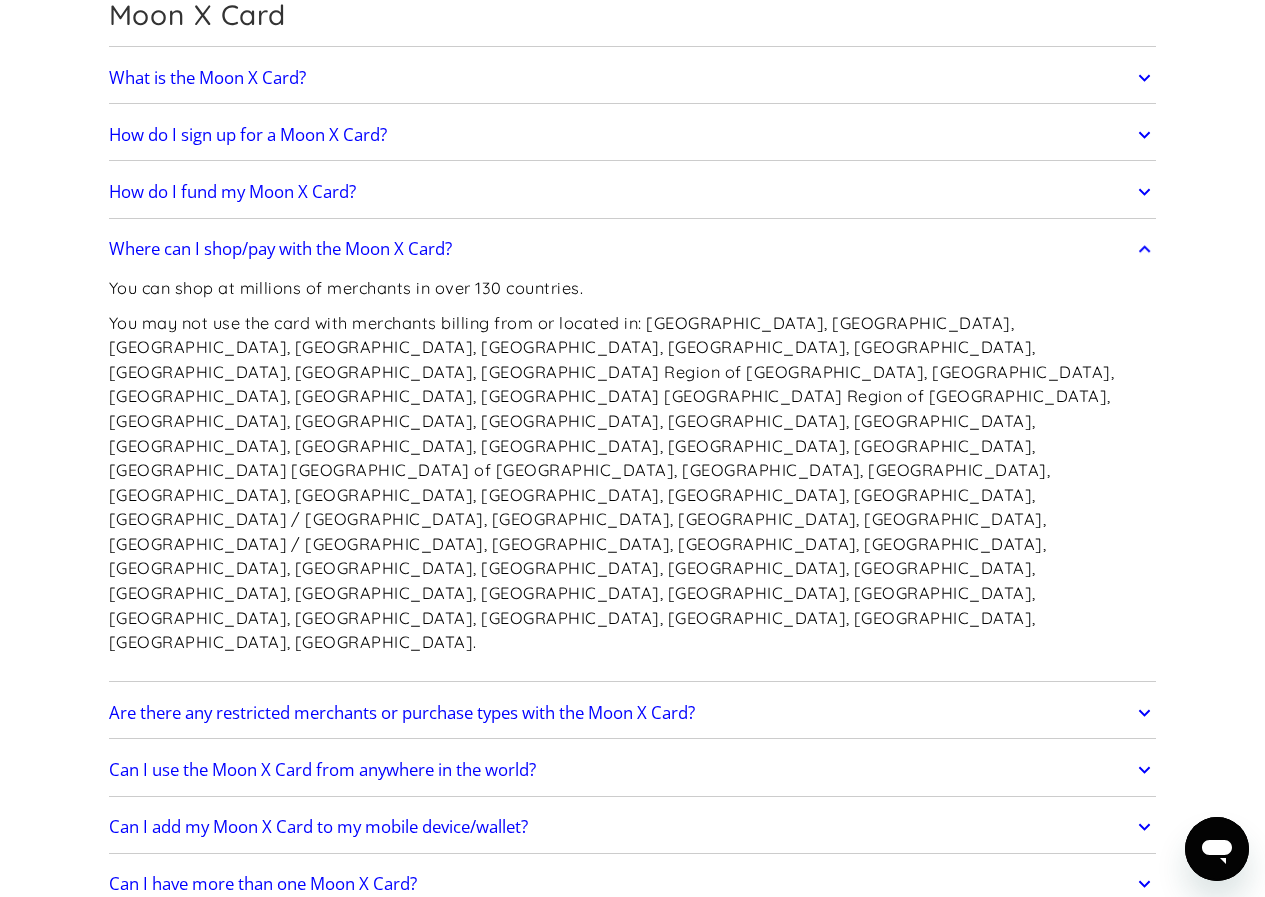 drag, startPoint x: 493, startPoint y: 536, endPoint x: 506, endPoint y: 534, distance: 13.152946 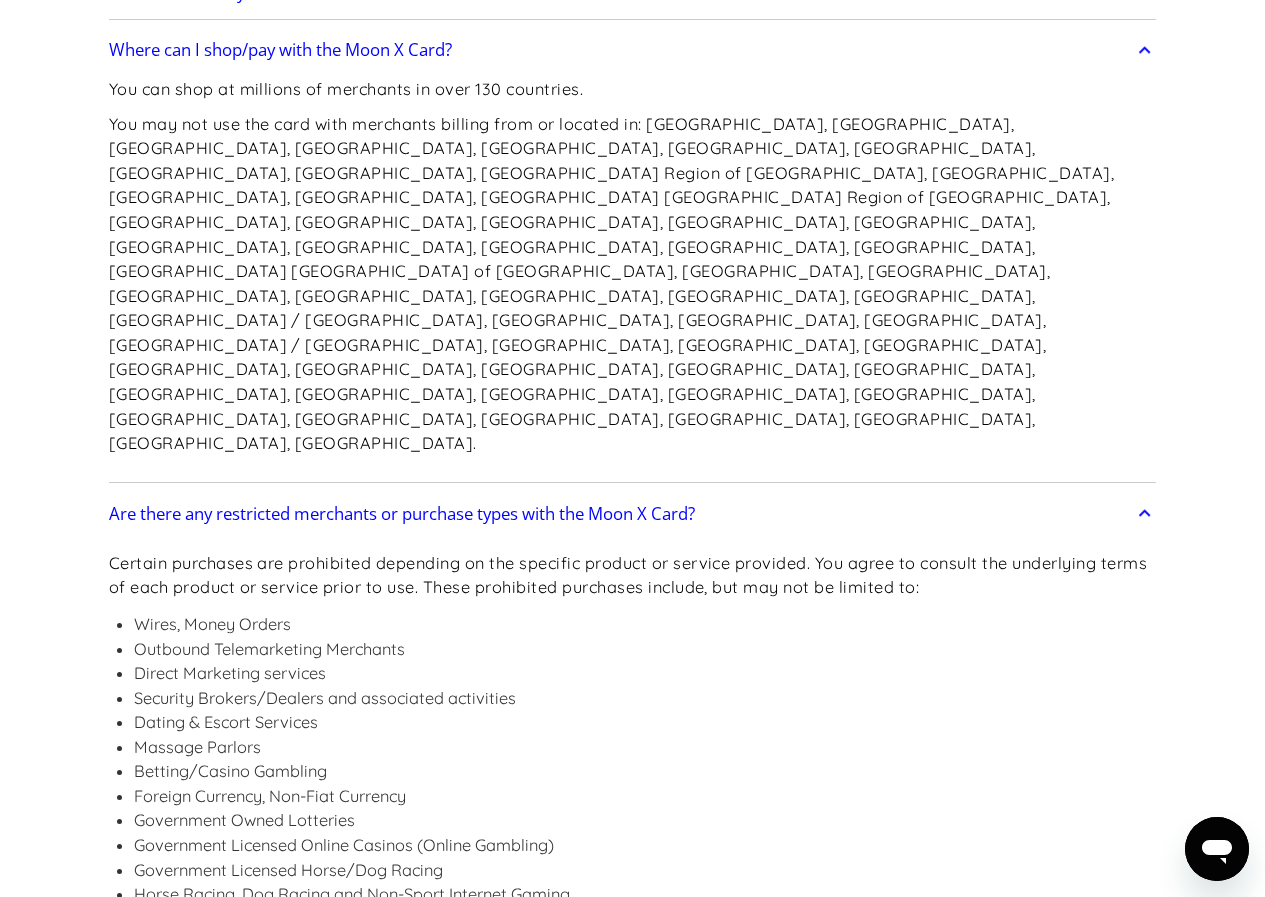 scroll, scrollTop: 1700, scrollLeft: 0, axis: vertical 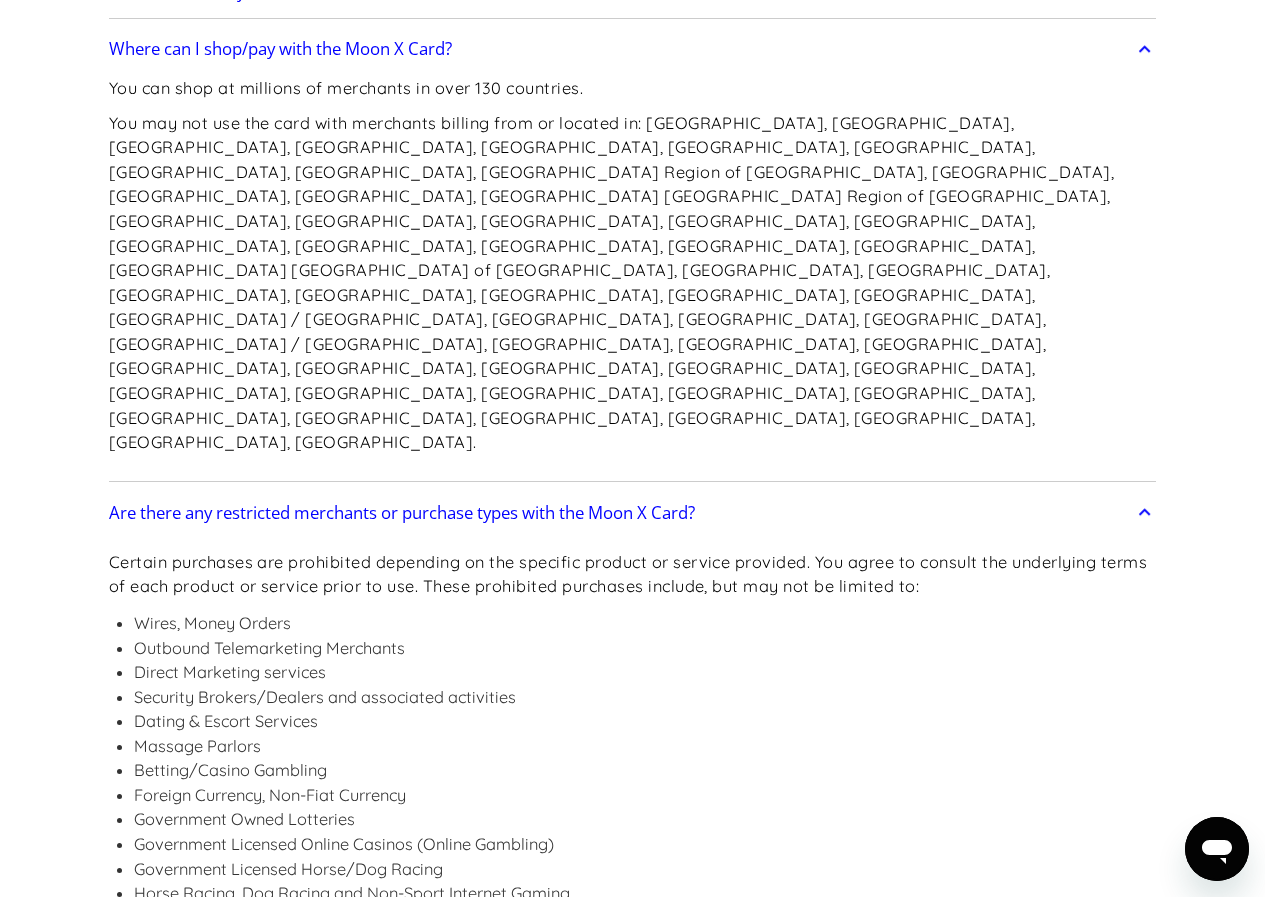 click on "Outbound Telemarketing Merchants" at bounding box center [645, 648] 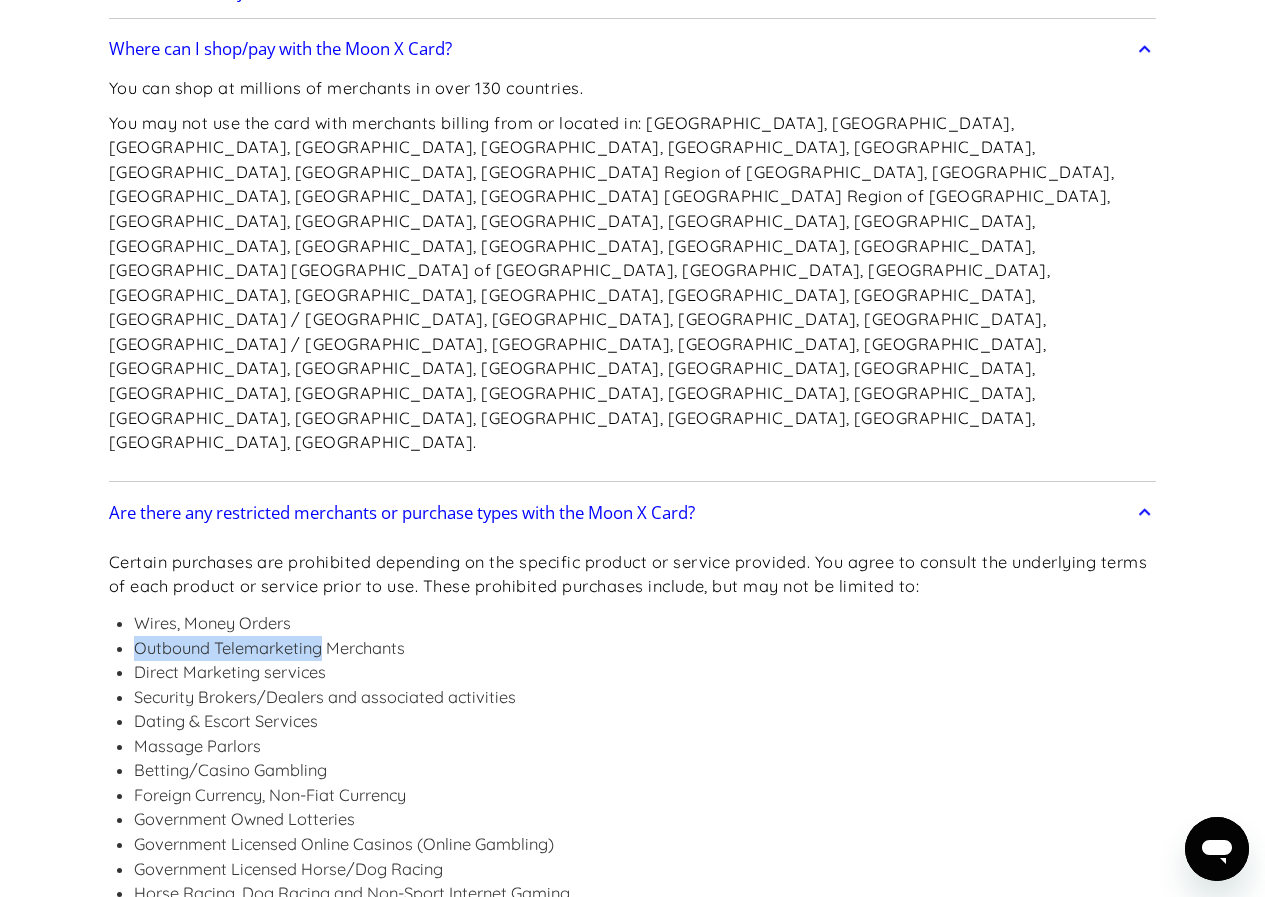 drag, startPoint x: 157, startPoint y: 466, endPoint x: 309, endPoint y: 470, distance: 152.05263 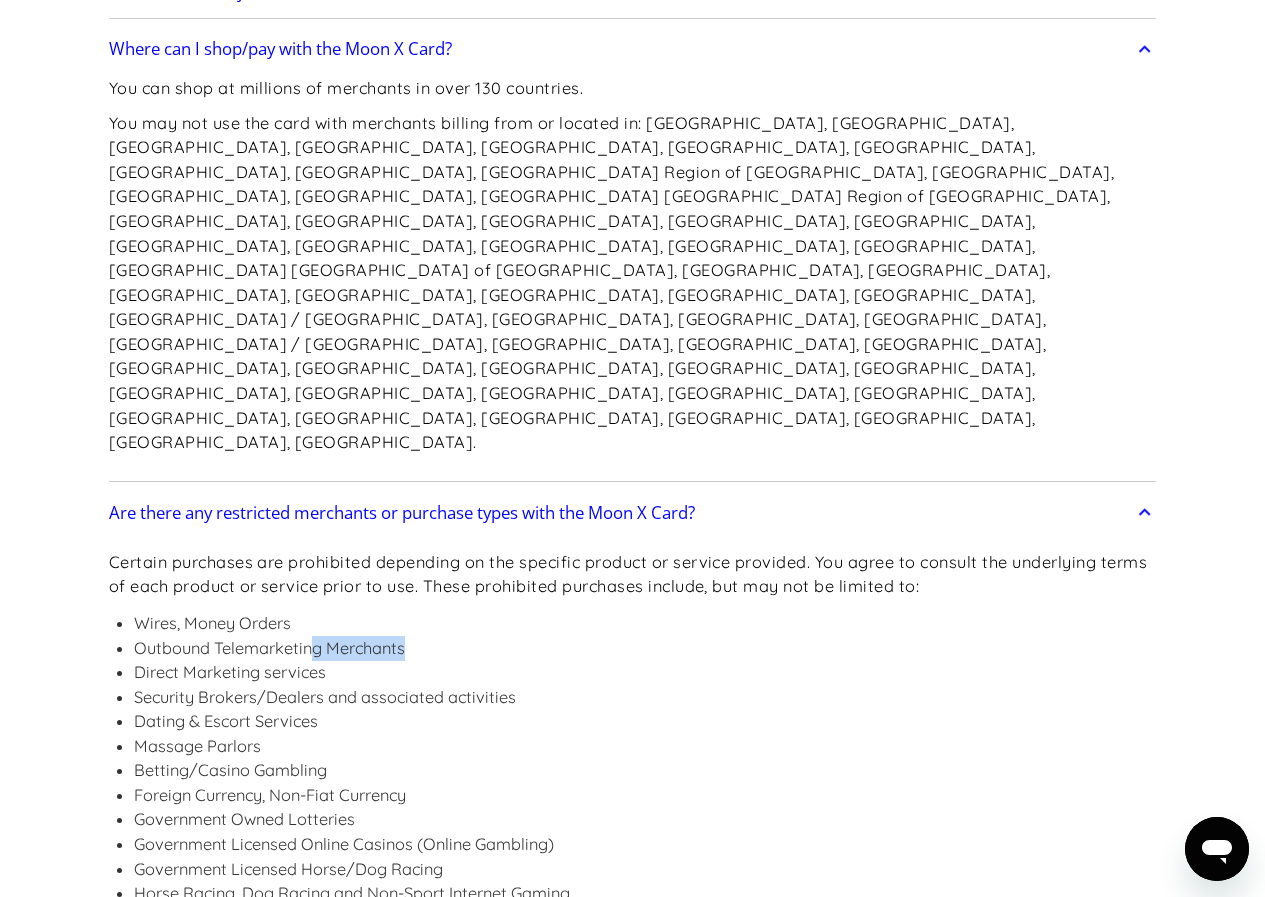 drag, startPoint x: 309, startPoint y: 470, endPoint x: 430, endPoint y: 483, distance: 121.69634 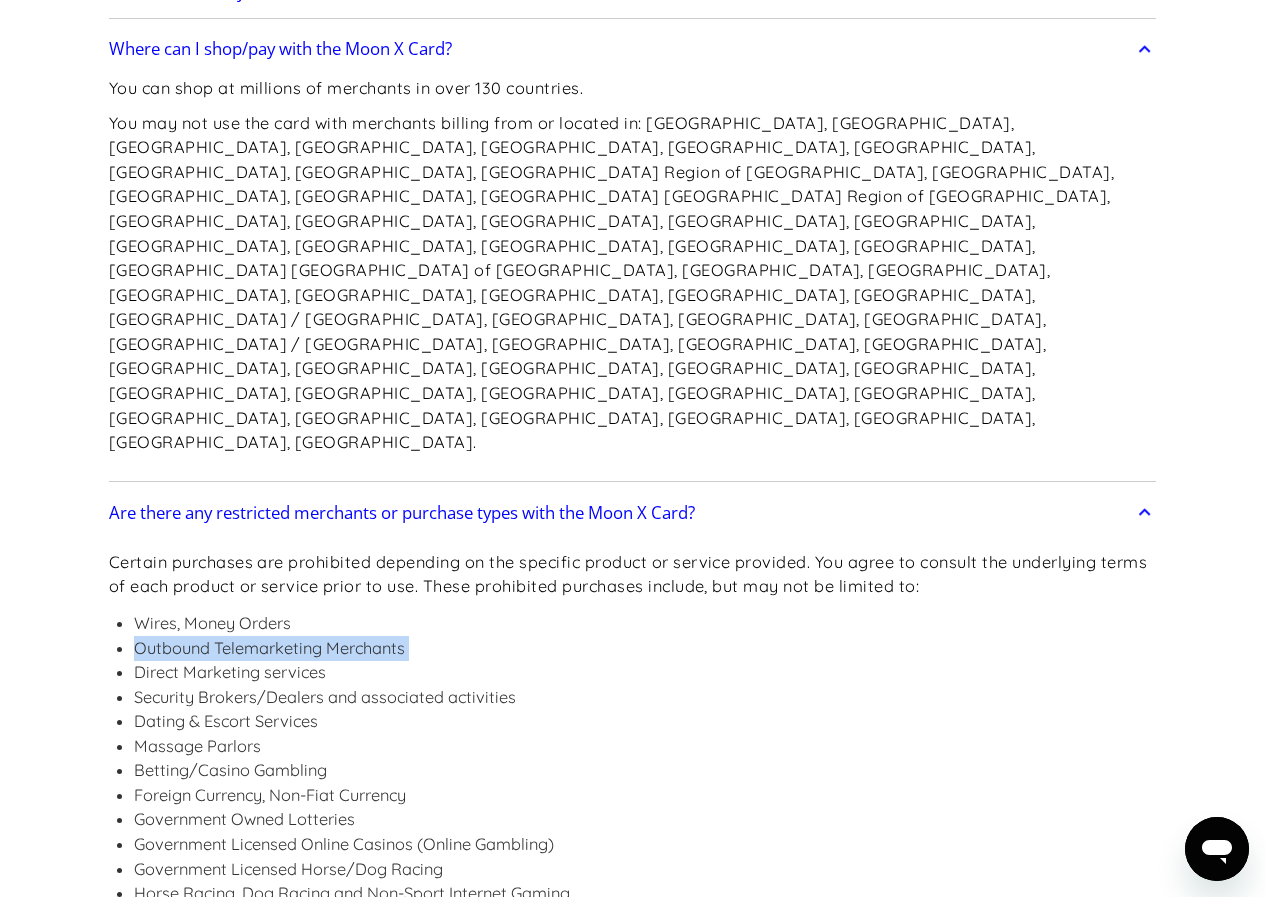 drag, startPoint x: 430, startPoint y: 483, endPoint x: 143, endPoint y: 479, distance: 287.02786 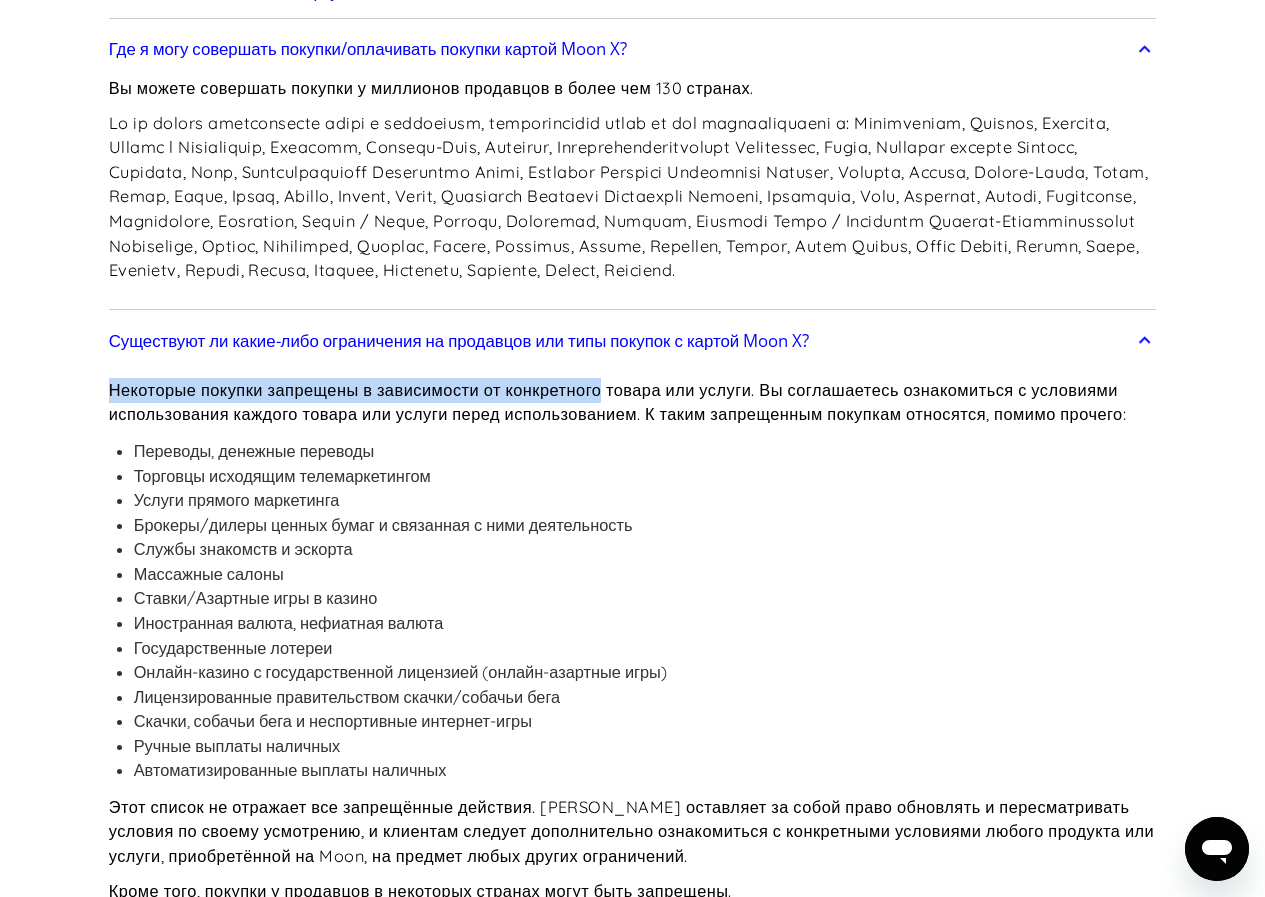 drag, startPoint x: 486, startPoint y: 406, endPoint x: 625, endPoint y: 398, distance: 139.23003 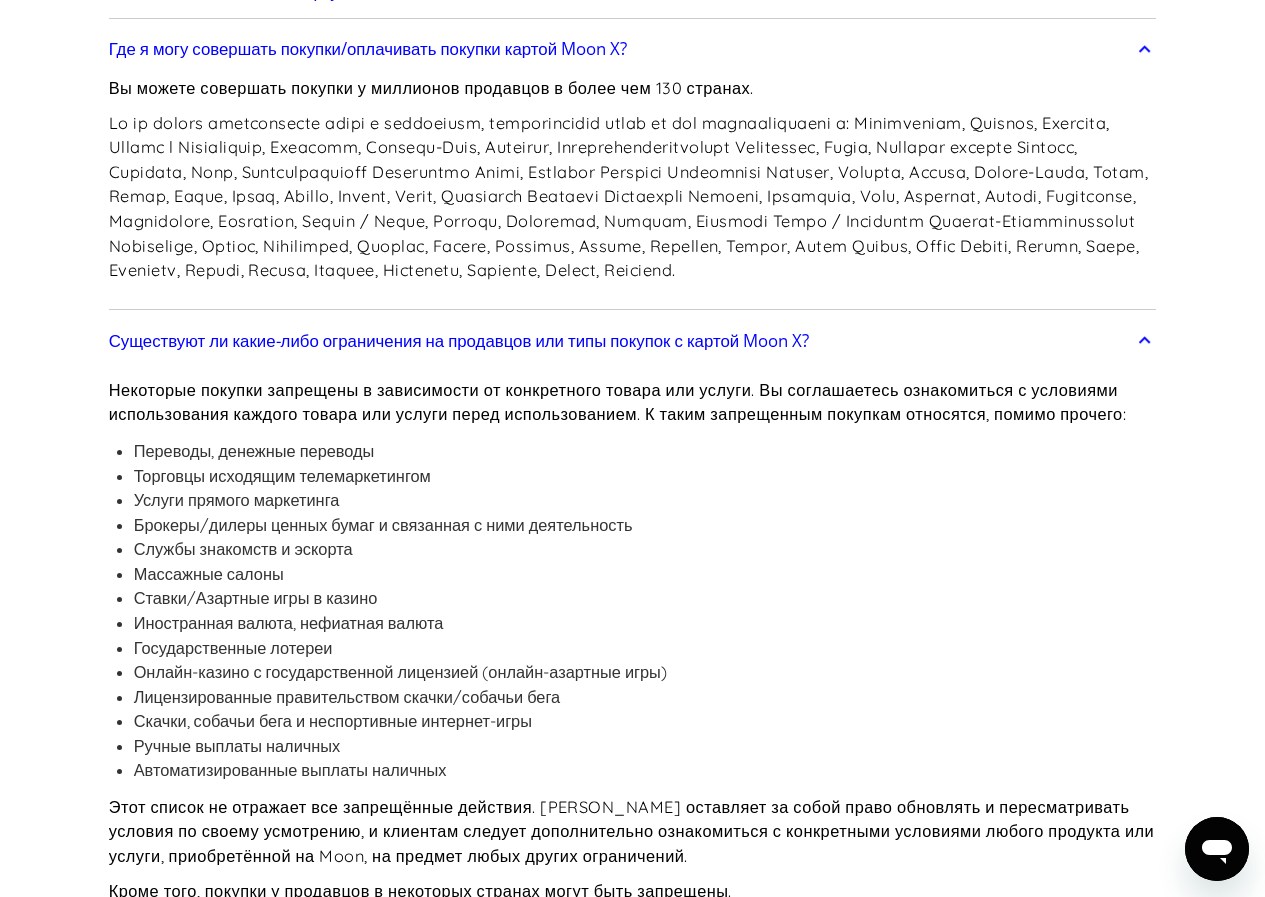 click on "Некоторые покупки запрещены в зависимости от конкретного товара или услуги. Вы соглашаетесь ознакомиться с условиями использования каждого товара или услуги перед использованием. К таким запрещенным покупкам относятся, помимо прочего: Переводы, денежные переводы Торговцы исходящим телемаркетингом Услуги прямого маркетинга Брокеры/дилеры ценных бумаг и связанная с ними деятельность Службы знакомств и эскорта Массажные салоны Ставки/Азартные игры в казино Иностранная валюта, нефиатная валюта Государственные лотереи Ручные выплаты наличных" at bounding box center (633, 643) 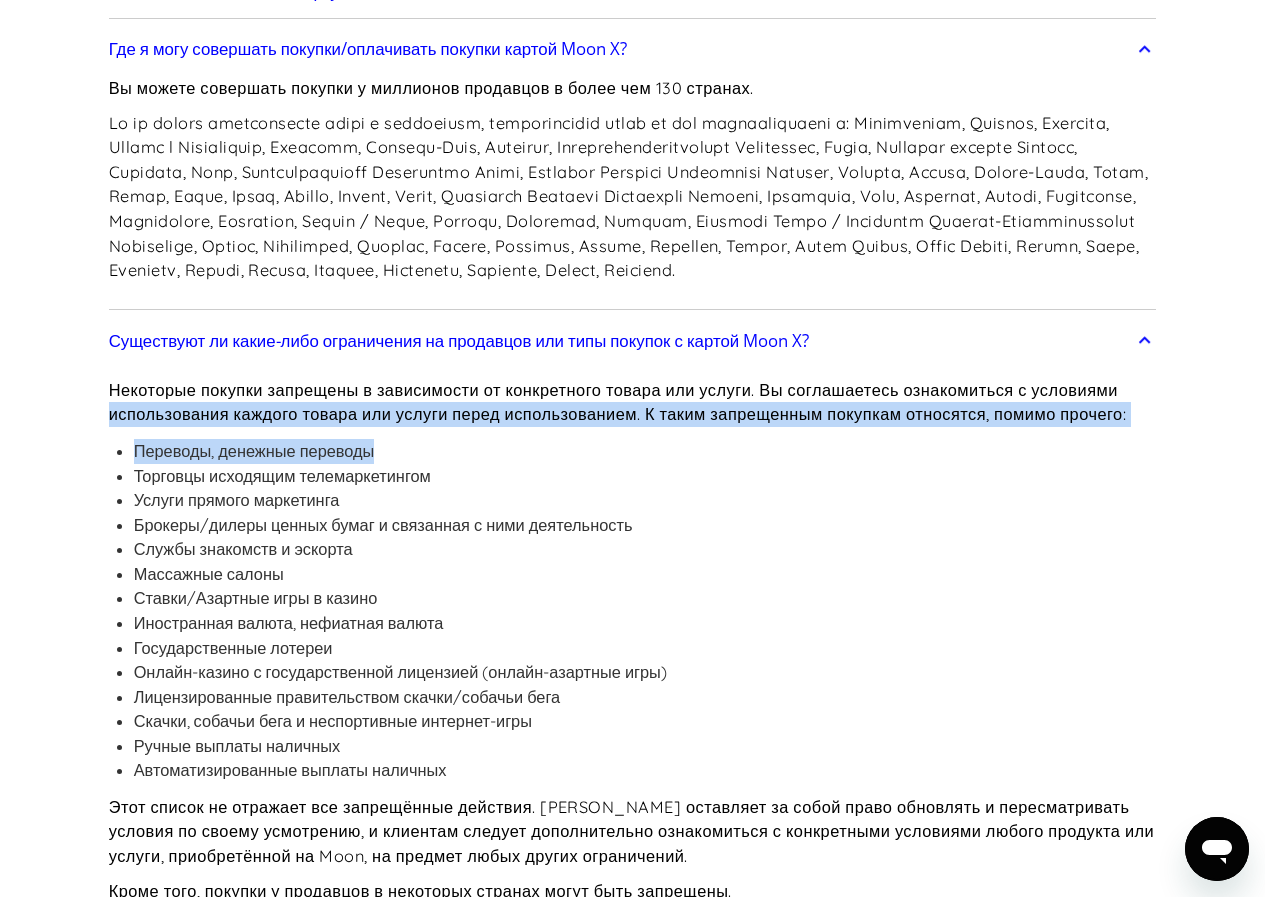 drag, startPoint x: 113, startPoint y: 451, endPoint x: 431, endPoint y: 459, distance: 318.10062 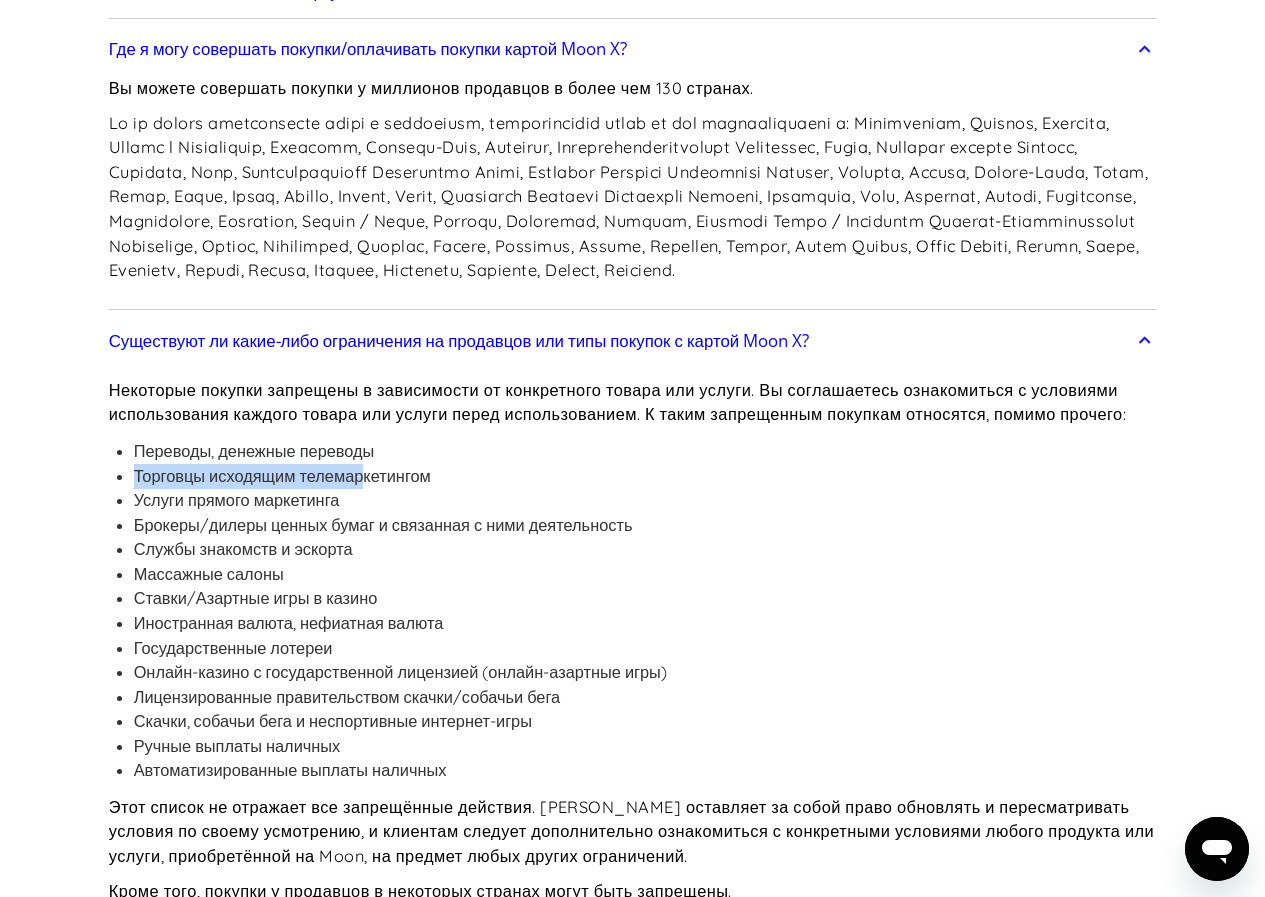 drag, startPoint x: 100, startPoint y: 505, endPoint x: 414, endPoint y: 493, distance: 314.22922 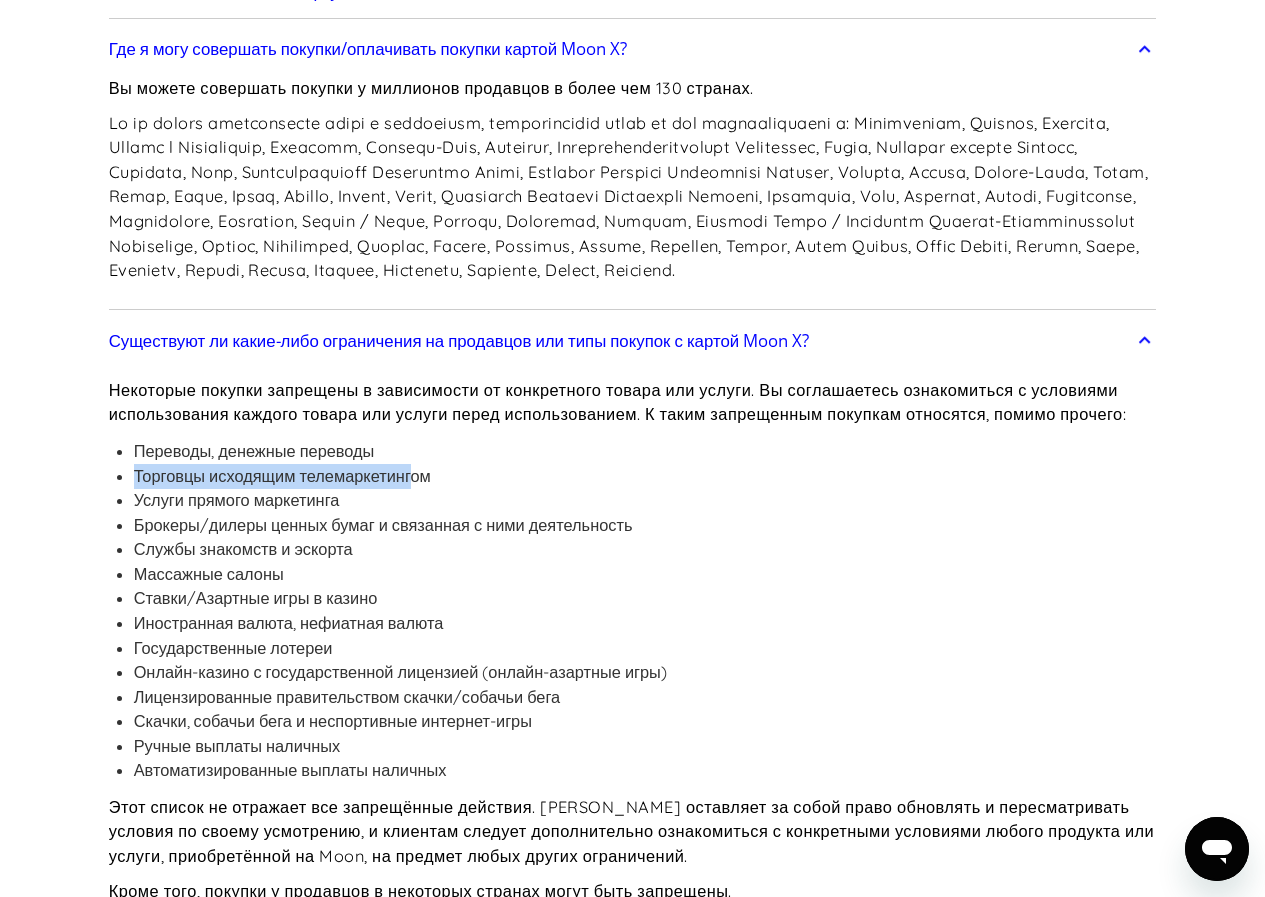 click on "Торговцы исходящим телемаркетингом" at bounding box center (282, 476) 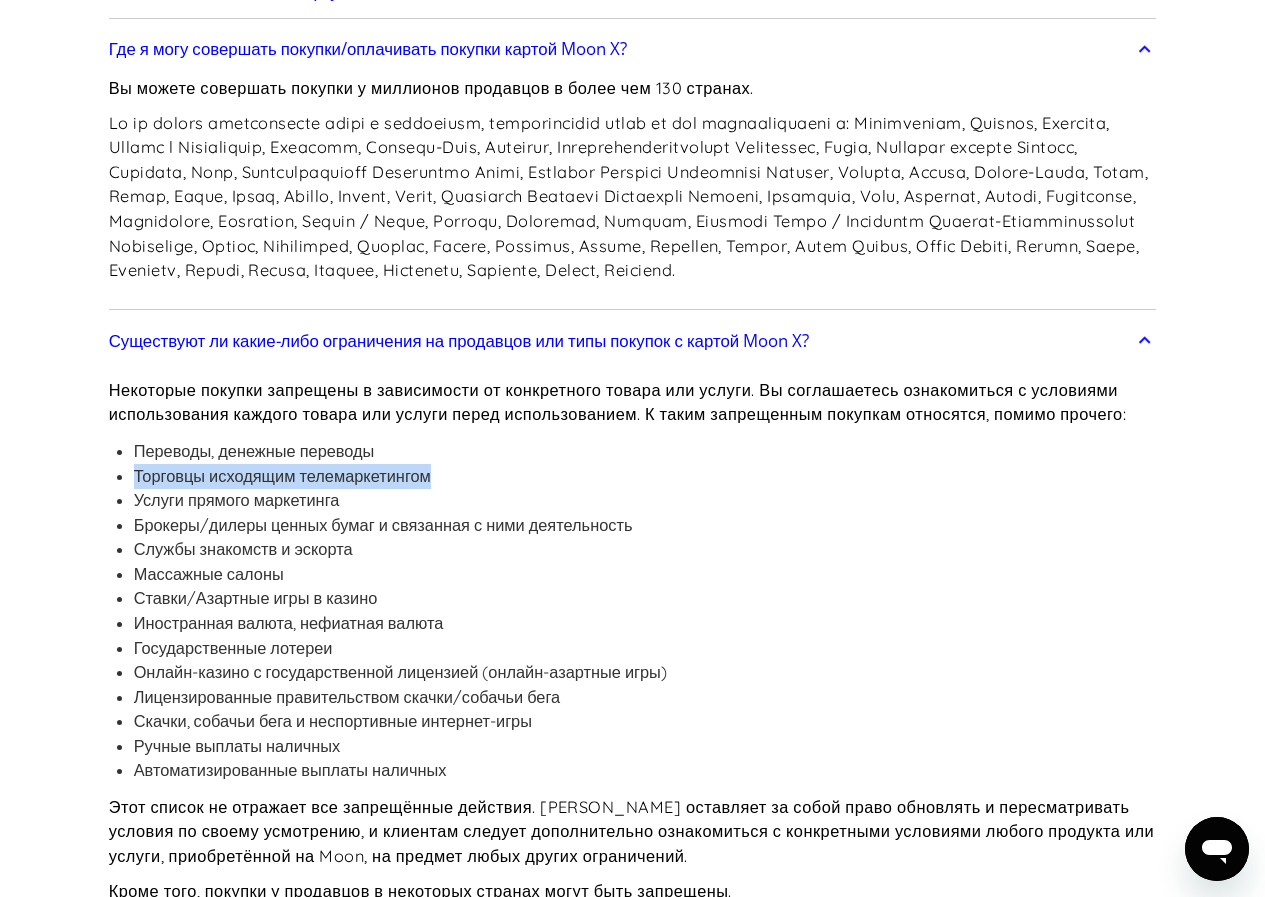 drag, startPoint x: 415, startPoint y: 493, endPoint x: 166, endPoint y: 500, distance: 249.09837 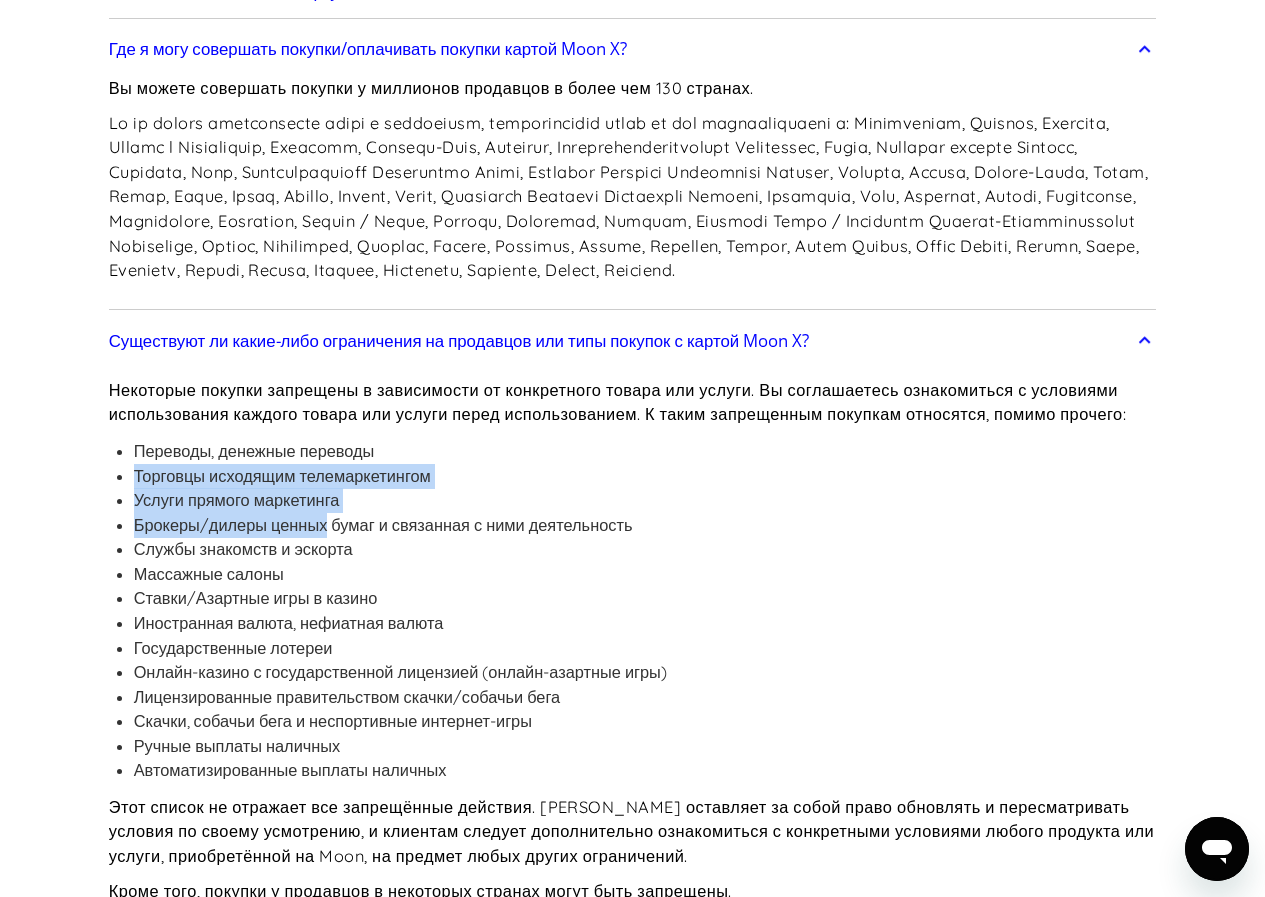 drag, startPoint x: 173, startPoint y: 510, endPoint x: 309, endPoint y: 547, distance: 140.94325 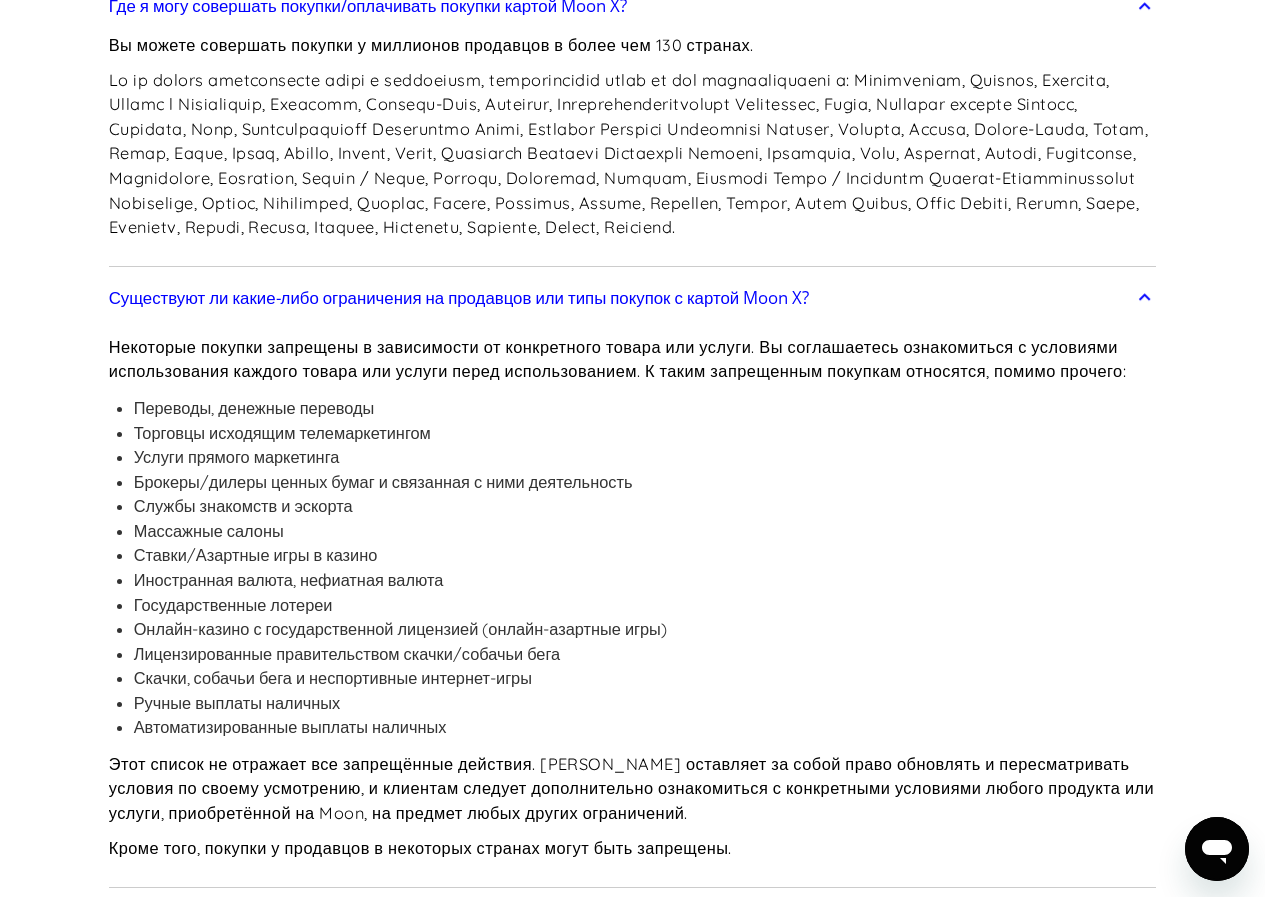scroll, scrollTop: 1800, scrollLeft: 0, axis: vertical 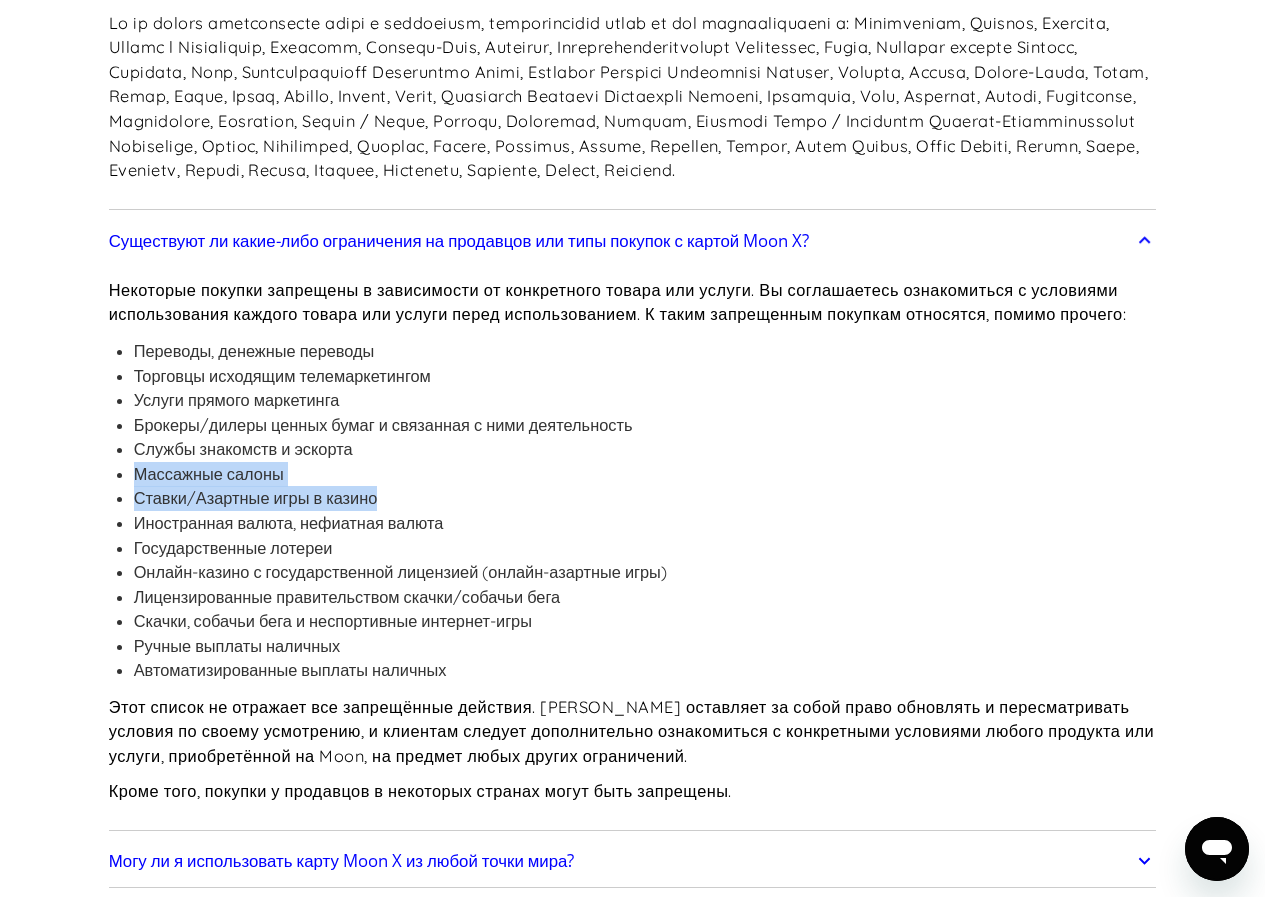 drag, startPoint x: 131, startPoint y: 501, endPoint x: 410, endPoint y: 512, distance: 279.21677 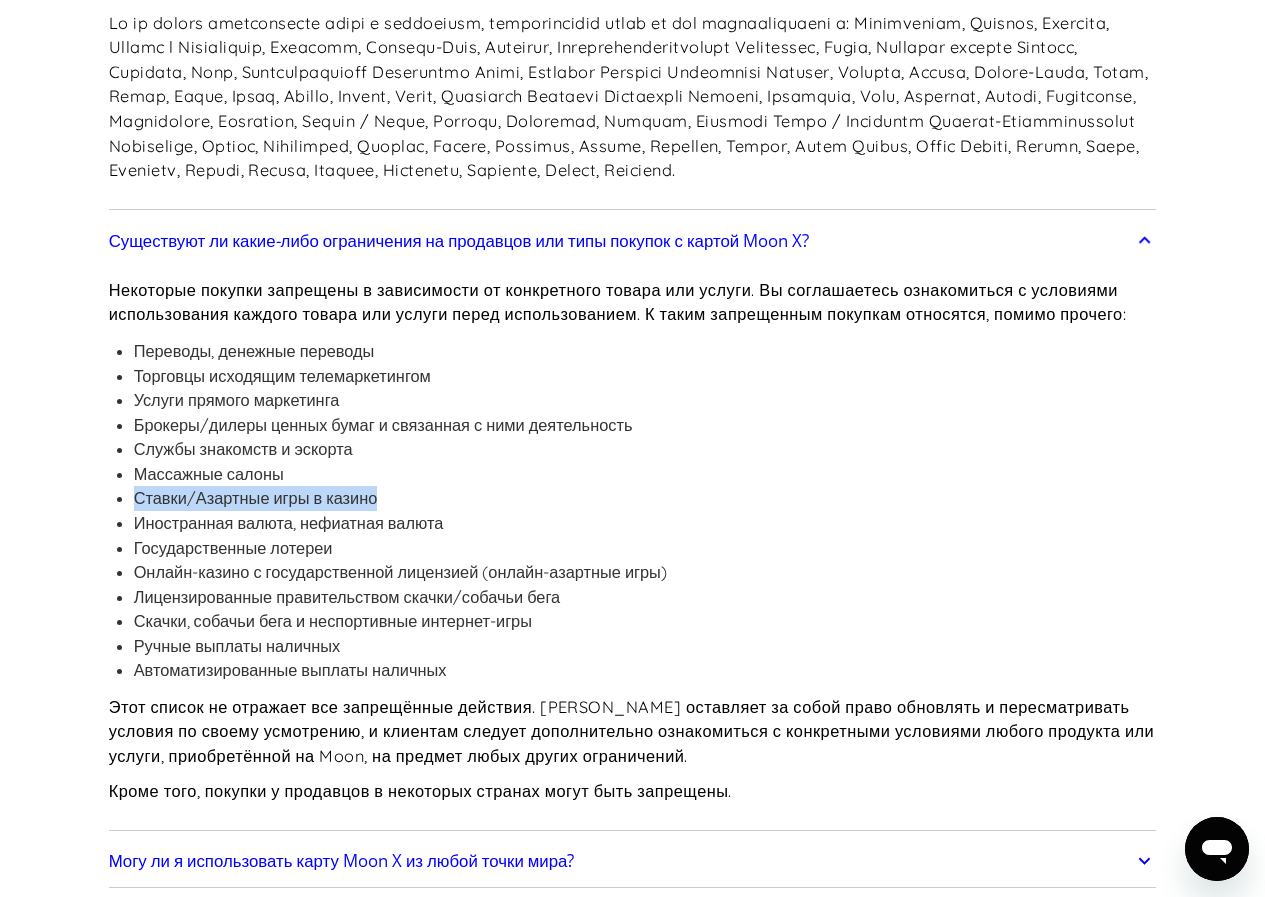 drag, startPoint x: 429, startPoint y: 533, endPoint x: 117, endPoint y: 514, distance: 312.578 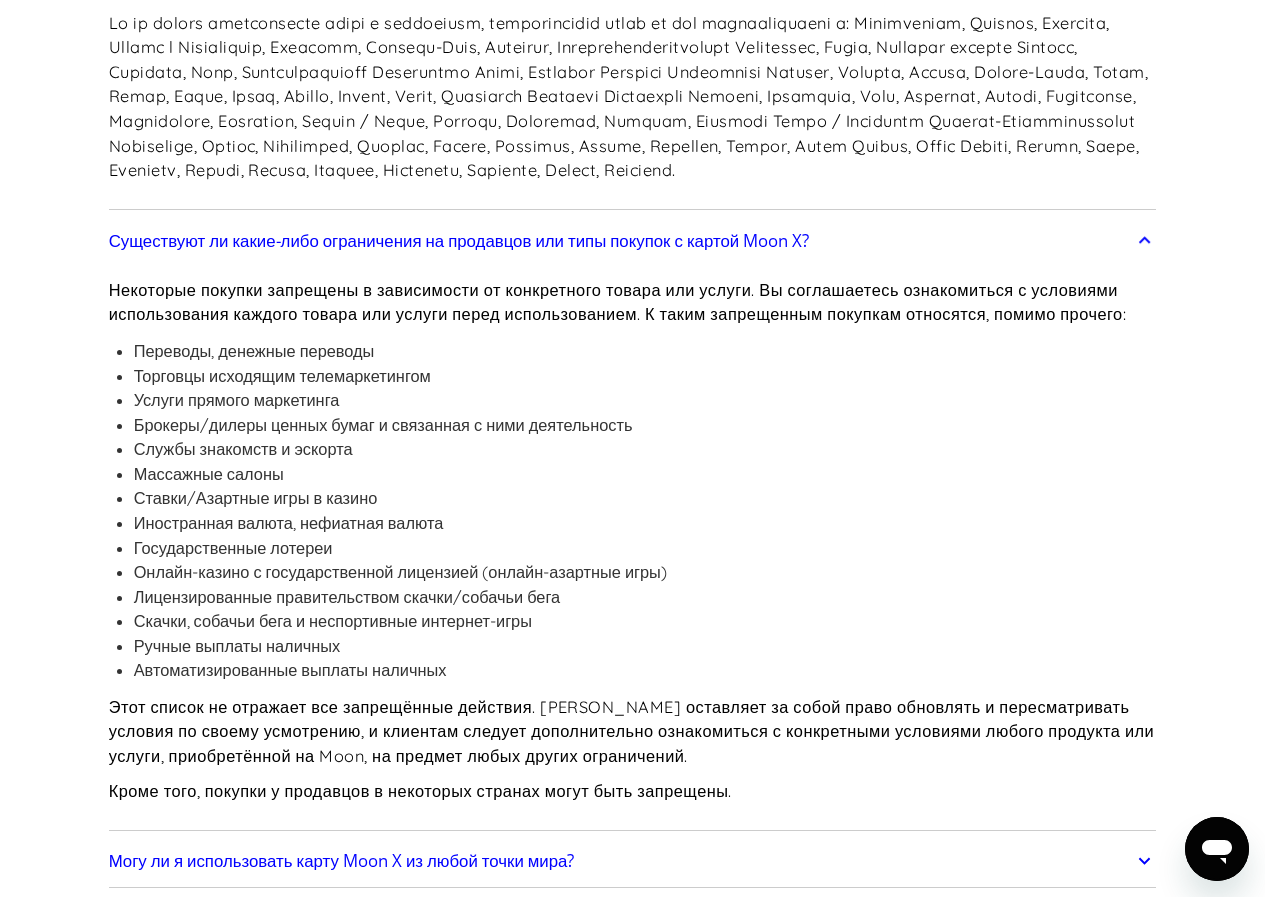 click on "Ставки/Азартные игры в казино" at bounding box center (645, 498) 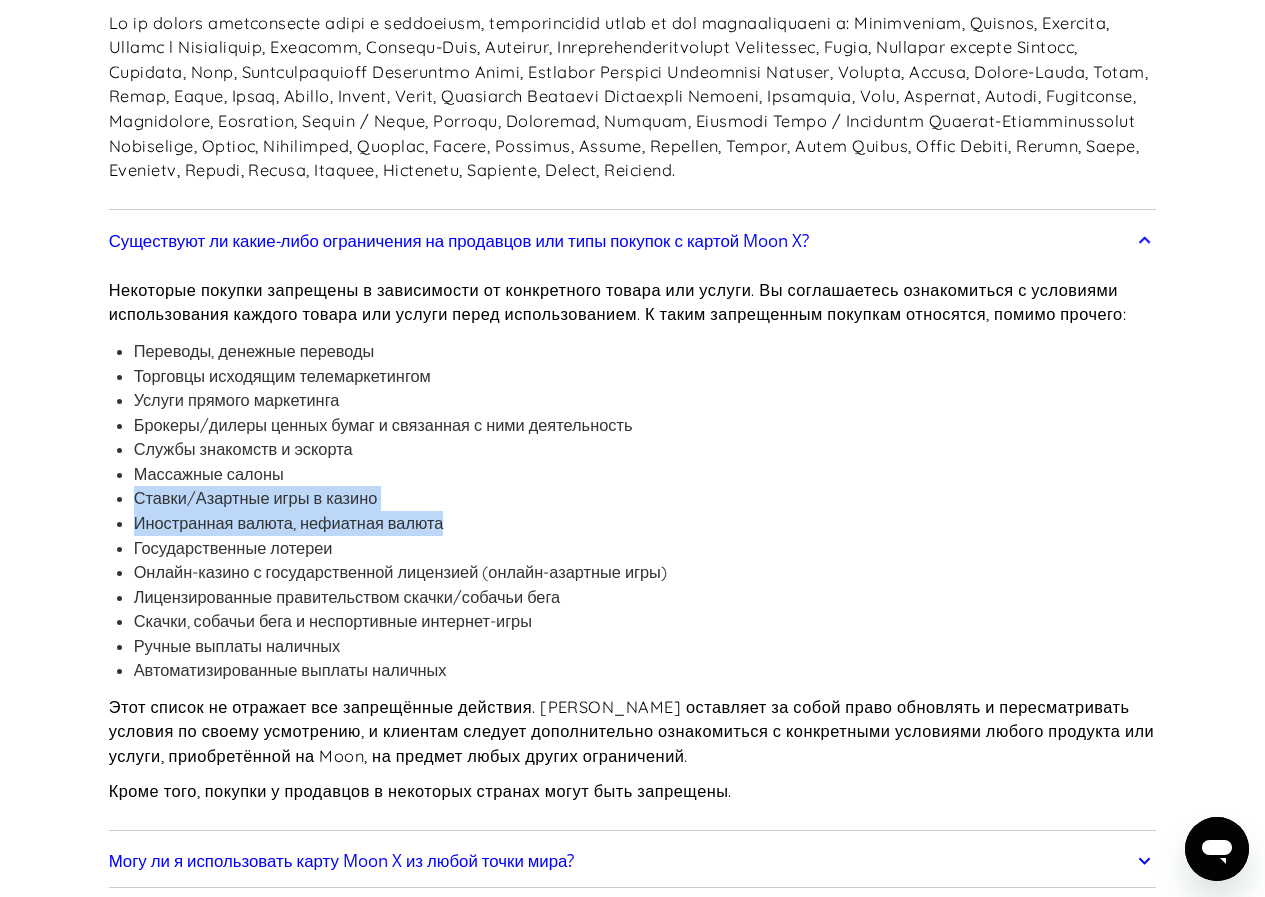 drag, startPoint x: 117, startPoint y: 514, endPoint x: 641, endPoint y: 566, distance: 526.57385 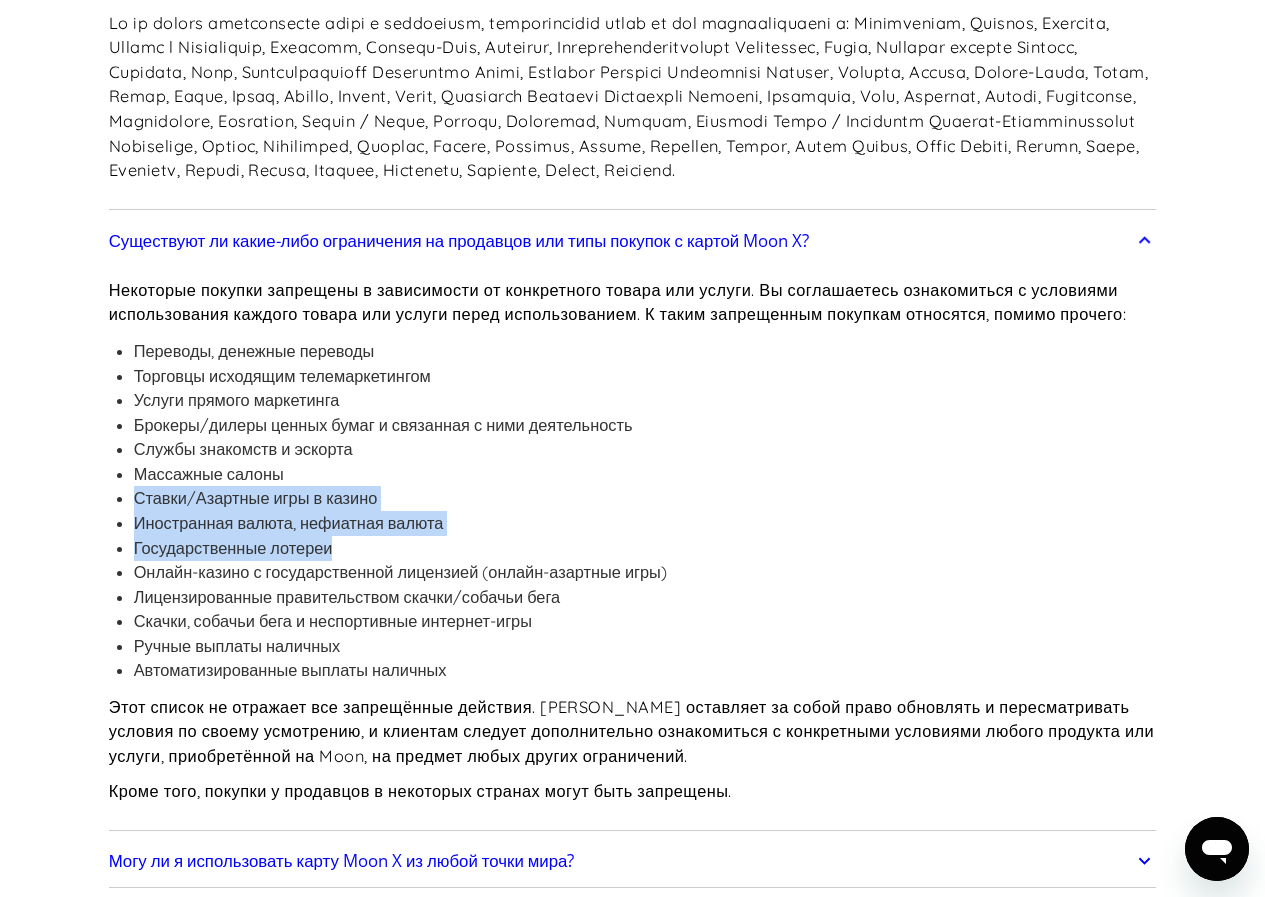 click on "Государственные лотереи" at bounding box center [645, 548] 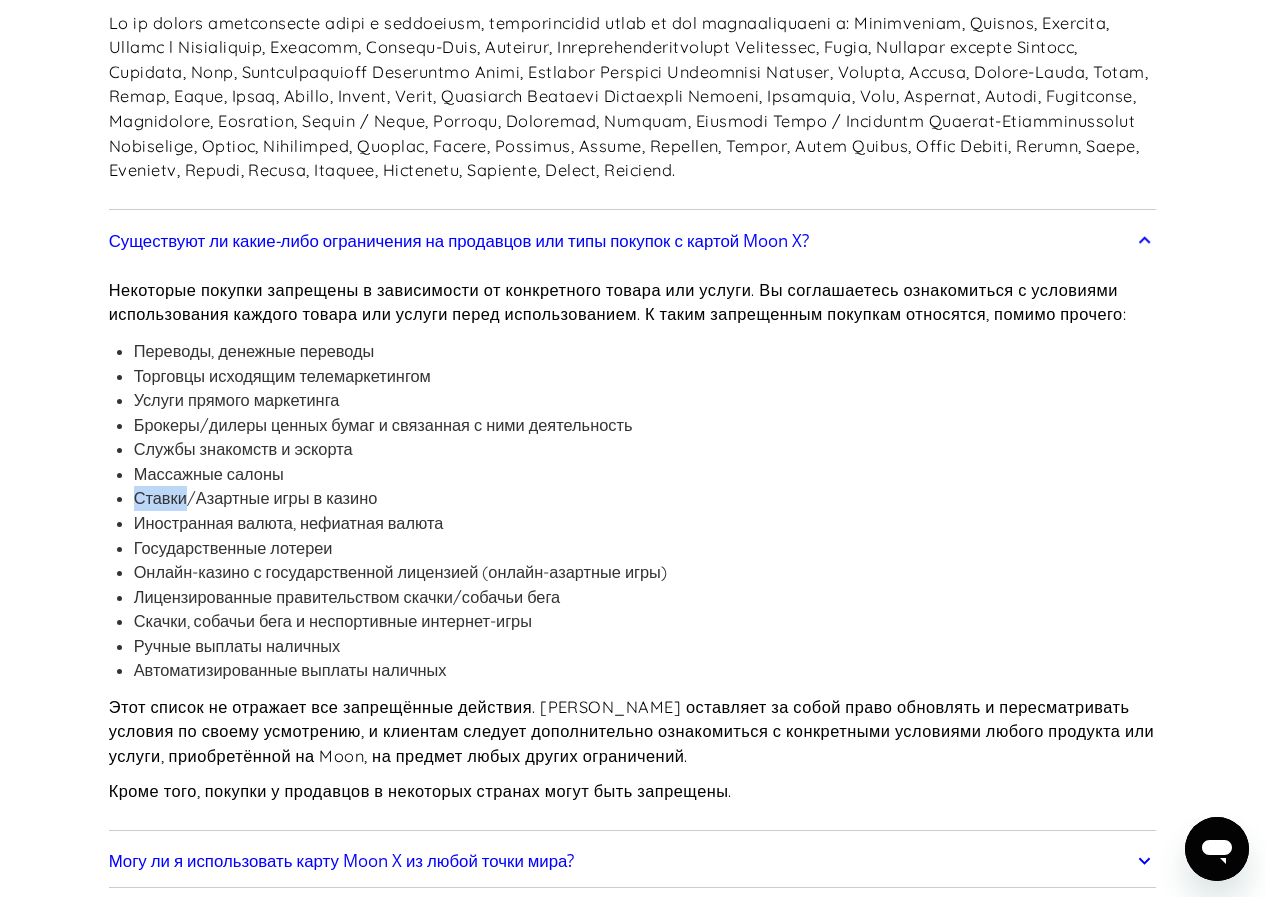 drag, startPoint x: 649, startPoint y: 568, endPoint x: 131, endPoint y: 517, distance: 520.5046 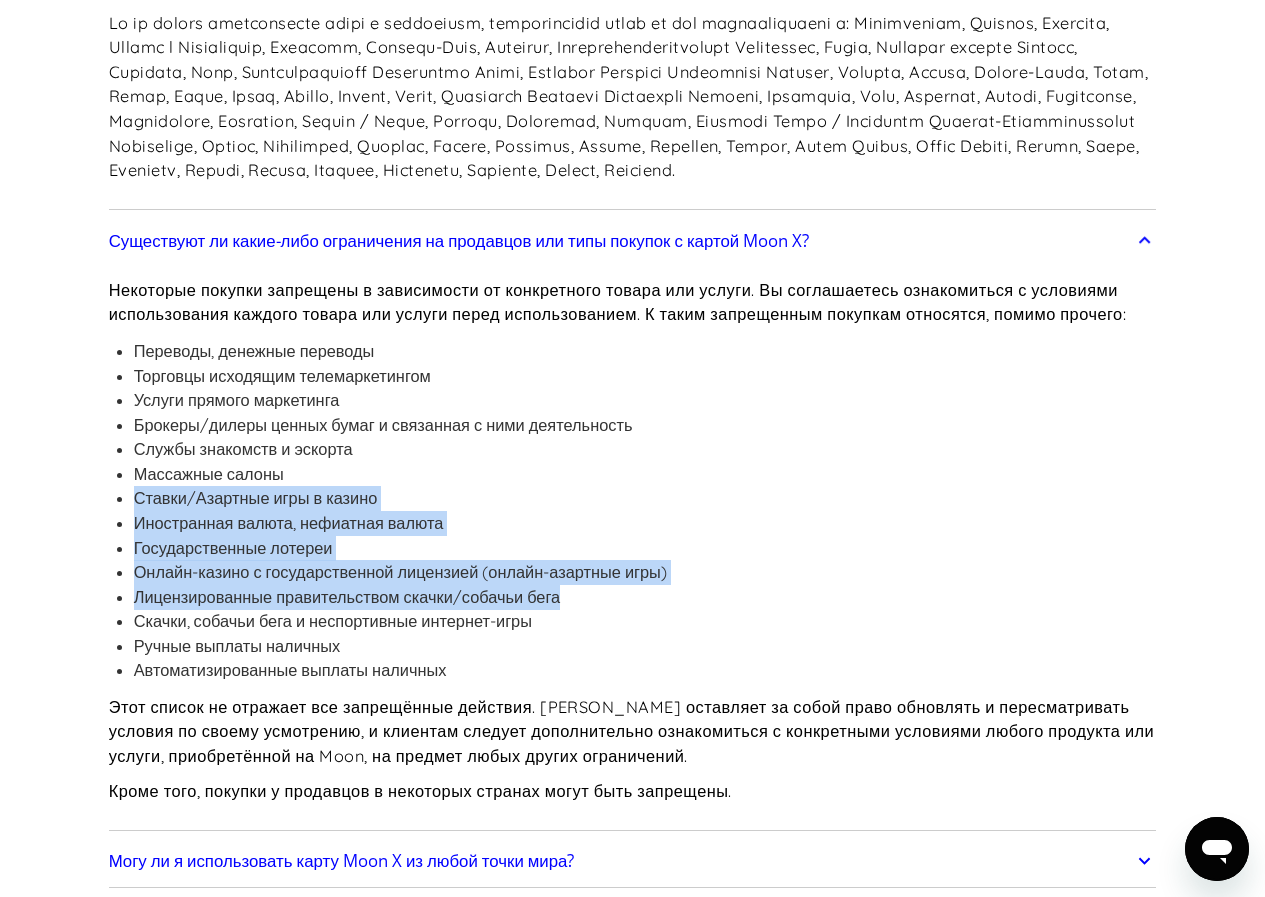 drag, startPoint x: 131, startPoint y: 517, endPoint x: 839, endPoint y: 619, distance: 715.30975 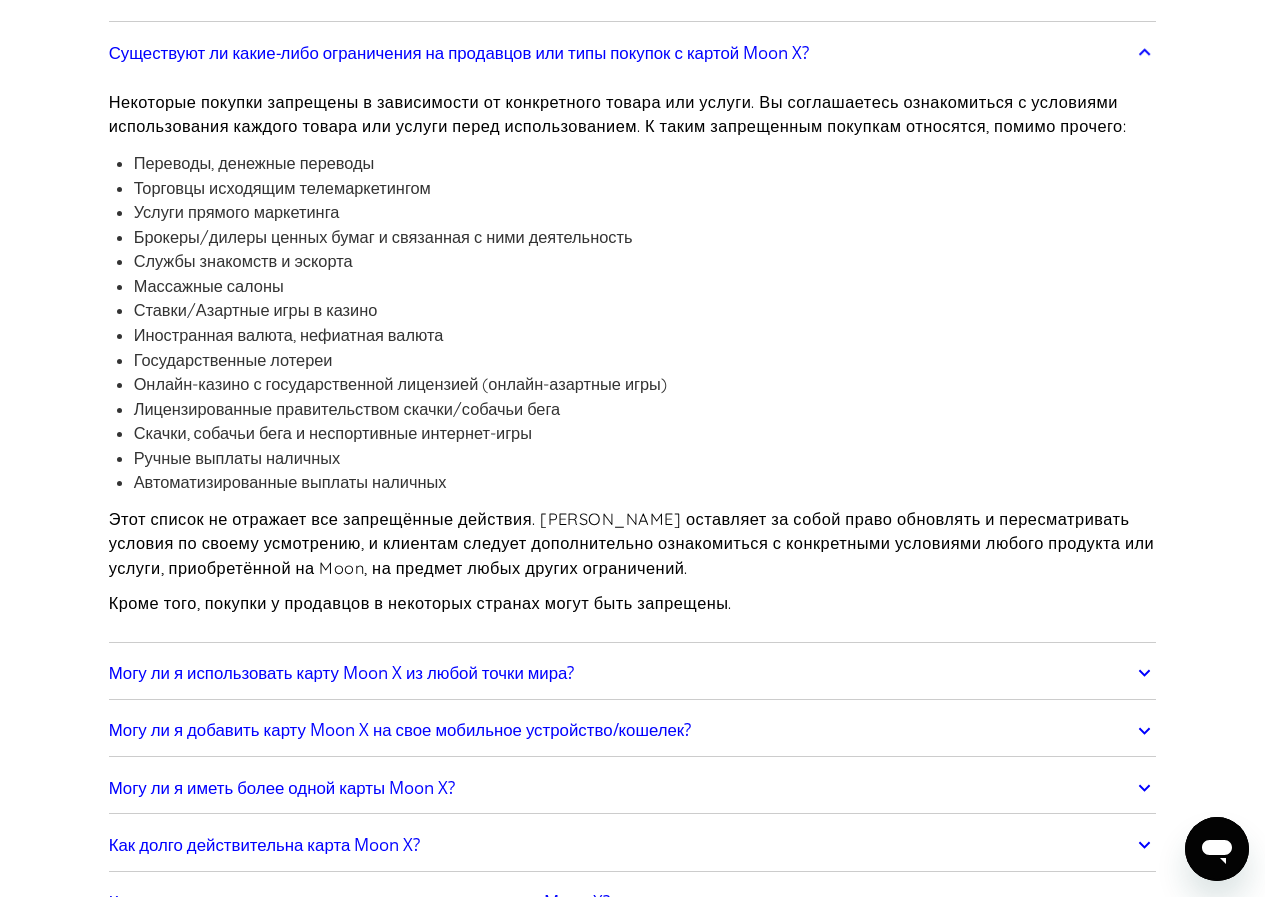 scroll, scrollTop: 2000, scrollLeft: 0, axis: vertical 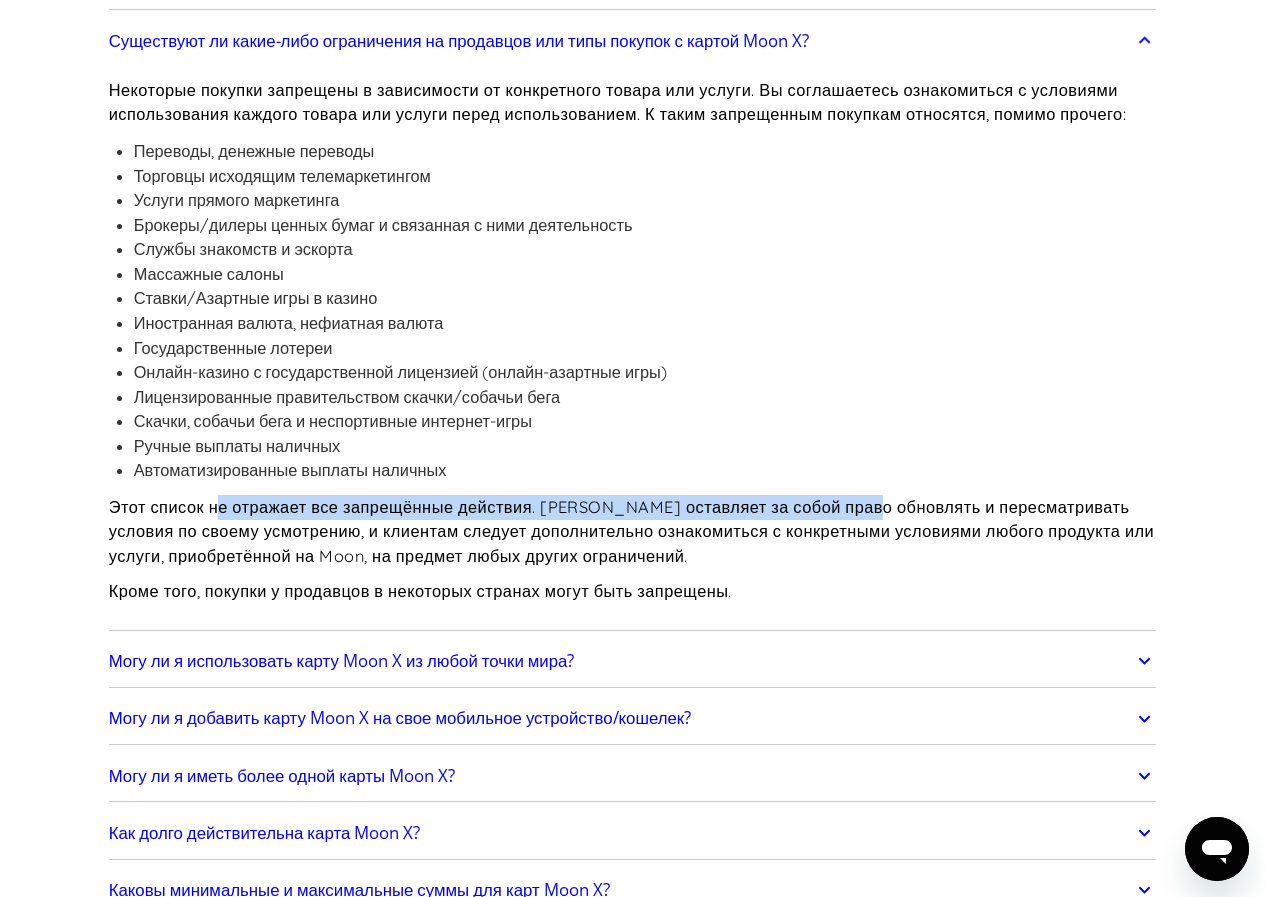 drag, startPoint x: 219, startPoint y: 525, endPoint x: 955, endPoint y: 530, distance: 736.01697 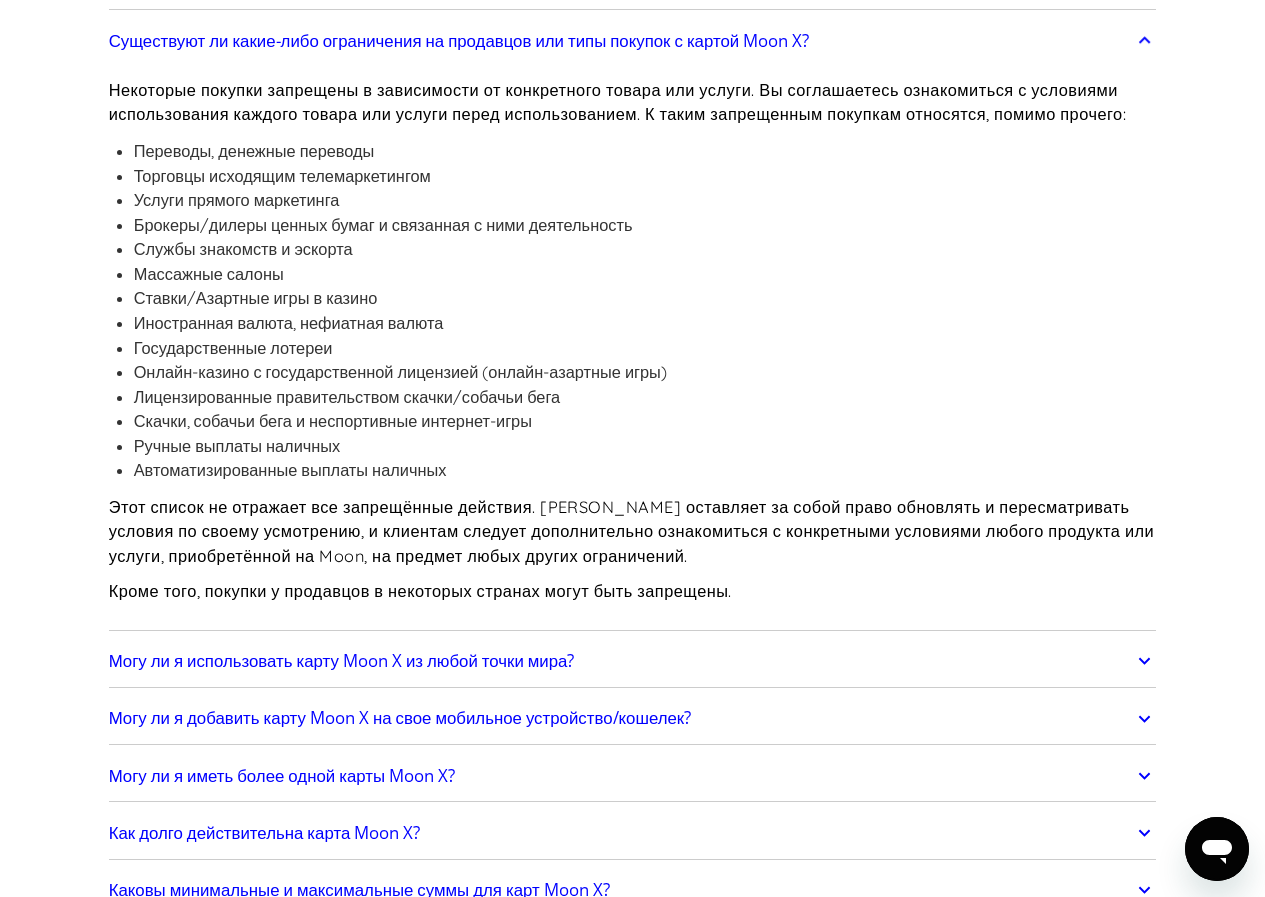 click on "Этот список не отражает все запрещённые действия. Moon оставляет за собой право обновлять и пересматривать условия по своему усмотрению, и клиентам следует дополнительно ознакомиться с конкретными условиями любого продукта или услуги, приобретённой на Moon, на предмет любых других ограничений." at bounding box center [632, 531] 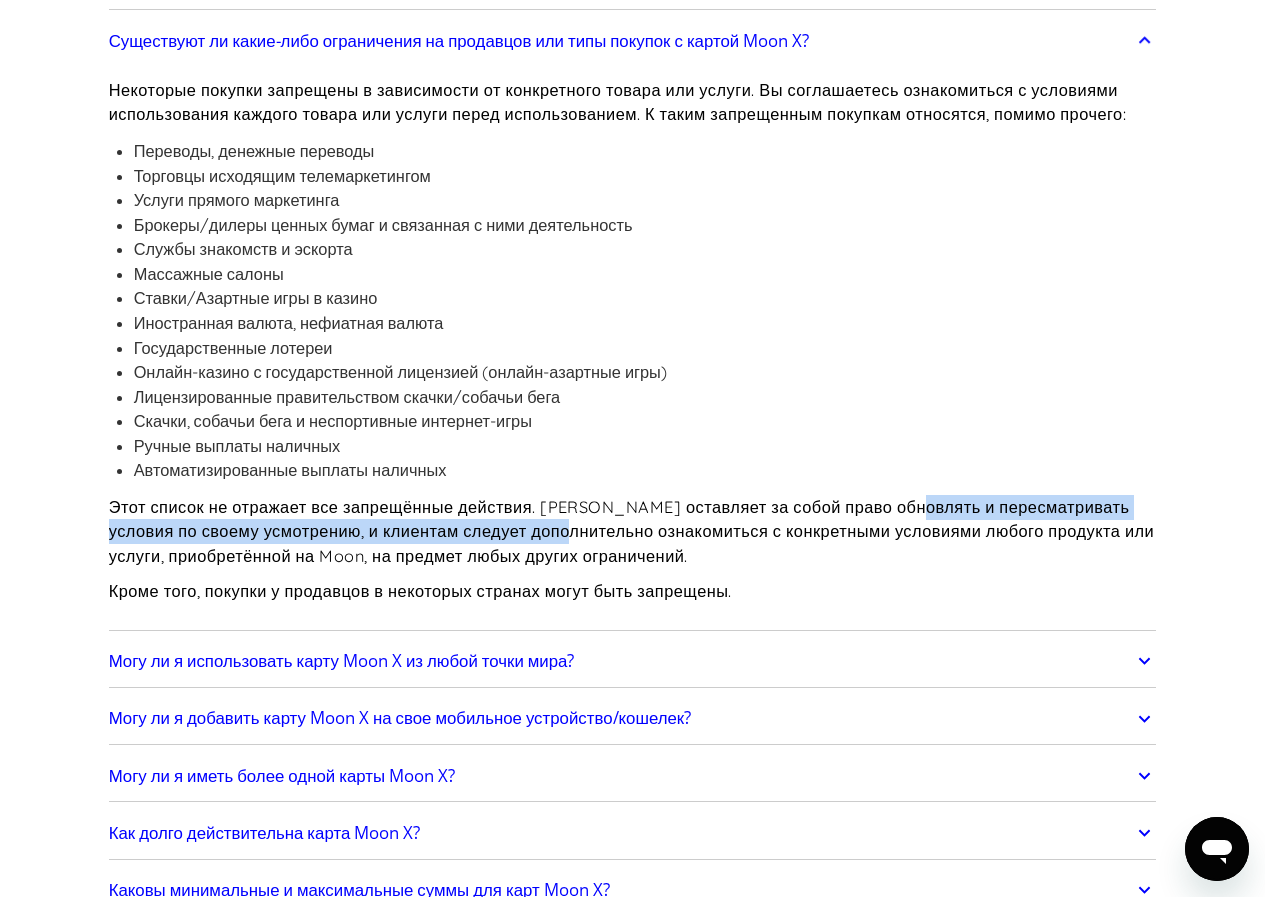 drag, startPoint x: 955, startPoint y: 530, endPoint x: 532, endPoint y: 547, distance: 423.34146 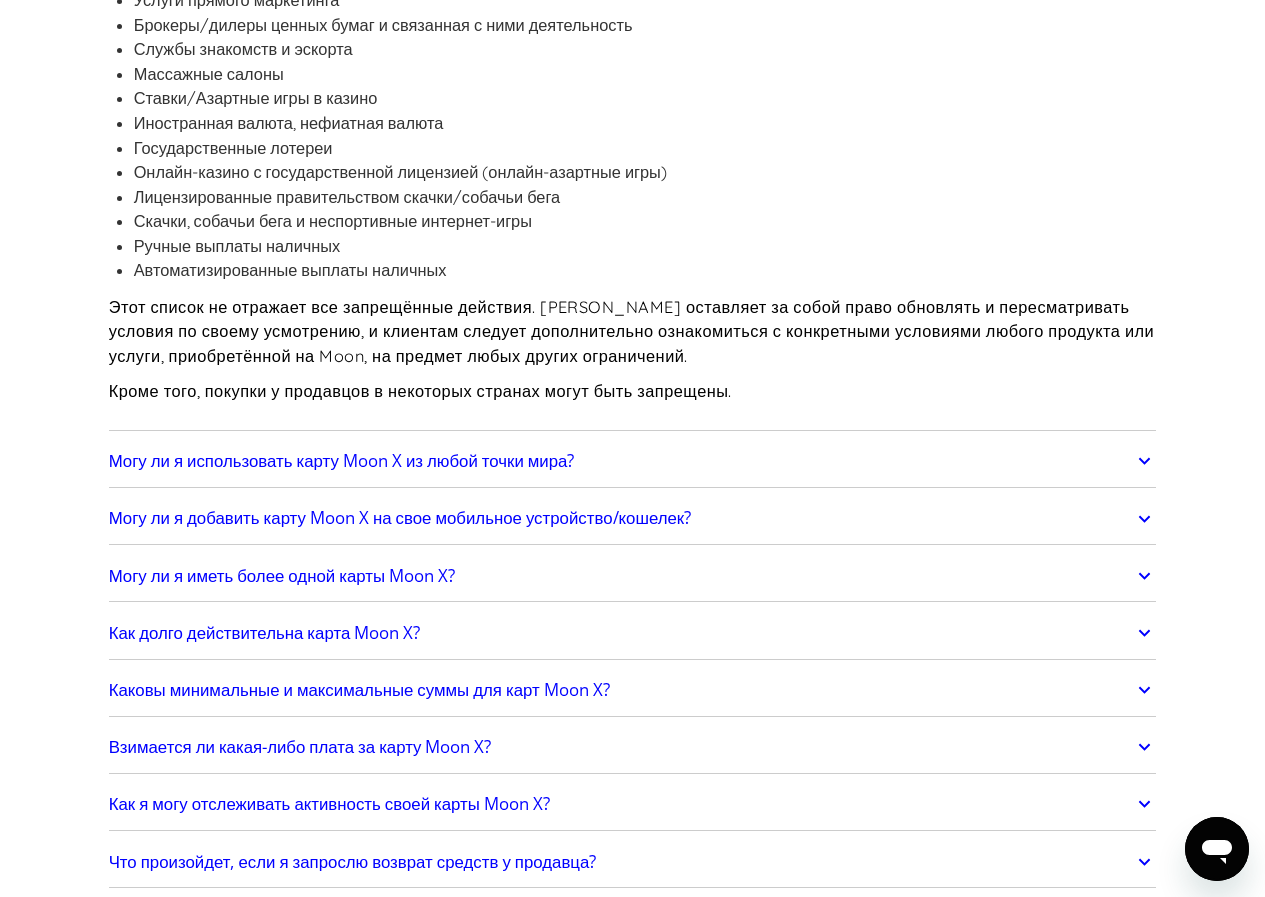 click on "Могу ли я использовать карту Moon X из любой точки мира?" at bounding box center [633, 461] 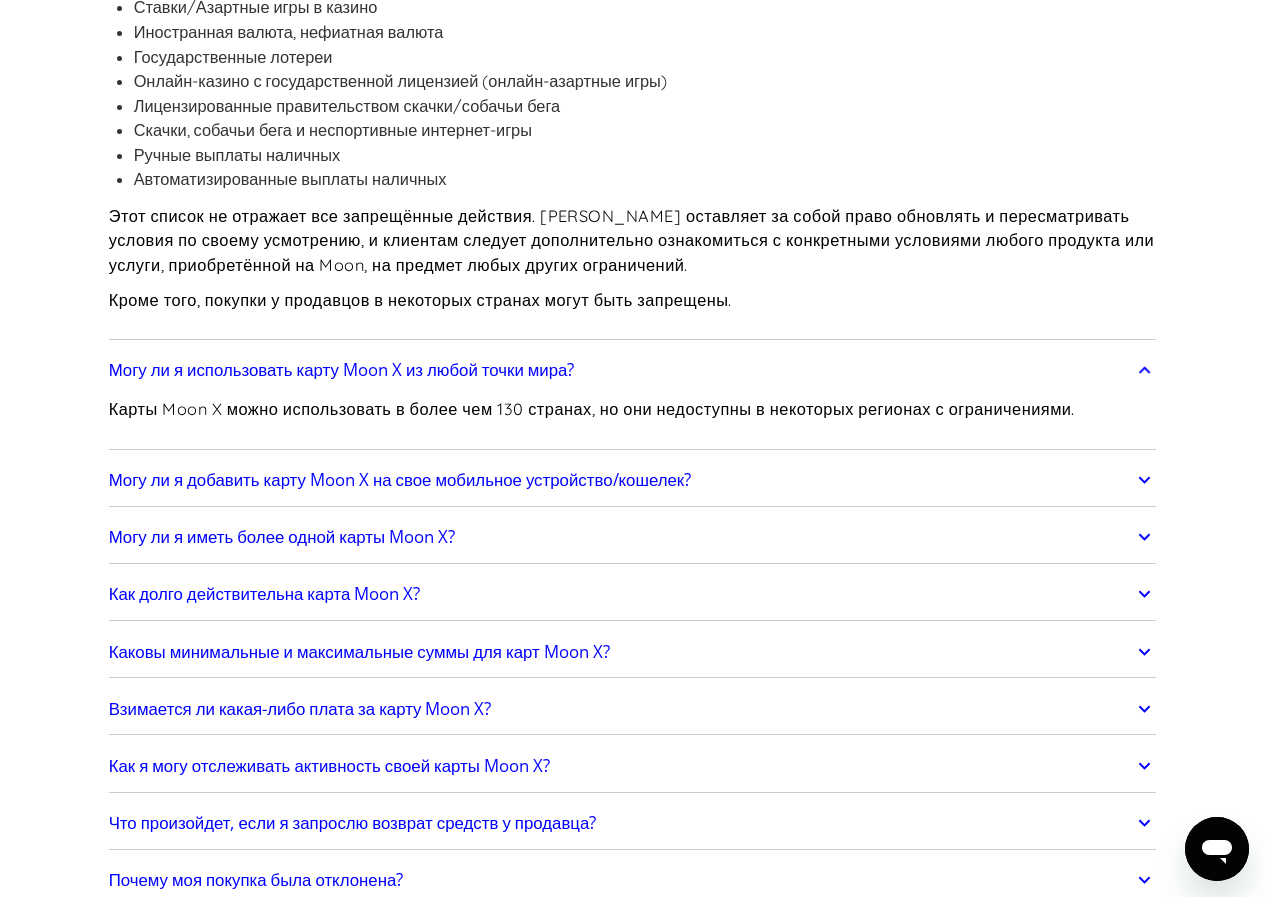 scroll, scrollTop: 2300, scrollLeft: 0, axis: vertical 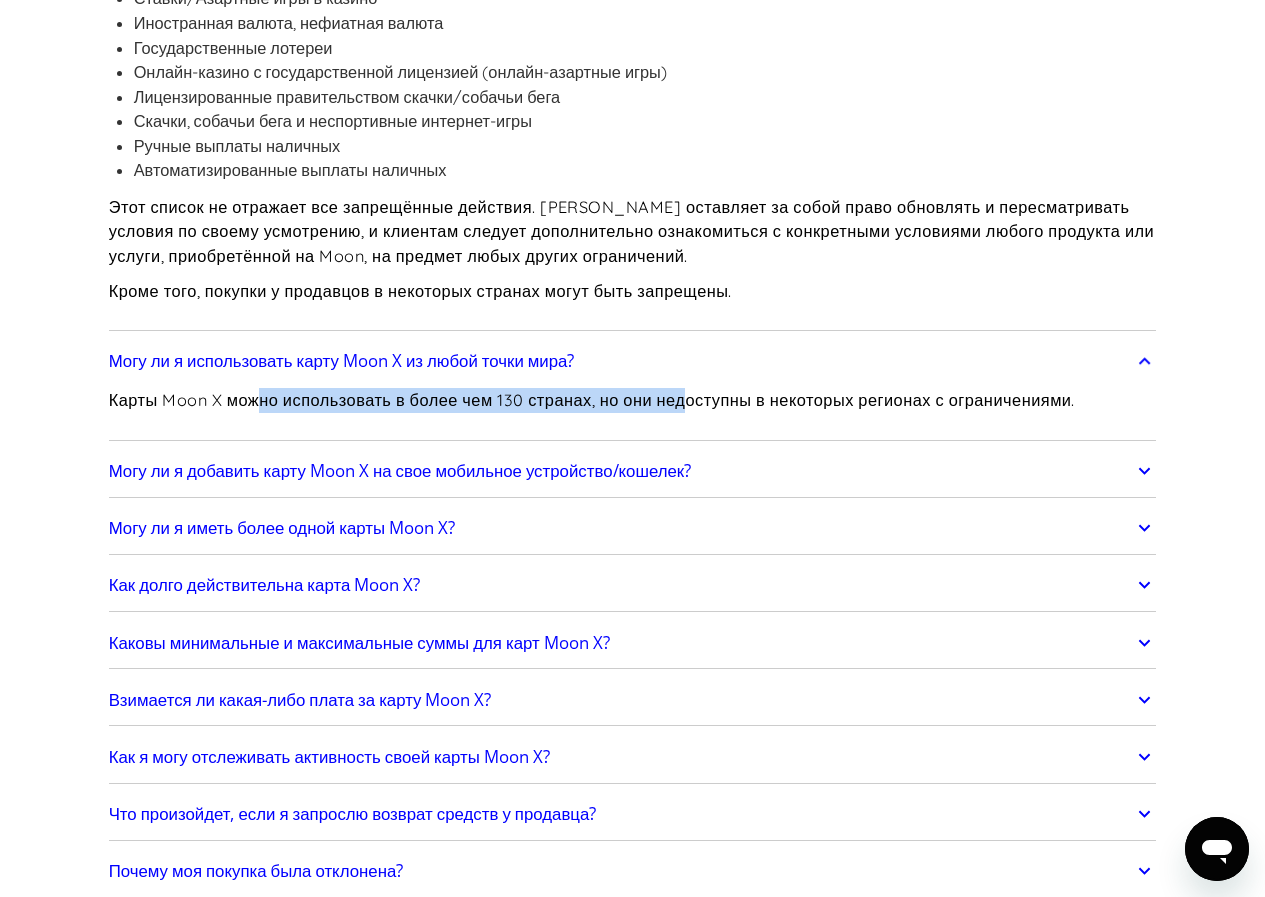 drag, startPoint x: 256, startPoint y: 439, endPoint x: 693, endPoint y: 430, distance: 437.09268 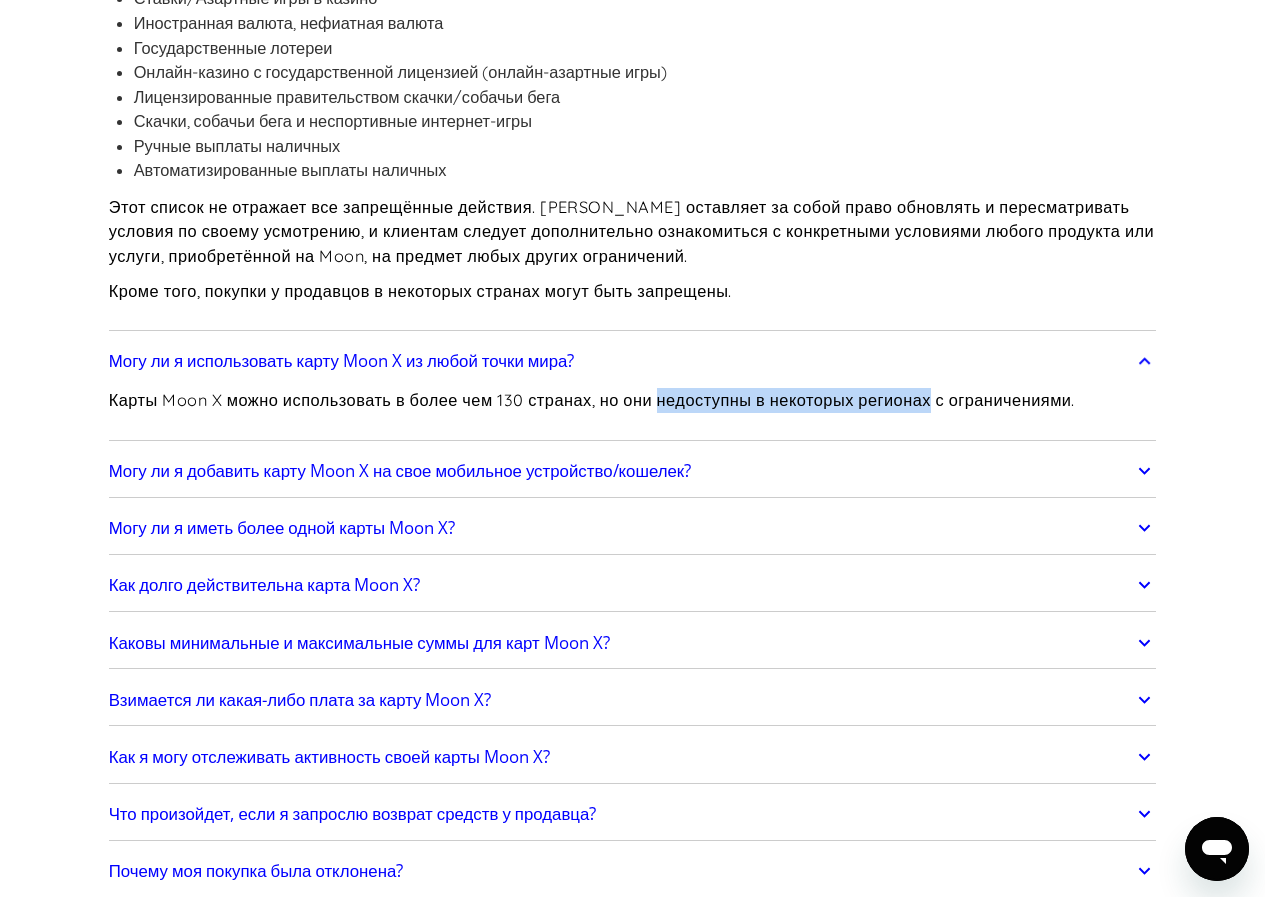 drag, startPoint x: 693, startPoint y: 430, endPoint x: 975, endPoint y: 429, distance: 282.00177 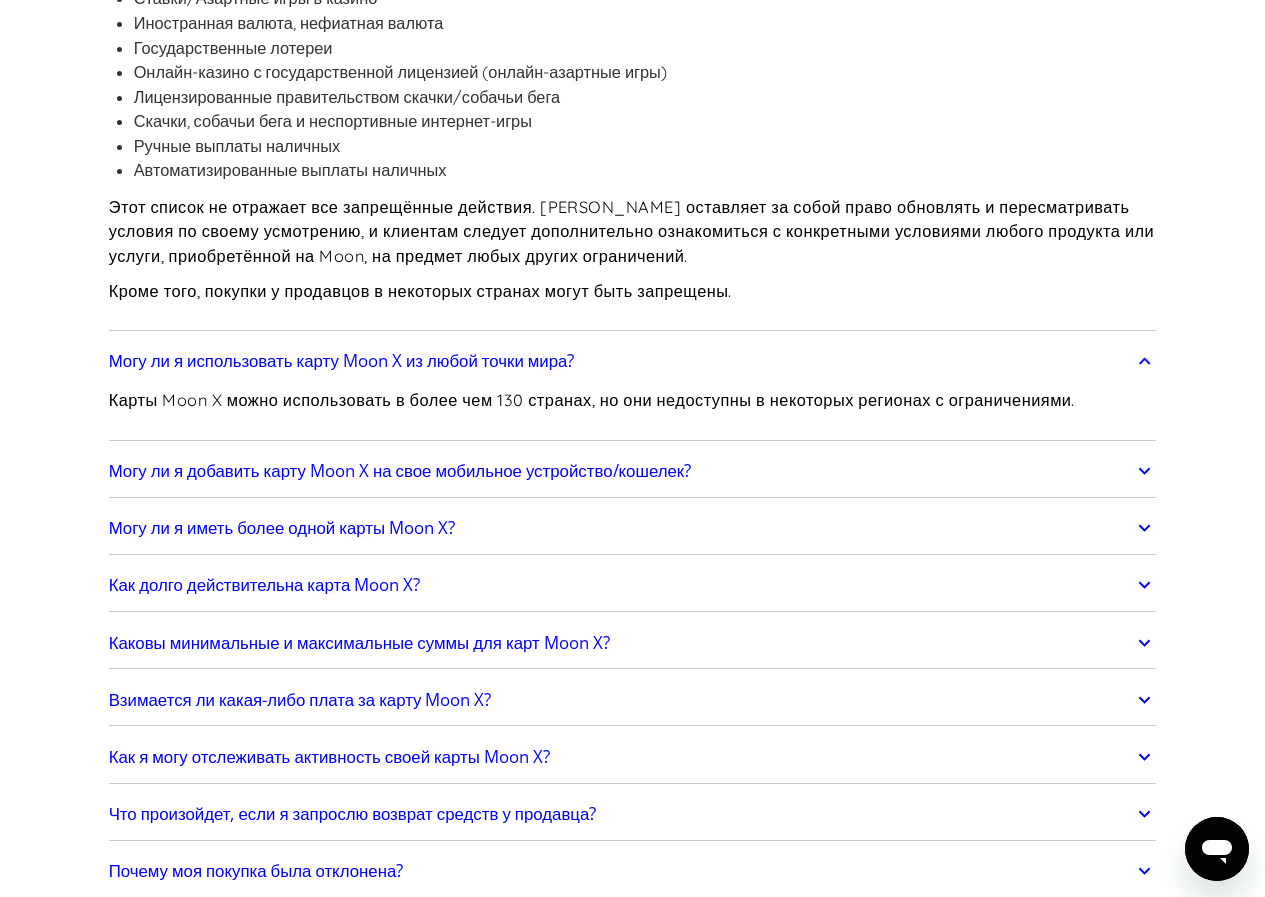 click on "Карты Moon X можно использовать в более чем 130 странах, но они недоступны в некоторых регионах с ограничениями." at bounding box center (592, 400) 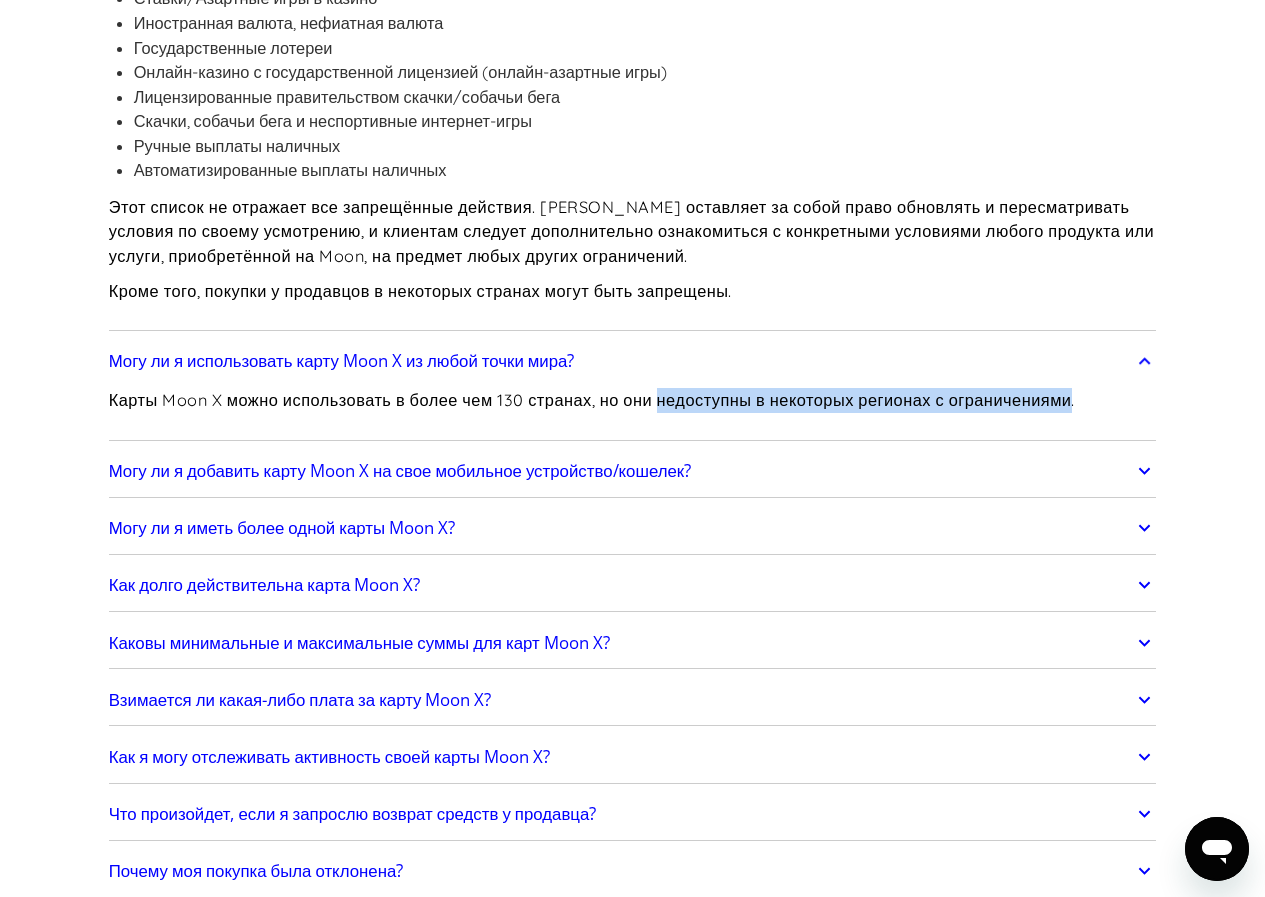 drag, startPoint x: 981, startPoint y: 428, endPoint x: 665, endPoint y: 421, distance: 316.0775 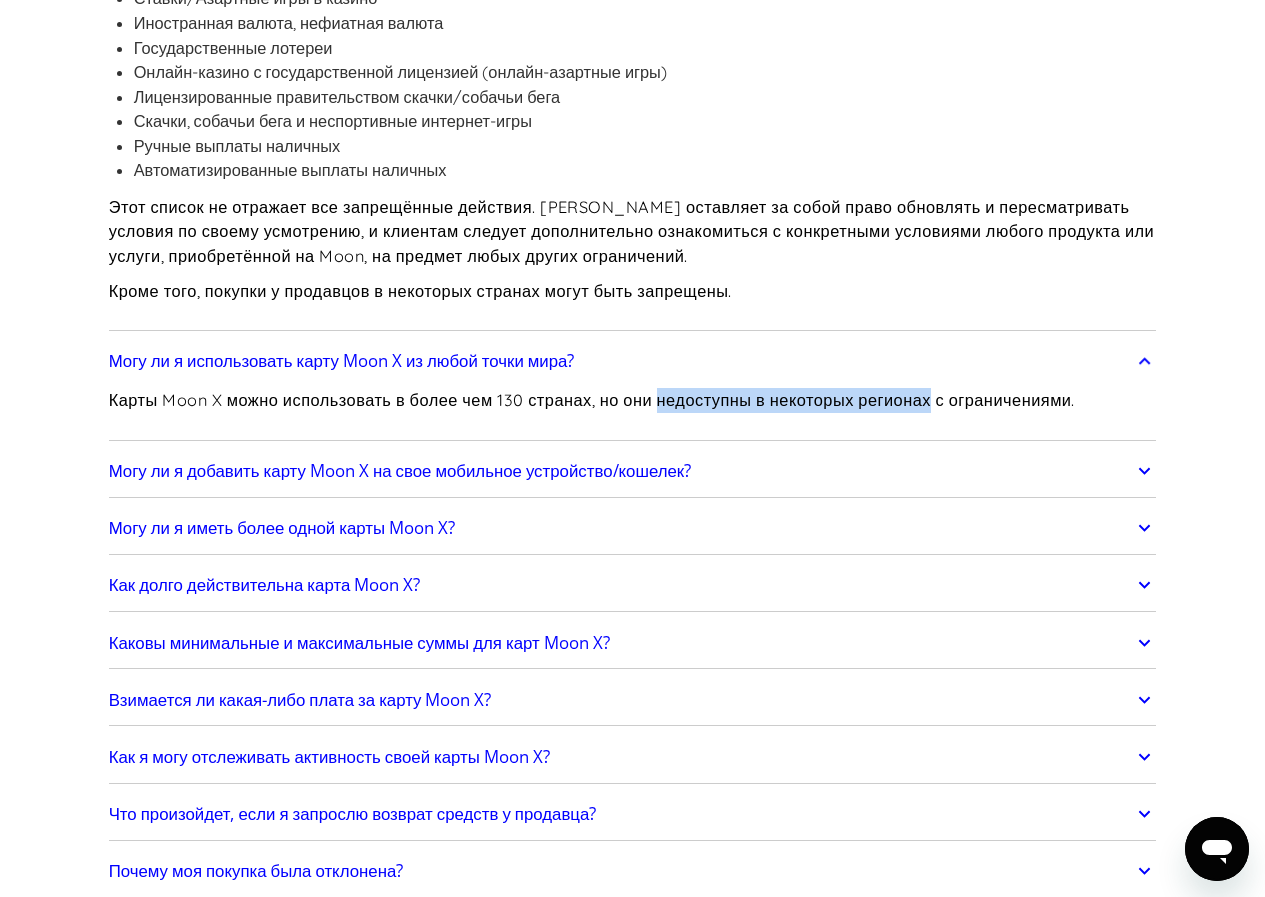 drag, startPoint x: 665, startPoint y: 426, endPoint x: 976, endPoint y: 435, distance: 311.1302 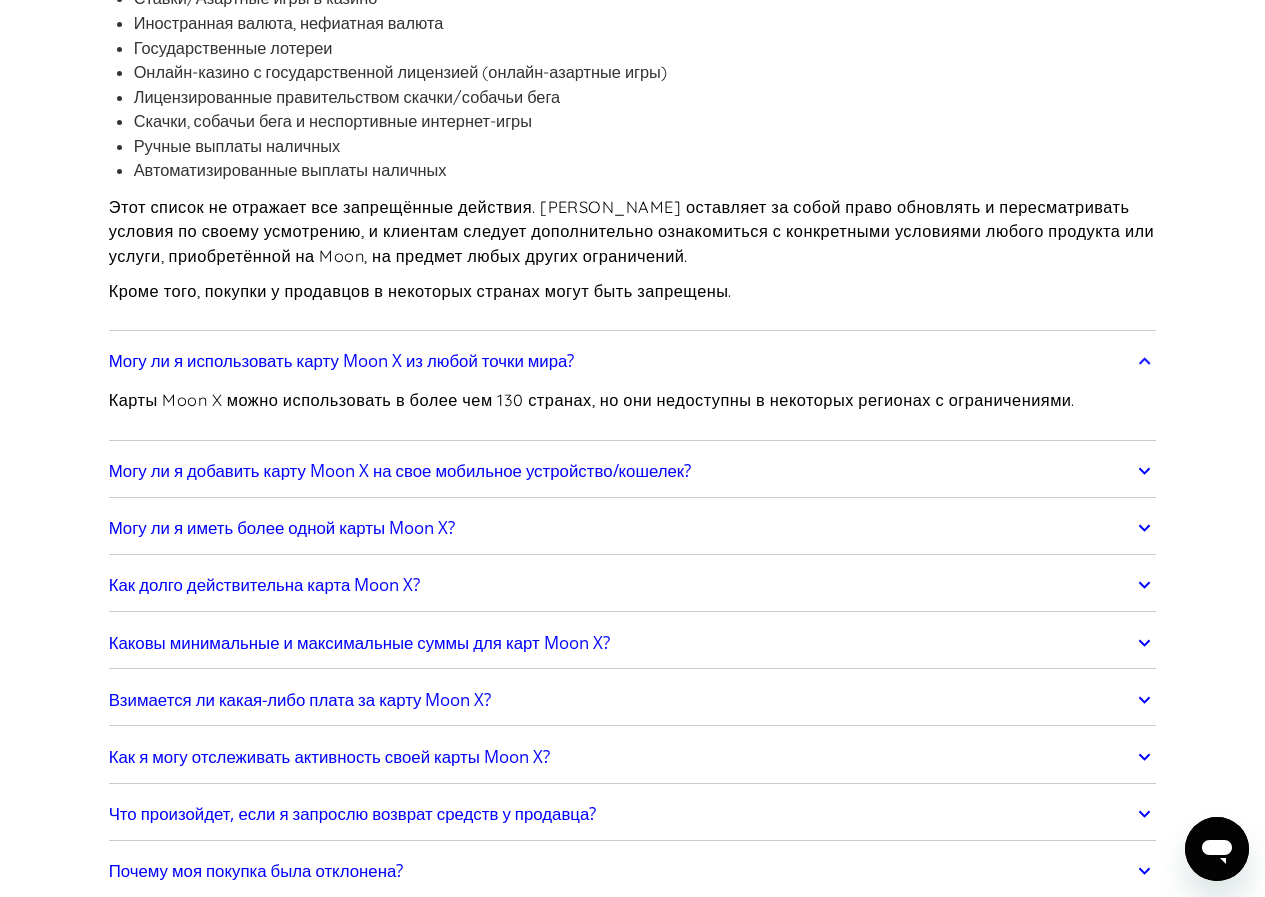 click on "Карты Moon X можно использовать в более чем 130 странах, но они недоступны в некоторых регионах с ограничениями." at bounding box center (592, 400) 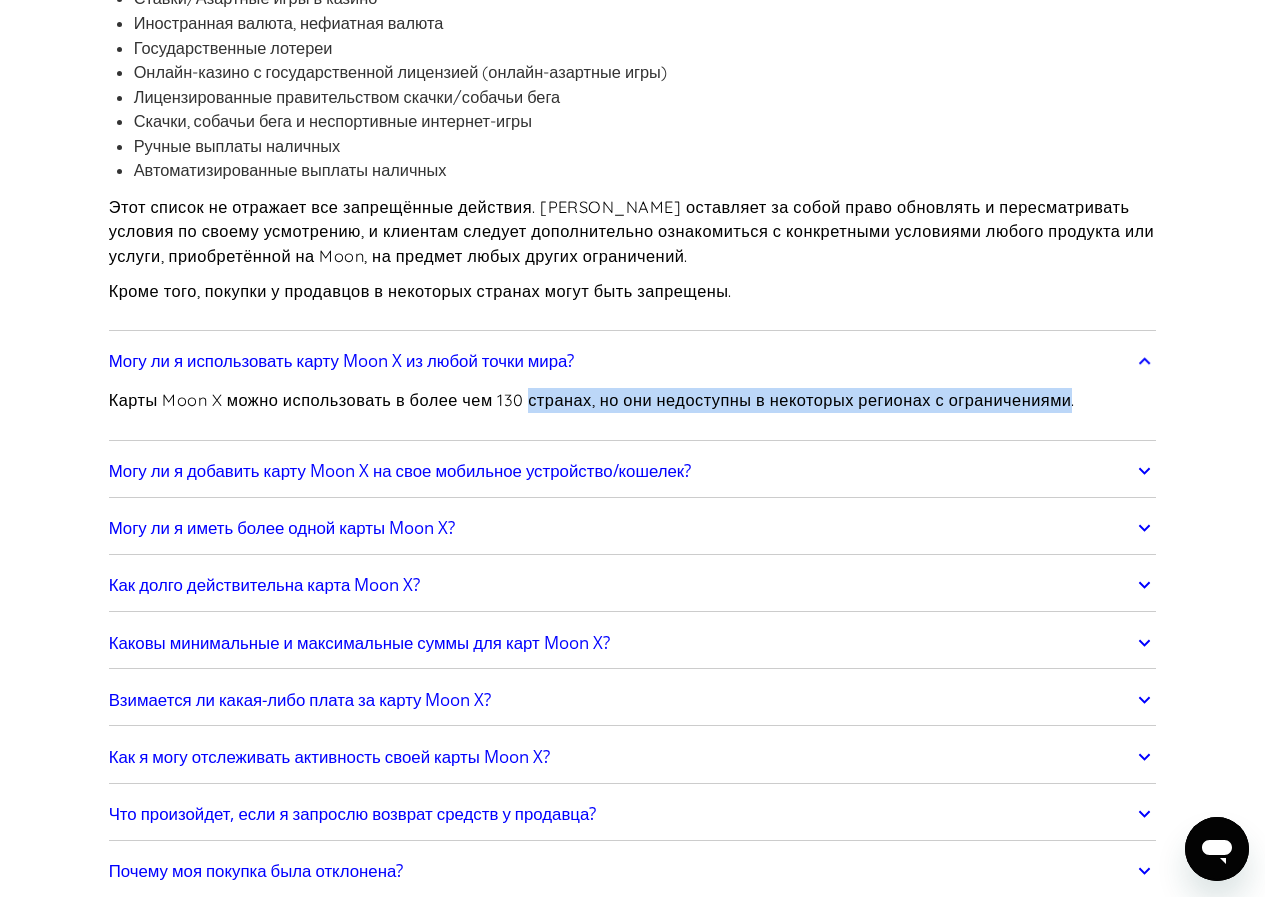 drag, startPoint x: 1024, startPoint y: 432, endPoint x: 510, endPoint y: 442, distance: 514.0973 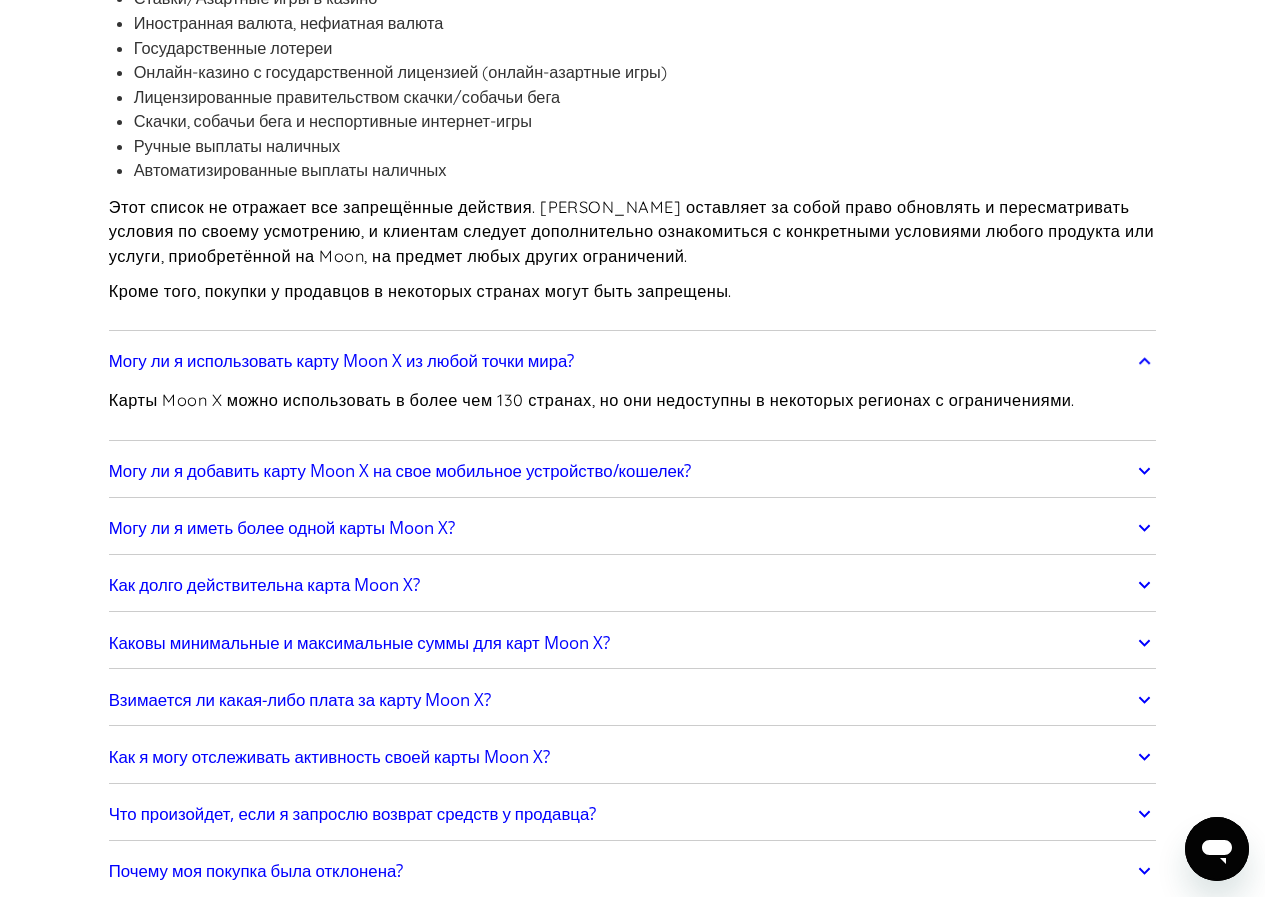 click on "Карты Moon X можно использовать в более чем 130 странах, но они недоступны в некоторых регионах с ограничениями." at bounding box center [592, 408] 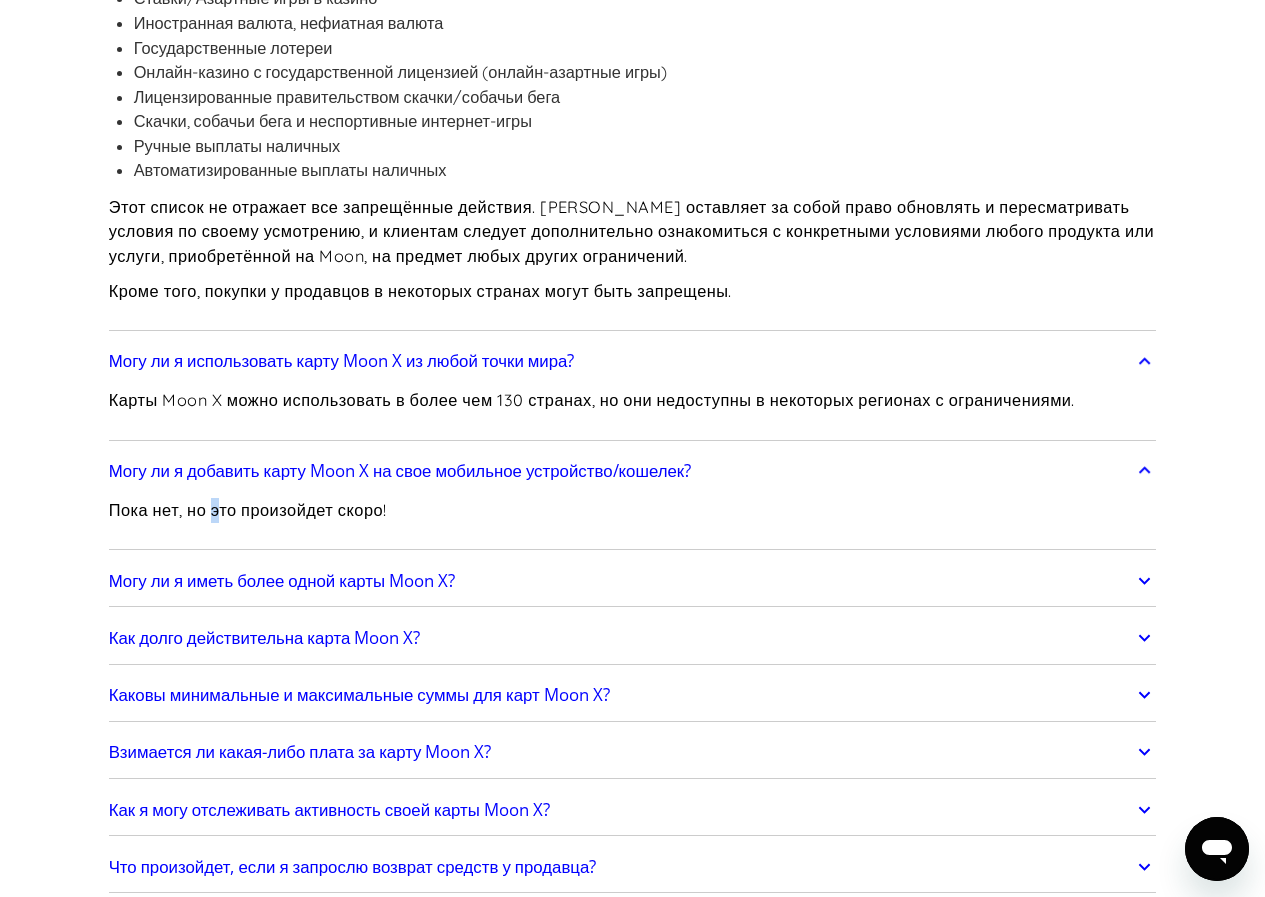 click on "Пока нет, но это произойдет скоро!" at bounding box center [248, 510] 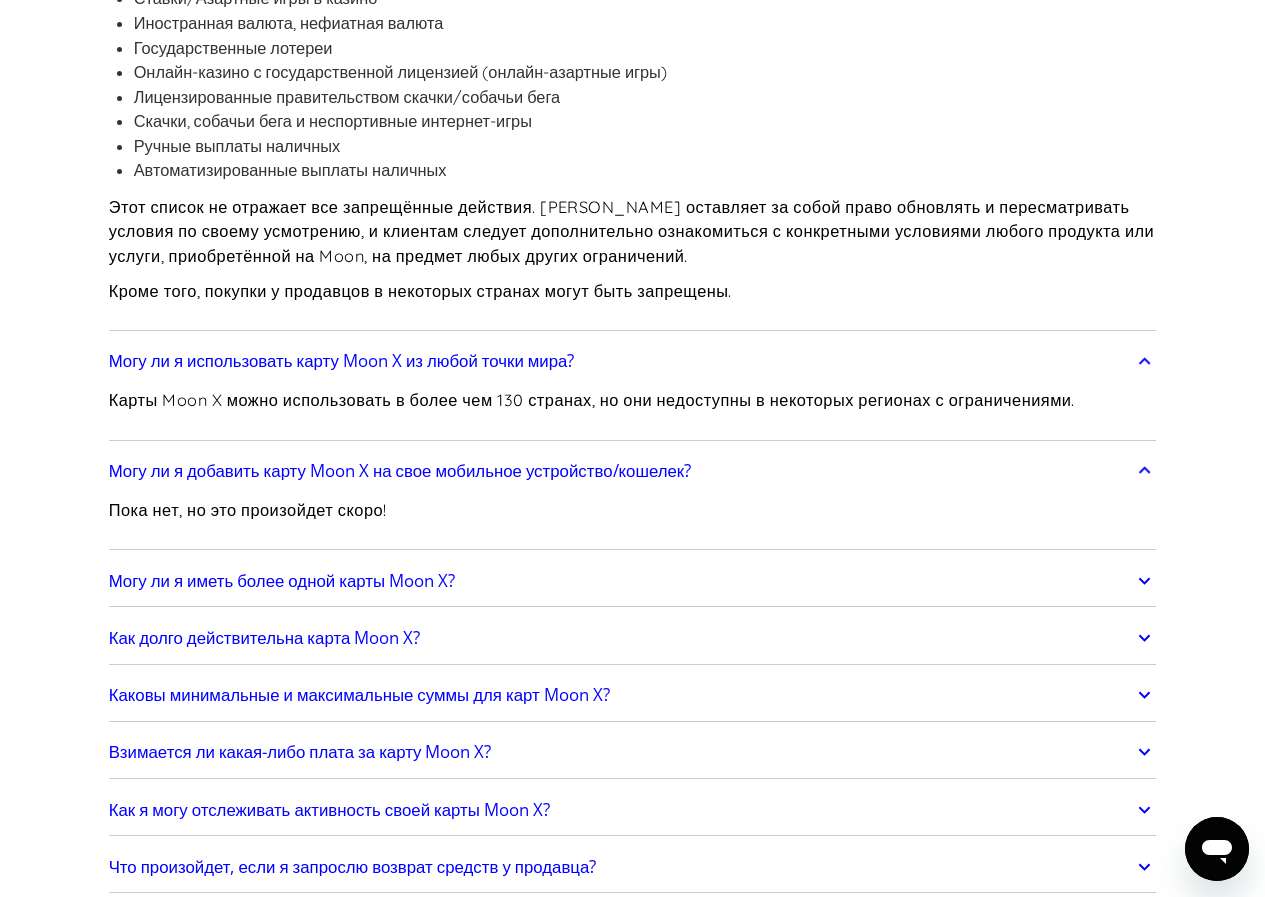 click on "Пока нет, но это произойдет скоро!" at bounding box center (248, 510) 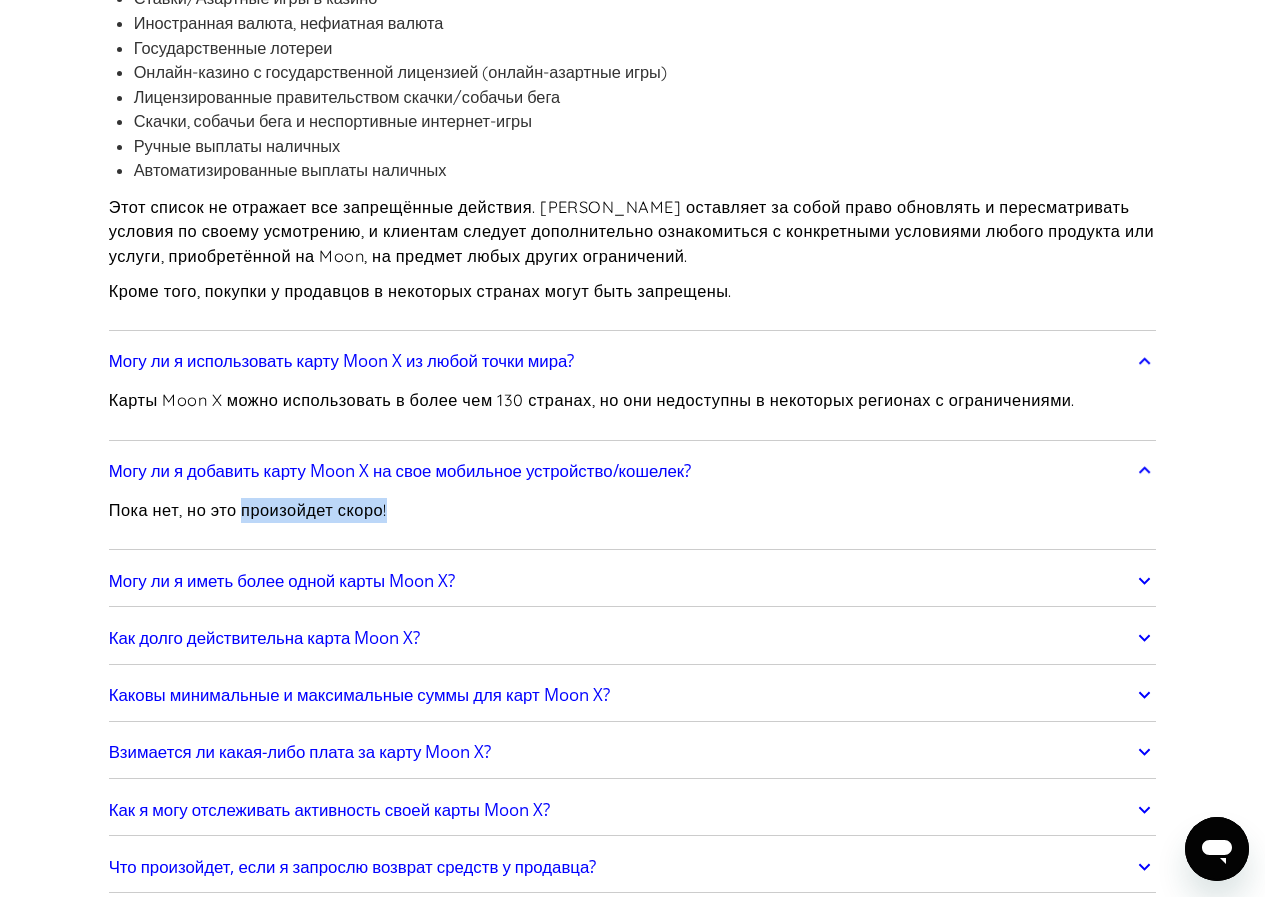 drag, startPoint x: 291, startPoint y: 542, endPoint x: 681, endPoint y: 504, distance: 391.84692 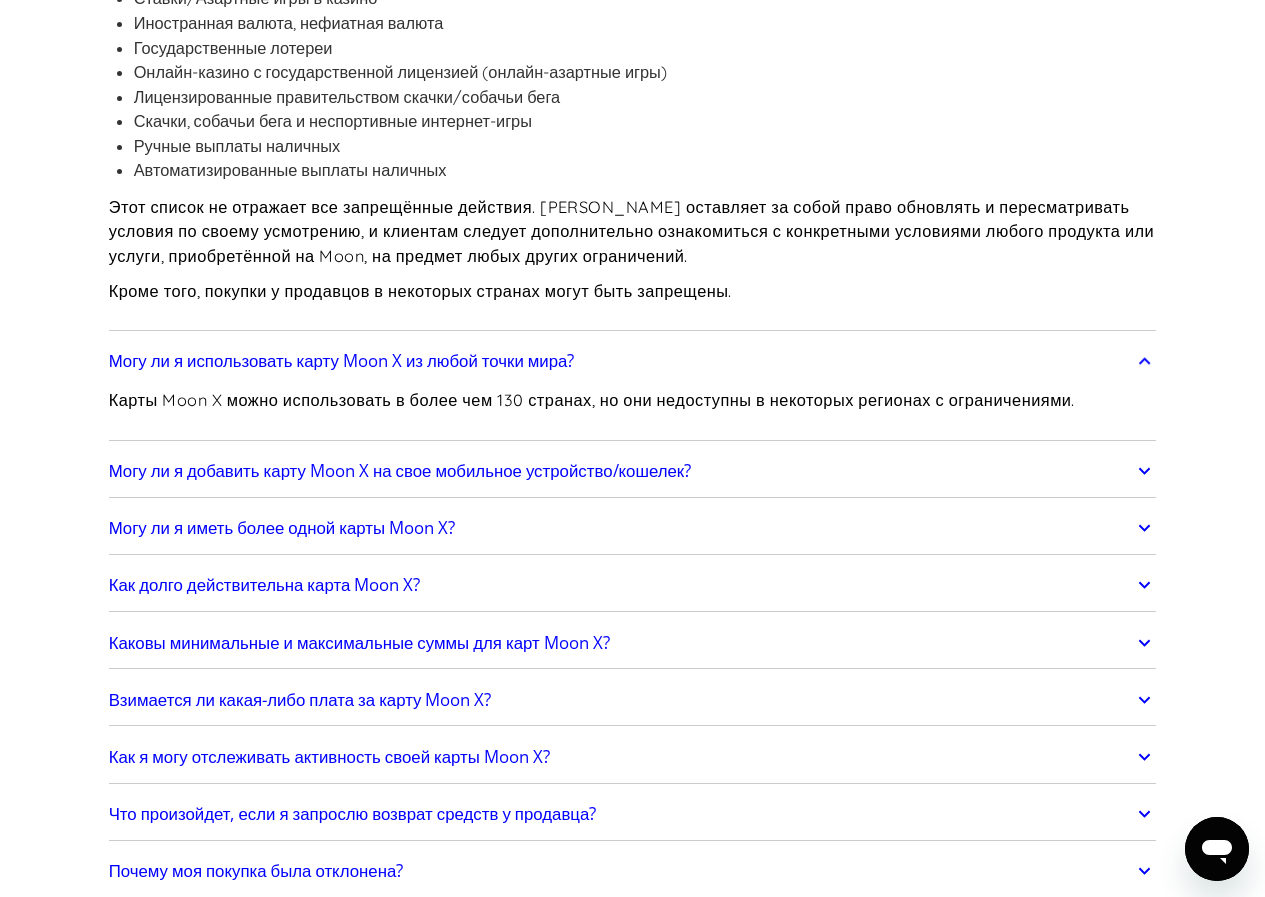 click on "Могу ли я использовать карту Moon X из любой точки мира?" at bounding box center (633, 361) 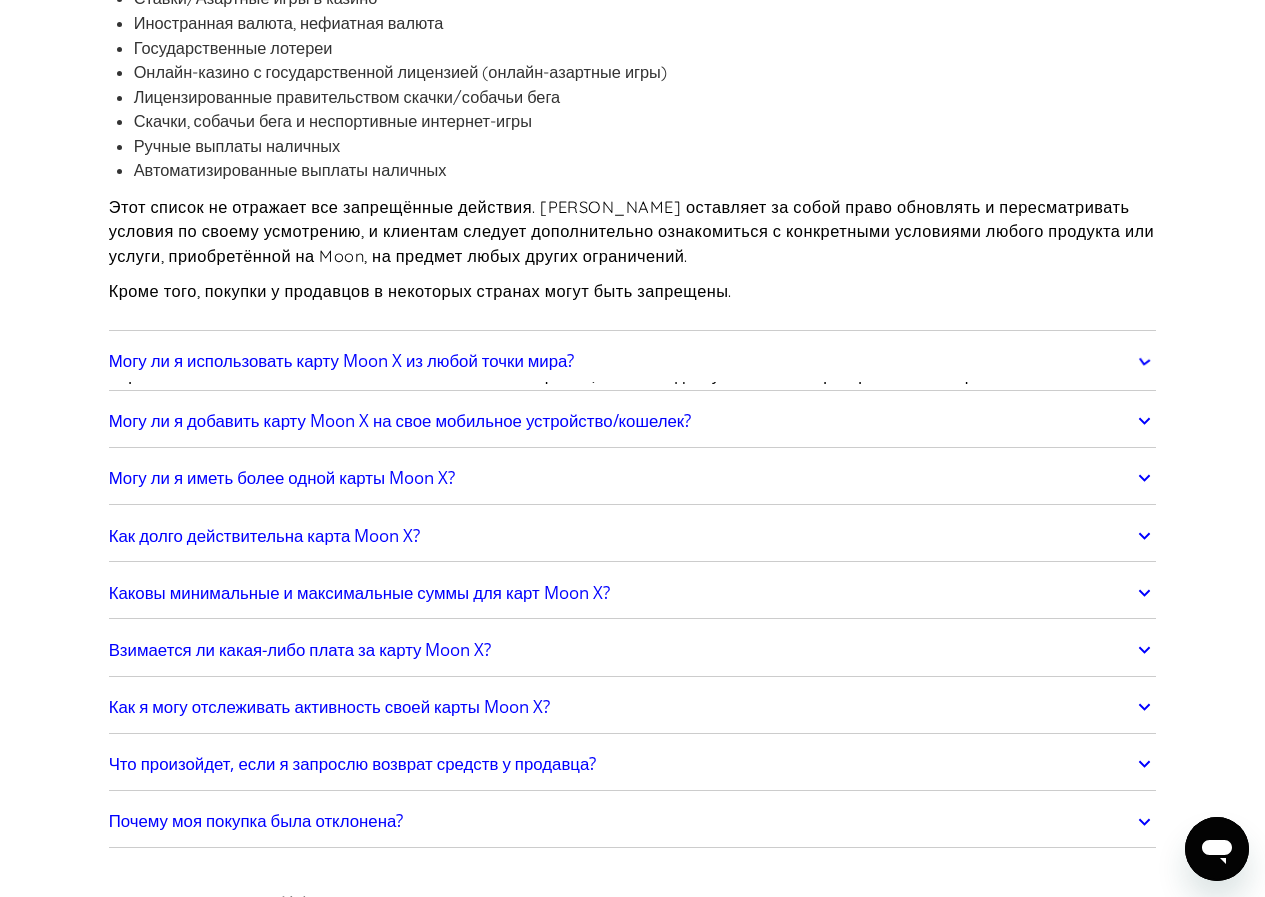 scroll, scrollTop: 2400, scrollLeft: 0, axis: vertical 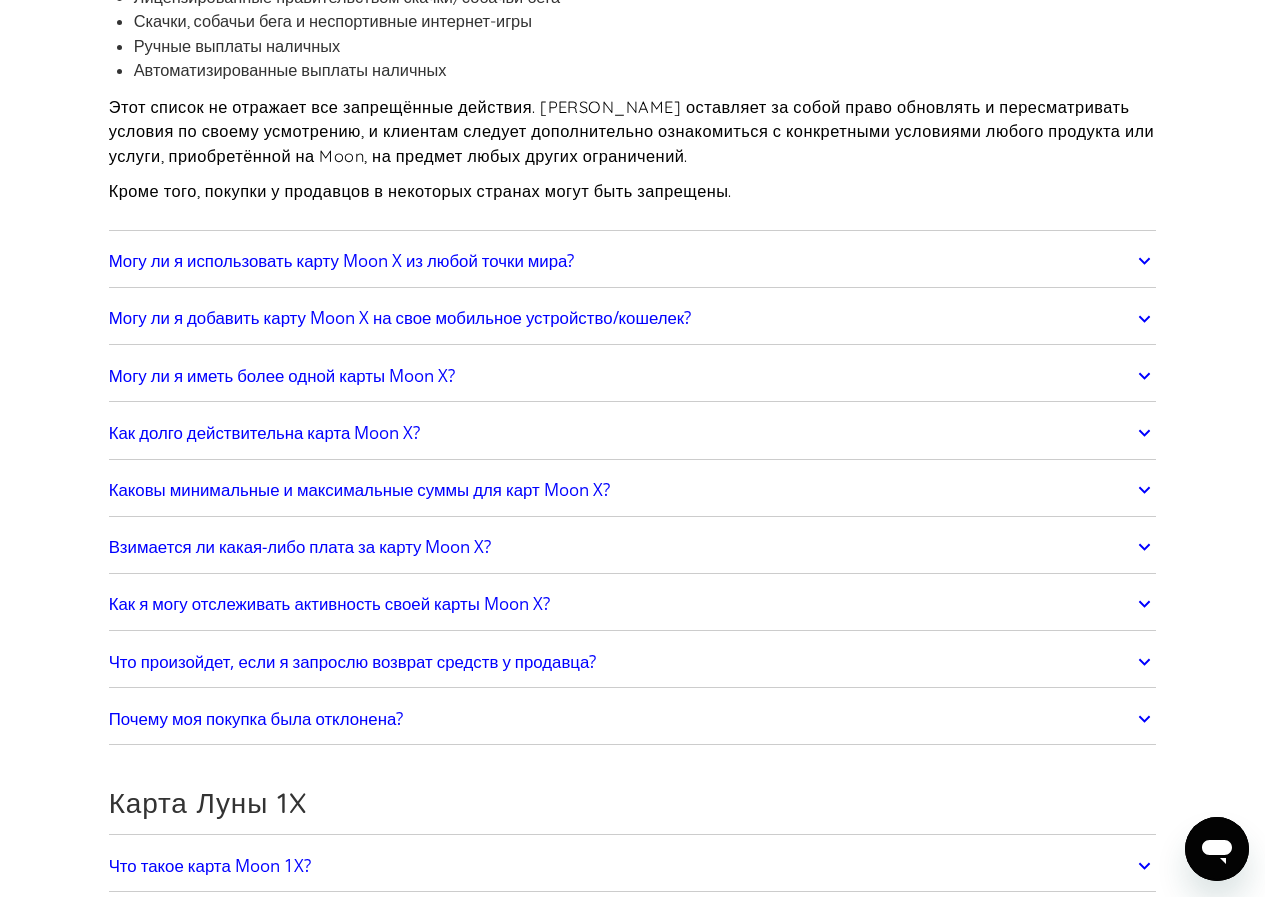 click on "Могу ли я иметь более одной карты Moon X?" at bounding box center [282, 375] 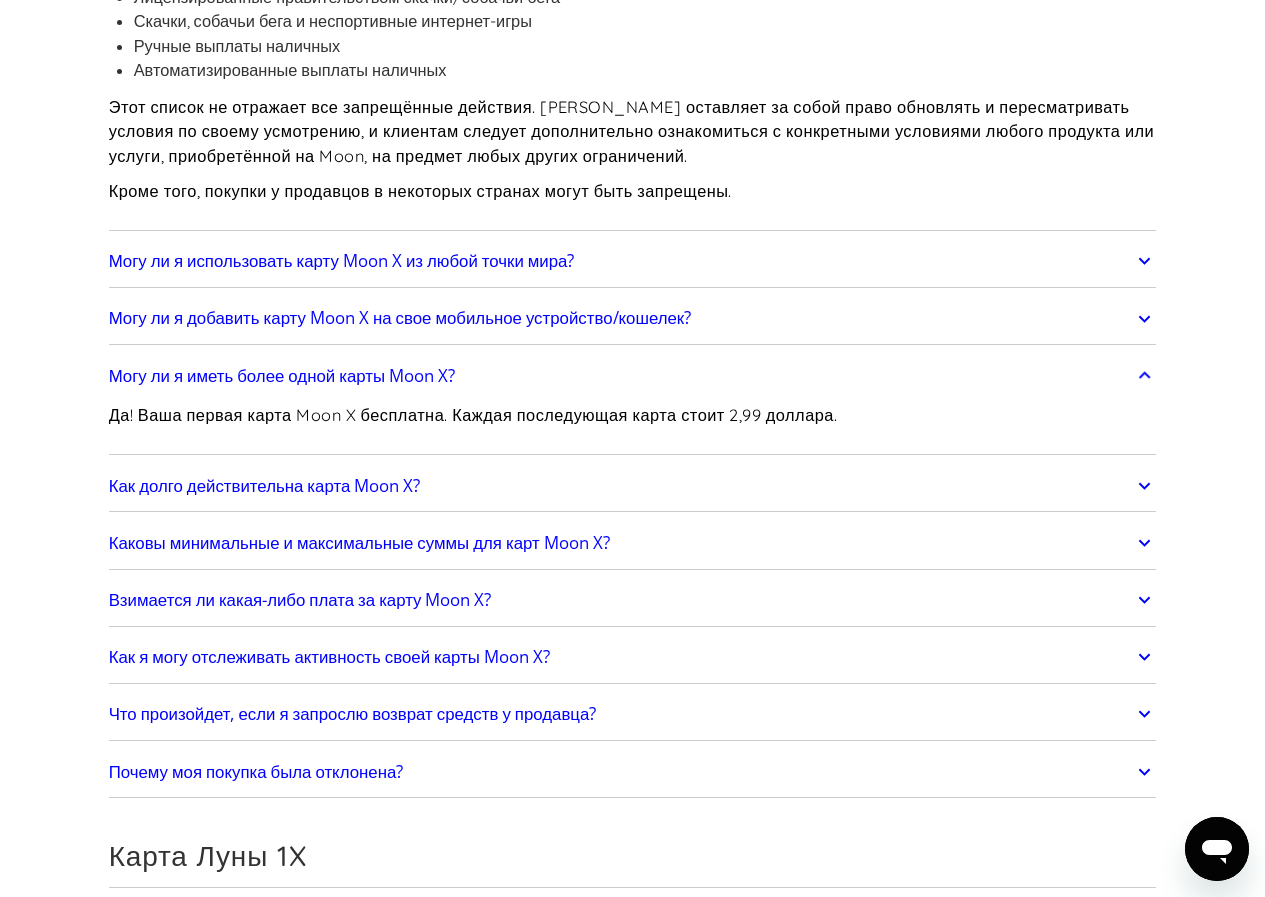 click on "Да! Ваша первая карта Moon X бесплатна. Каждая последующая карта стоит 2,99 доллара." at bounding box center [473, 415] 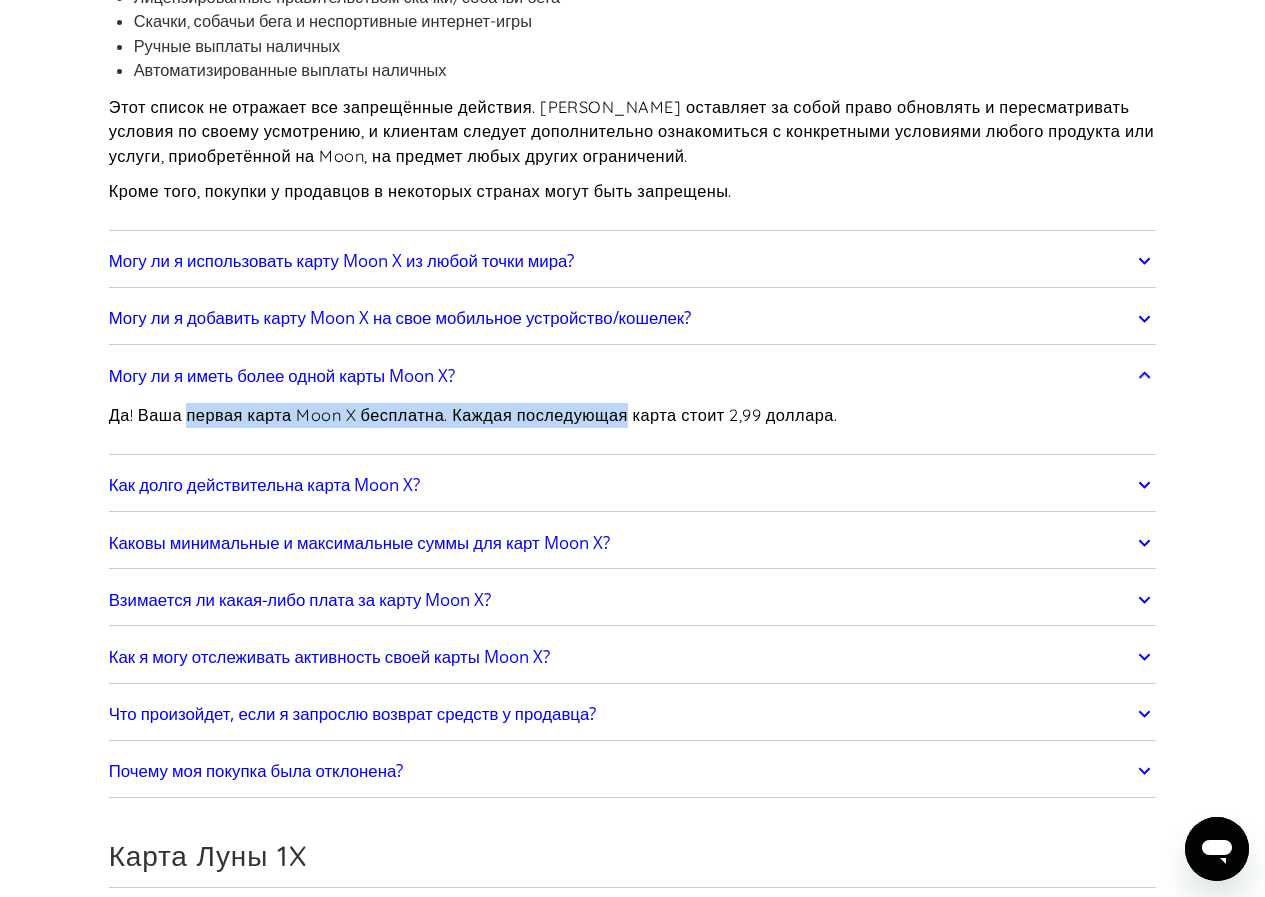 drag, startPoint x: 234, startPoint y: 450, endPoint x: 715, endPoint y: 446, distance: 481.01663 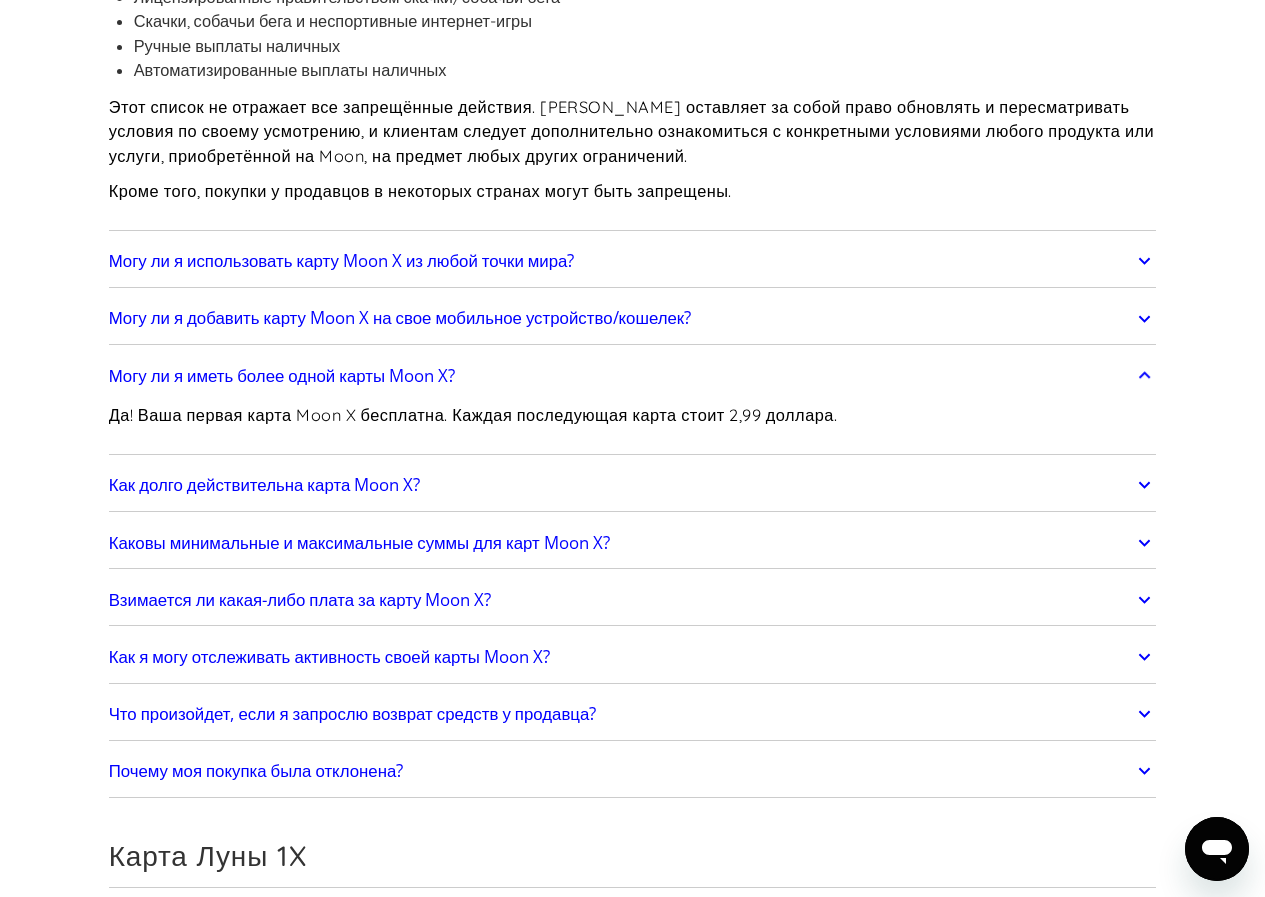 click on "Да! Ваша первая карта Moon X бесплатна. Каждая последующая карта стоит 2,99 доллара." at bounding box center [473, 415] 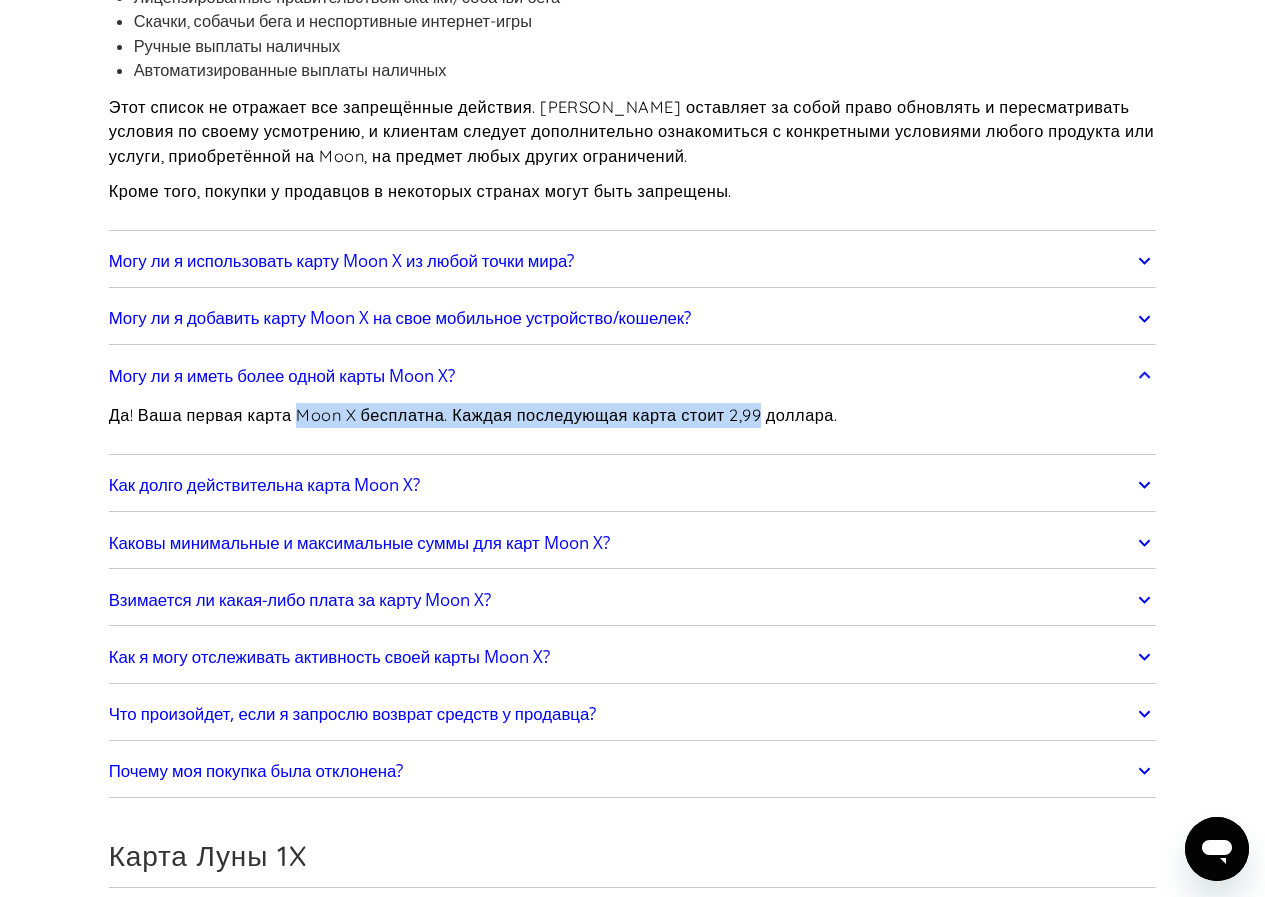 drag, startPoint x: 760, startPoint y: 444, endPoint x: 323, endPoint y: 445, distance: 437.00113 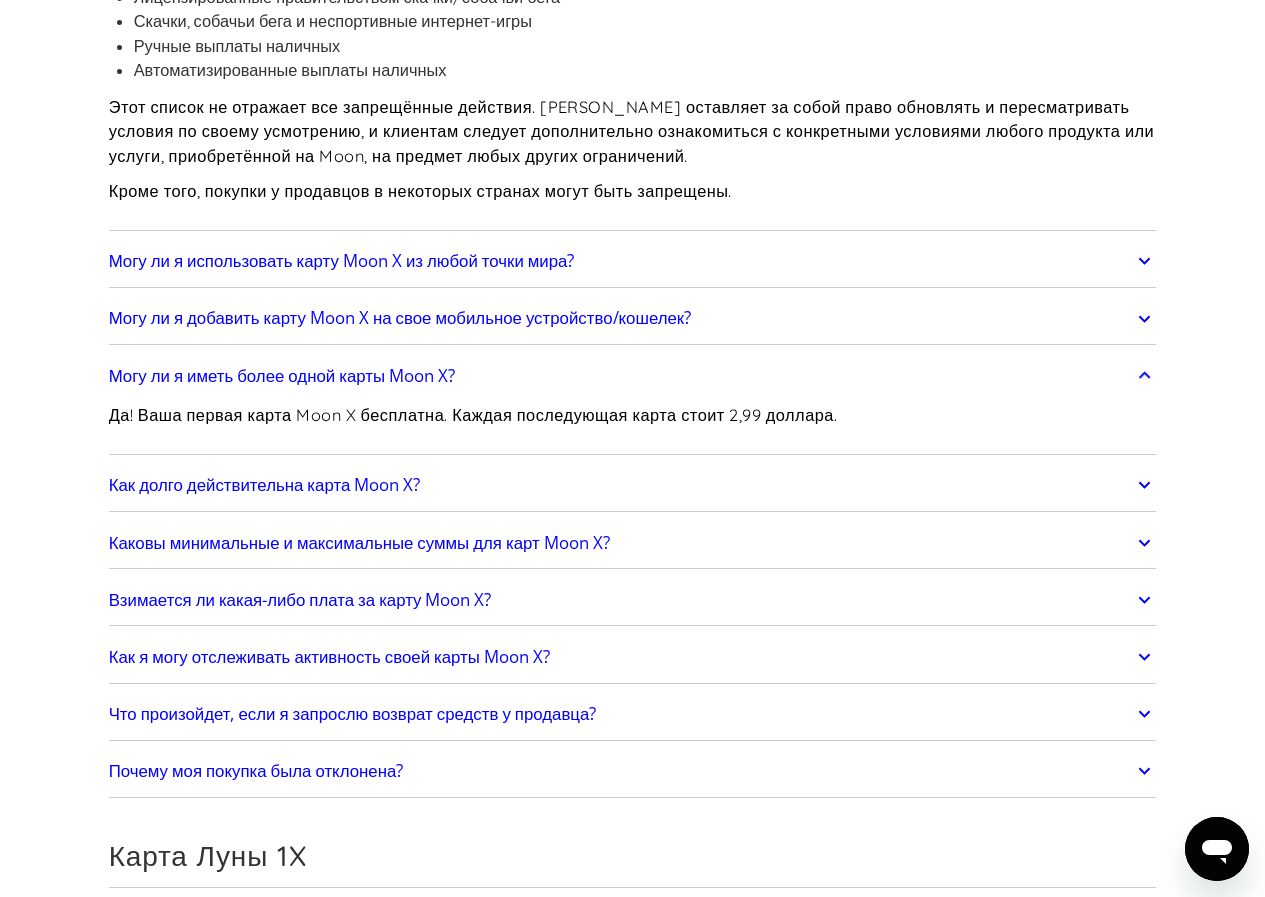 click on "Да! Ваша первая карта Moon X бесплатна. Каждая последующая карта стоит 2,99 доллара." at bounding box center [633, 423] 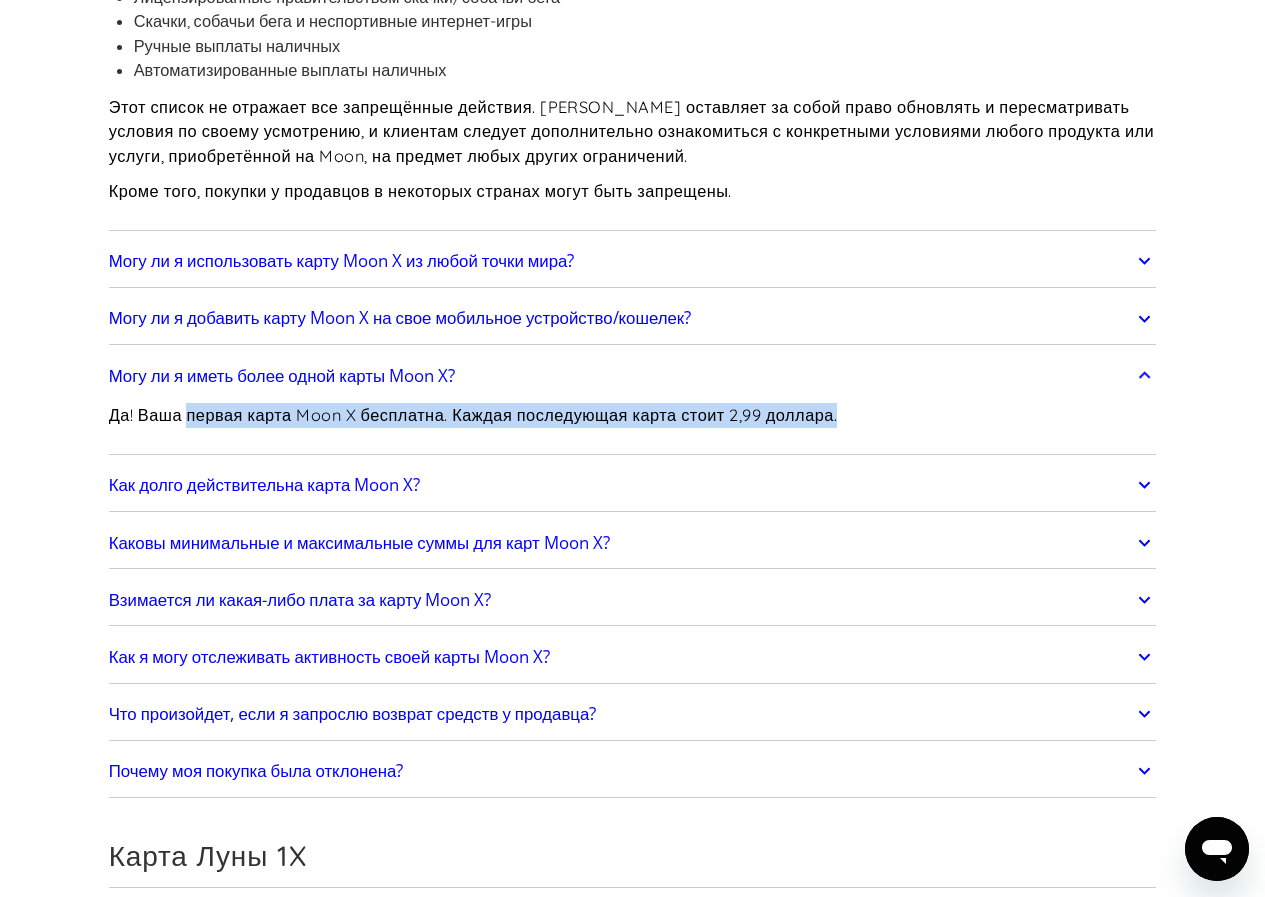 drag 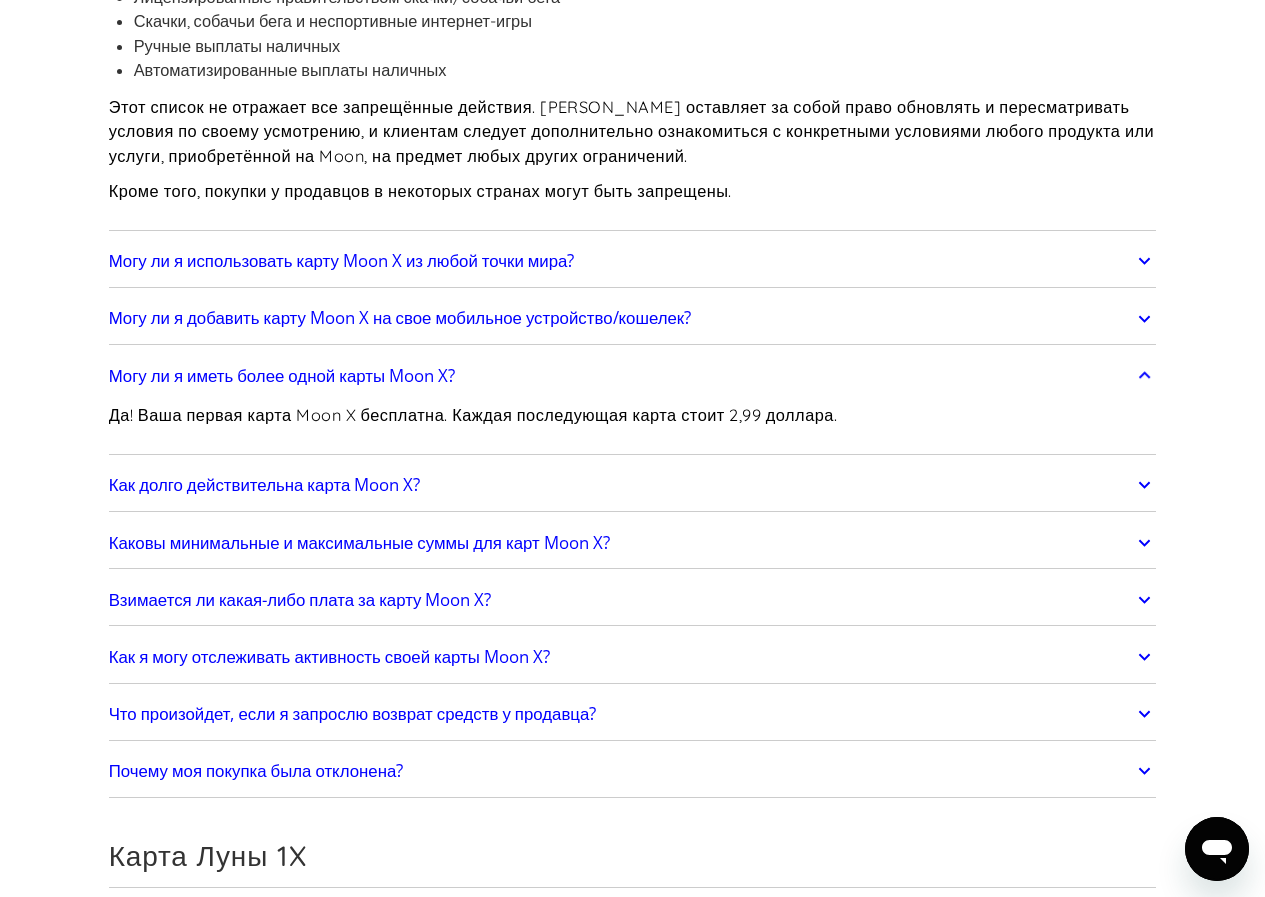 click on "Как долго действительна карта Moon X?" at bounding box center [633, 485] 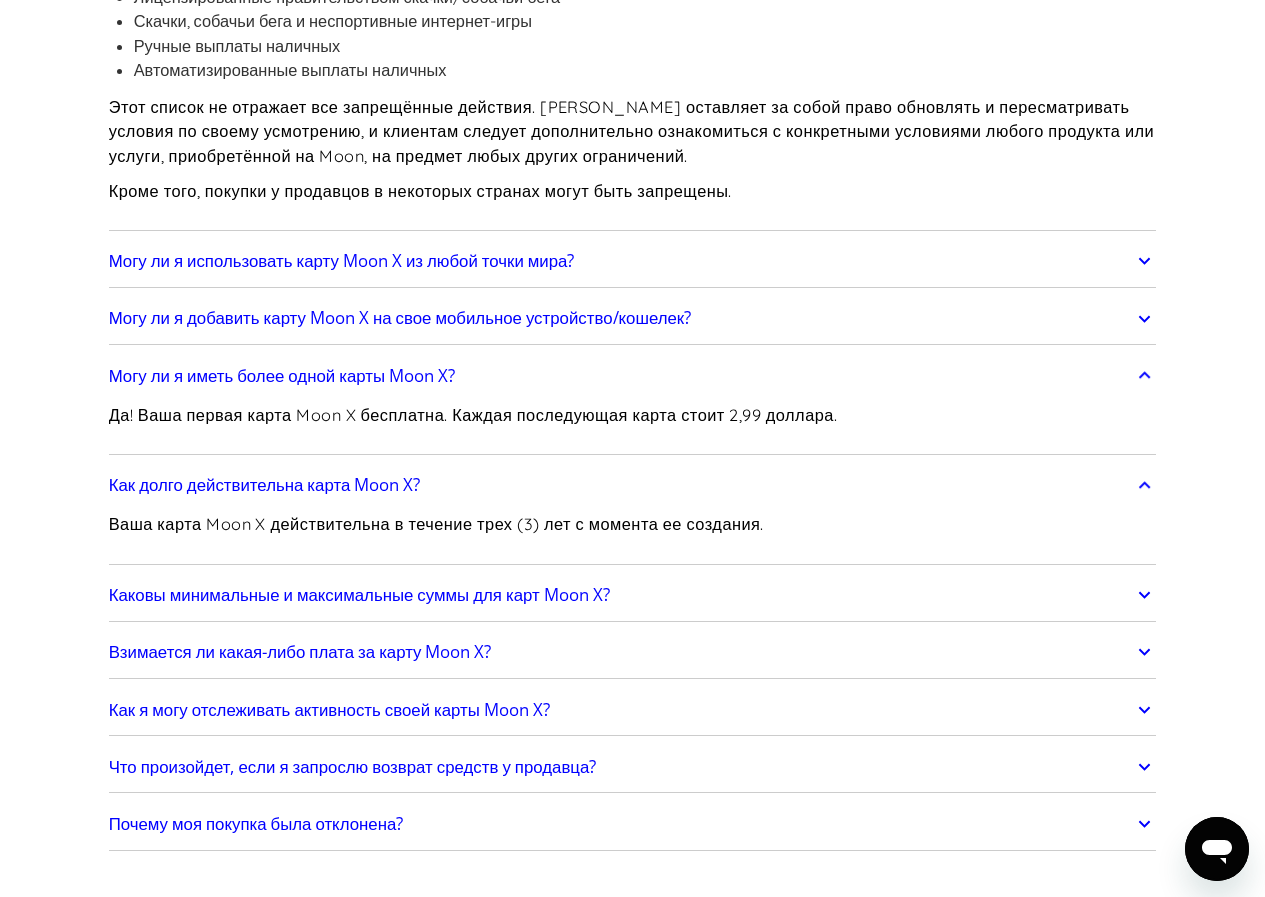 click on "Как долго действительна карта Moon X?" at bounding box center (633, 485) 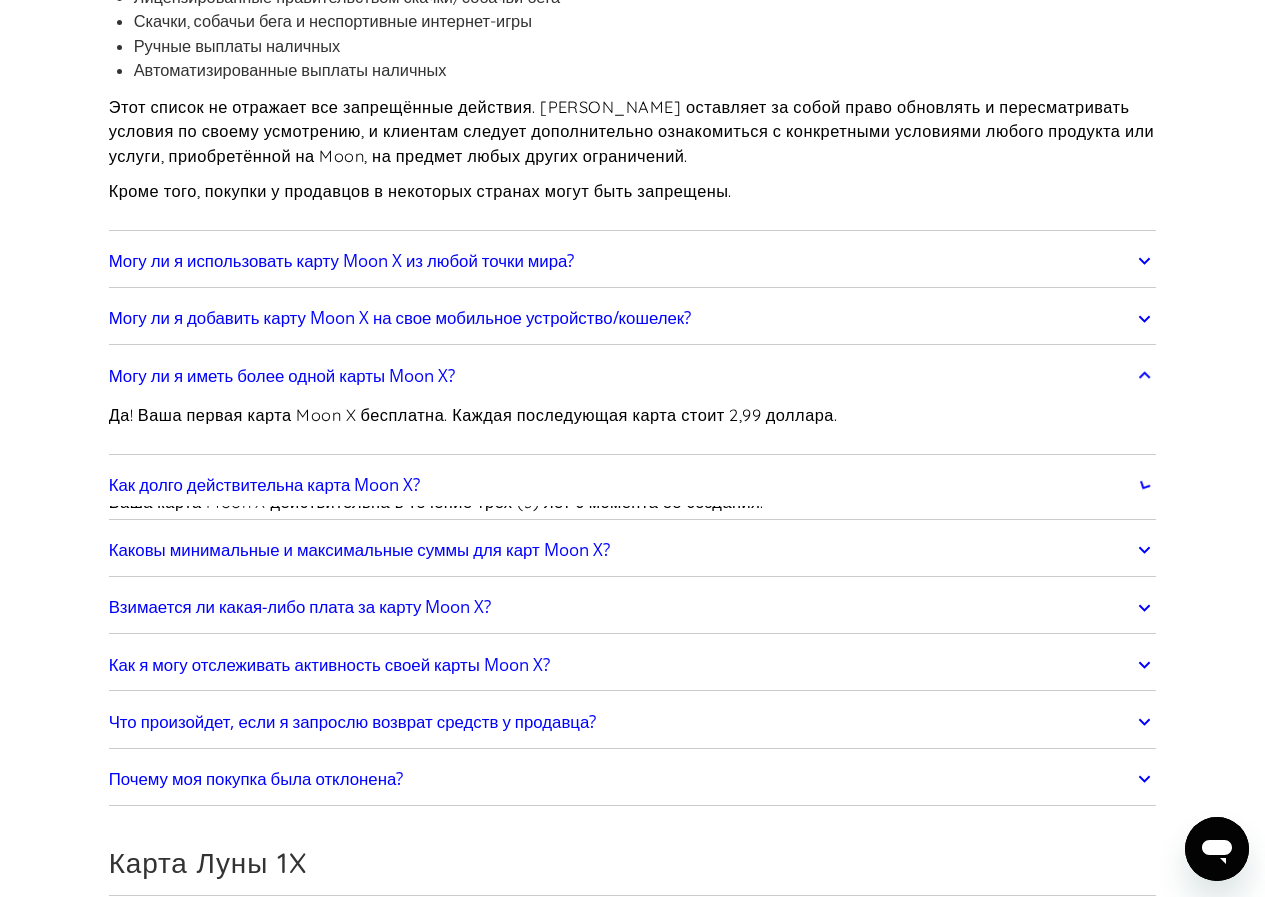 scroll, scrollTop: 2700, scrollLeft: 0, axis: vertical 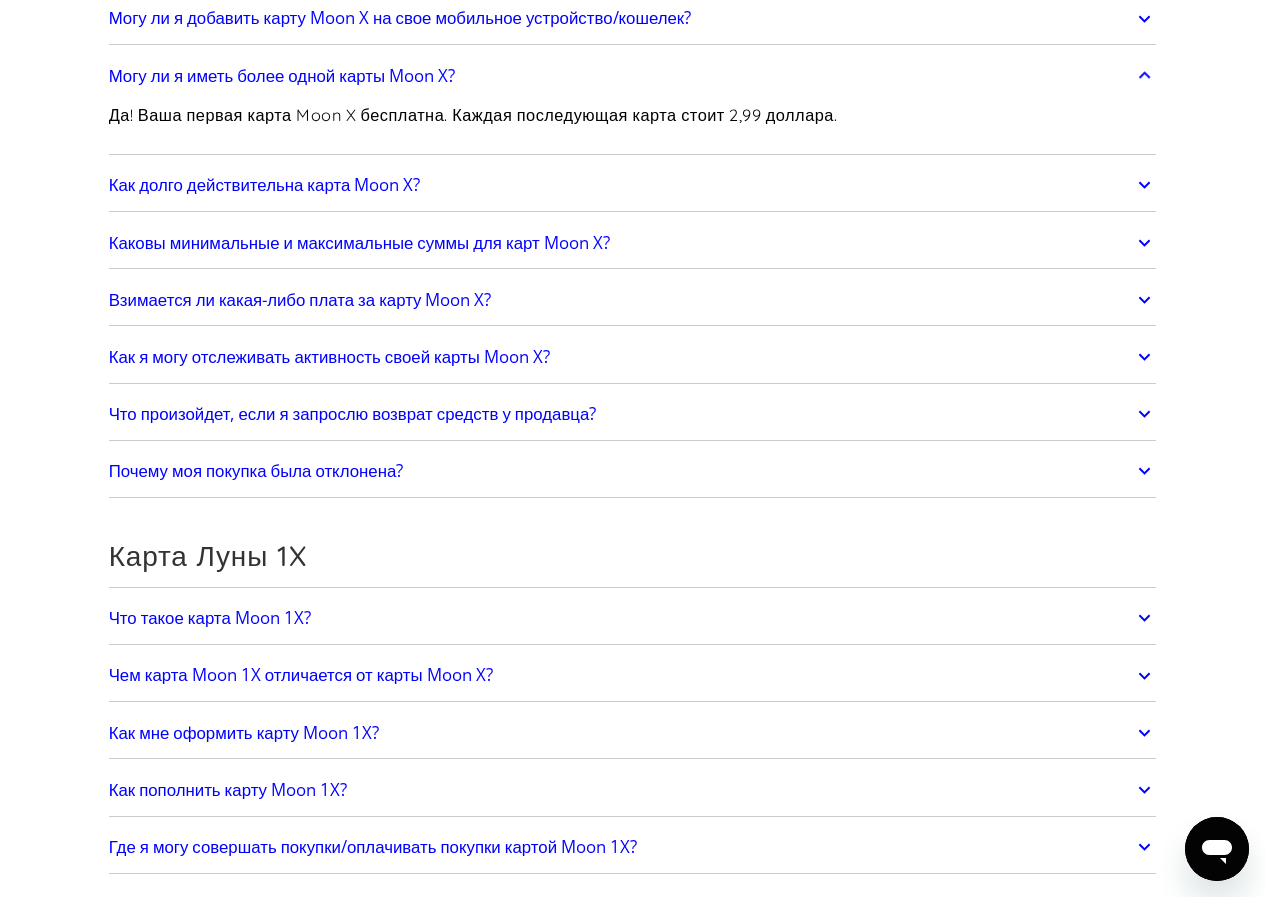 click on "Каковы минимальные и максимальные суммы для карт Moon X? Вы можете потратить до 4000 долларов США в месяц по карте Moon X." at bounding box center (633, 243) 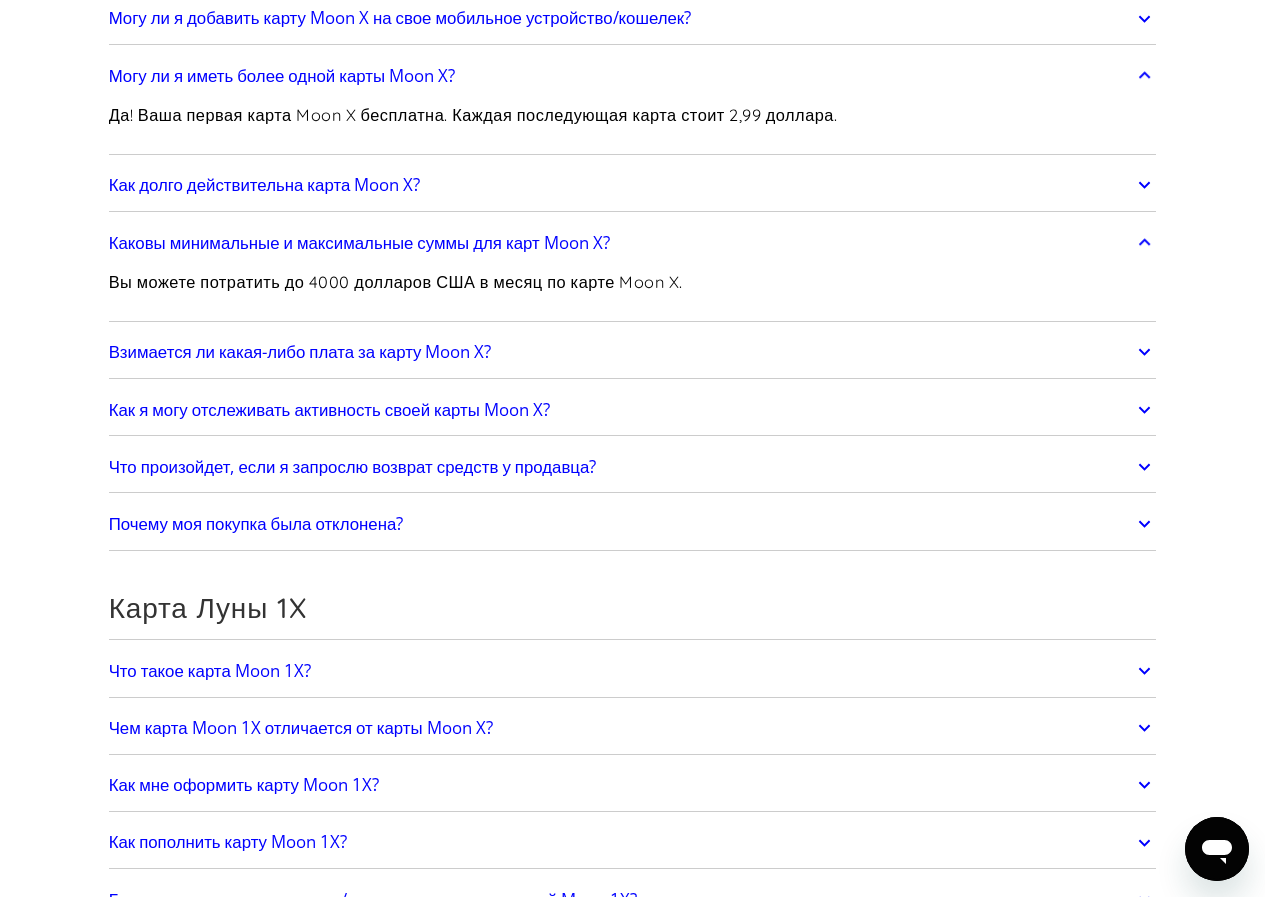 click on "Каковы минимальные и максимальные суммы для карт Moon X?" at bounding box center [633, 243] 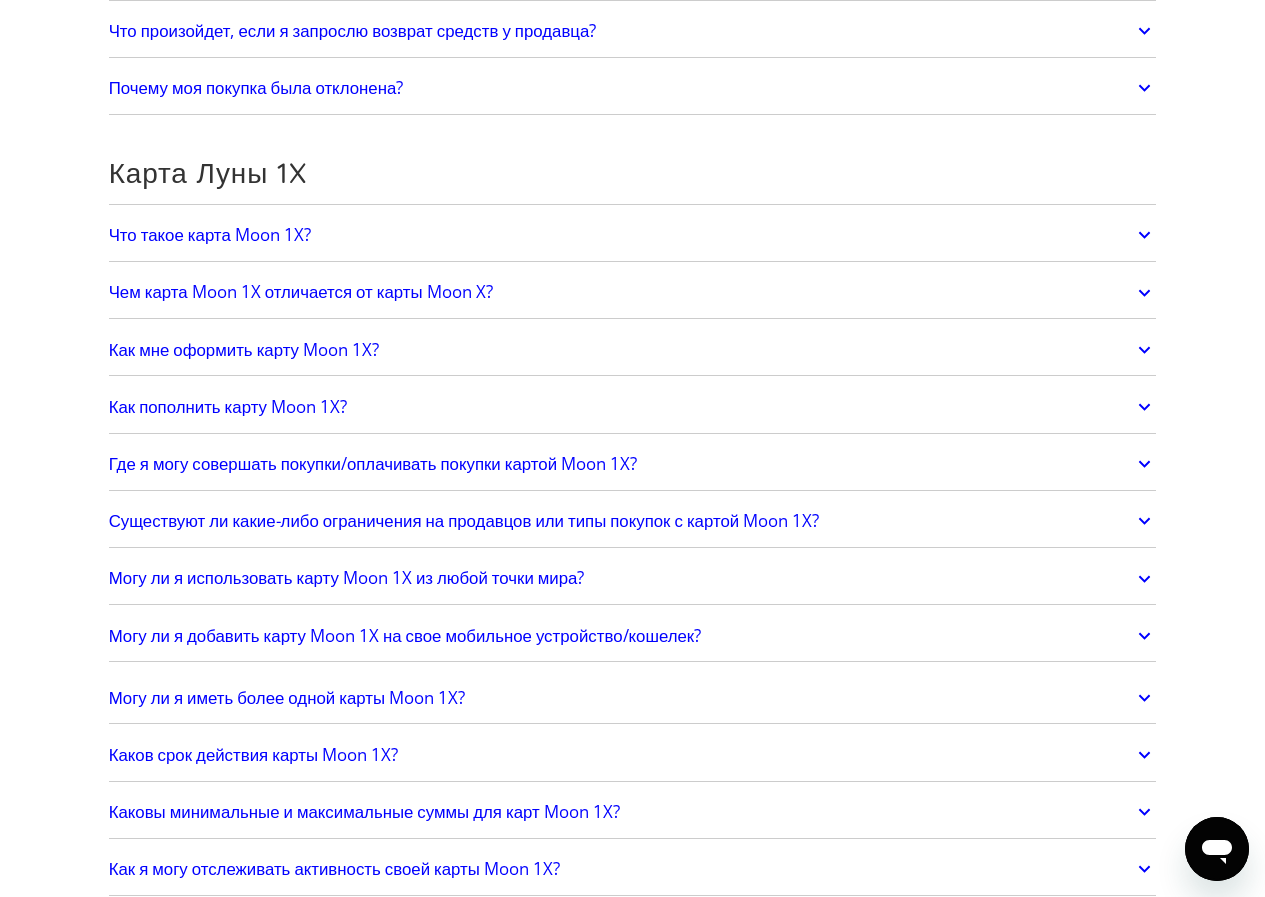 scroll, scrollTop: 3000, scrollLeft: 0, axis: vertical 